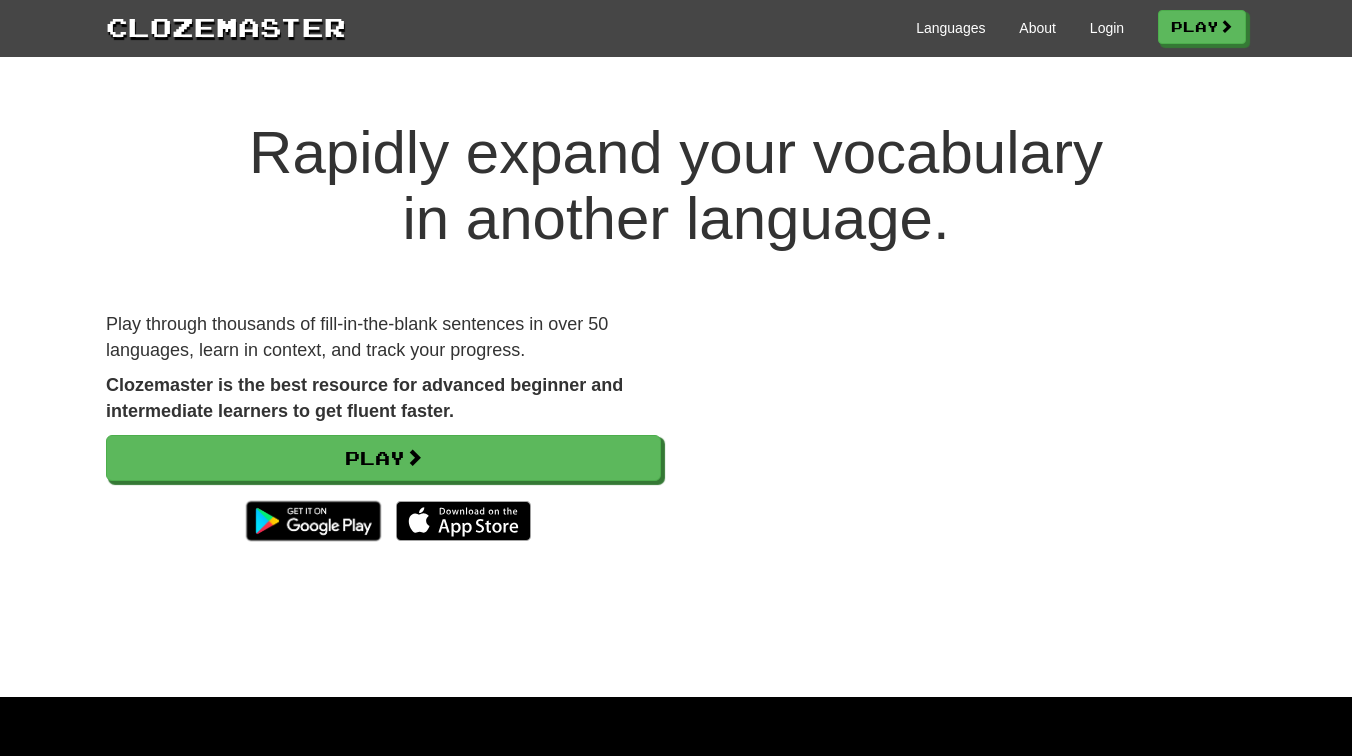 scroll, scrollTop: 0, scrollLeft: 0, axis: both 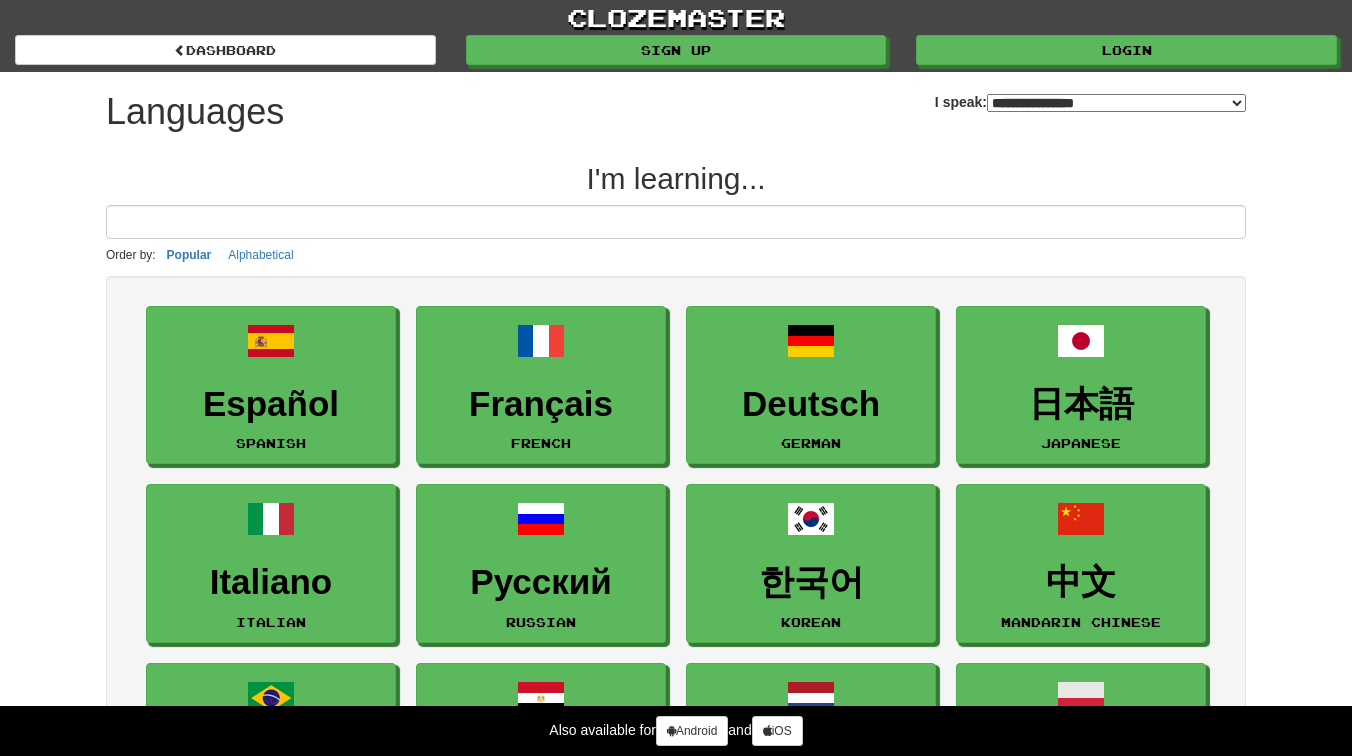 select on "*******" 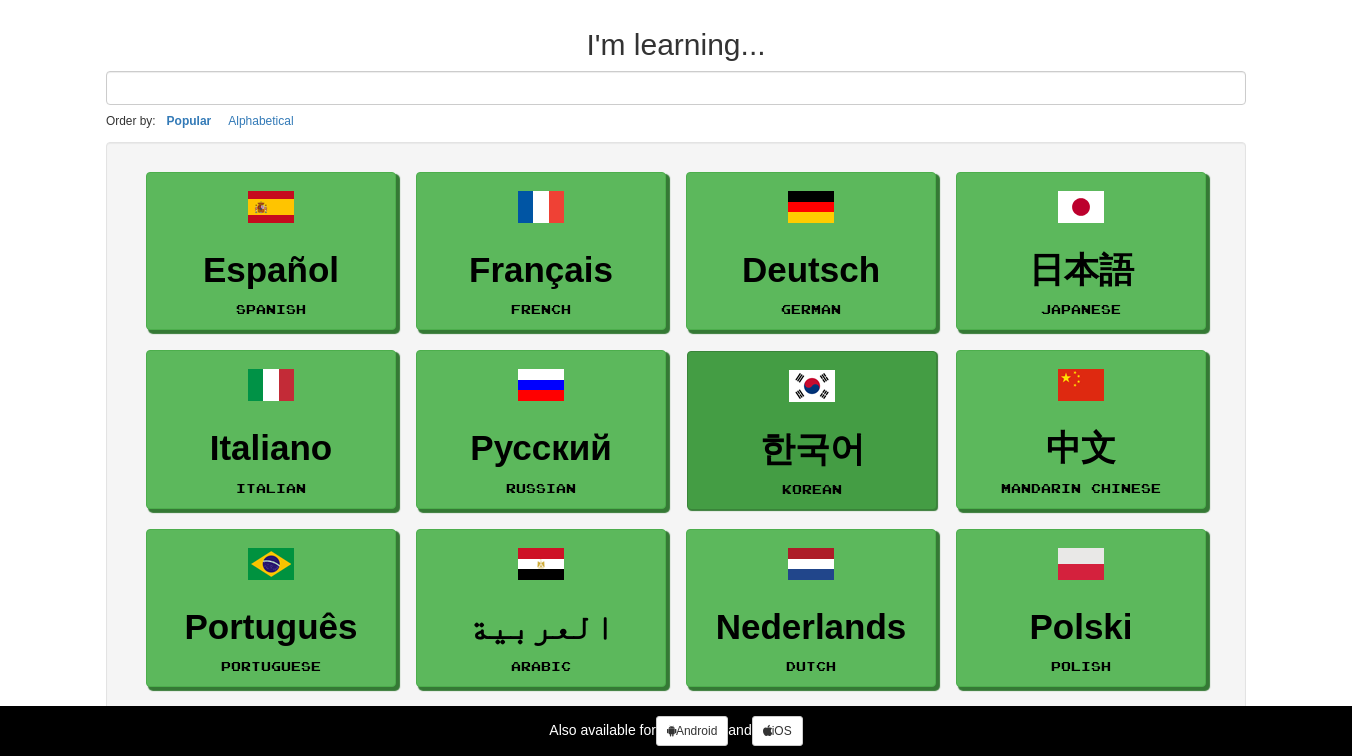 scroll, scrollTop: 138, scrollLeft: 0, axis: vertical 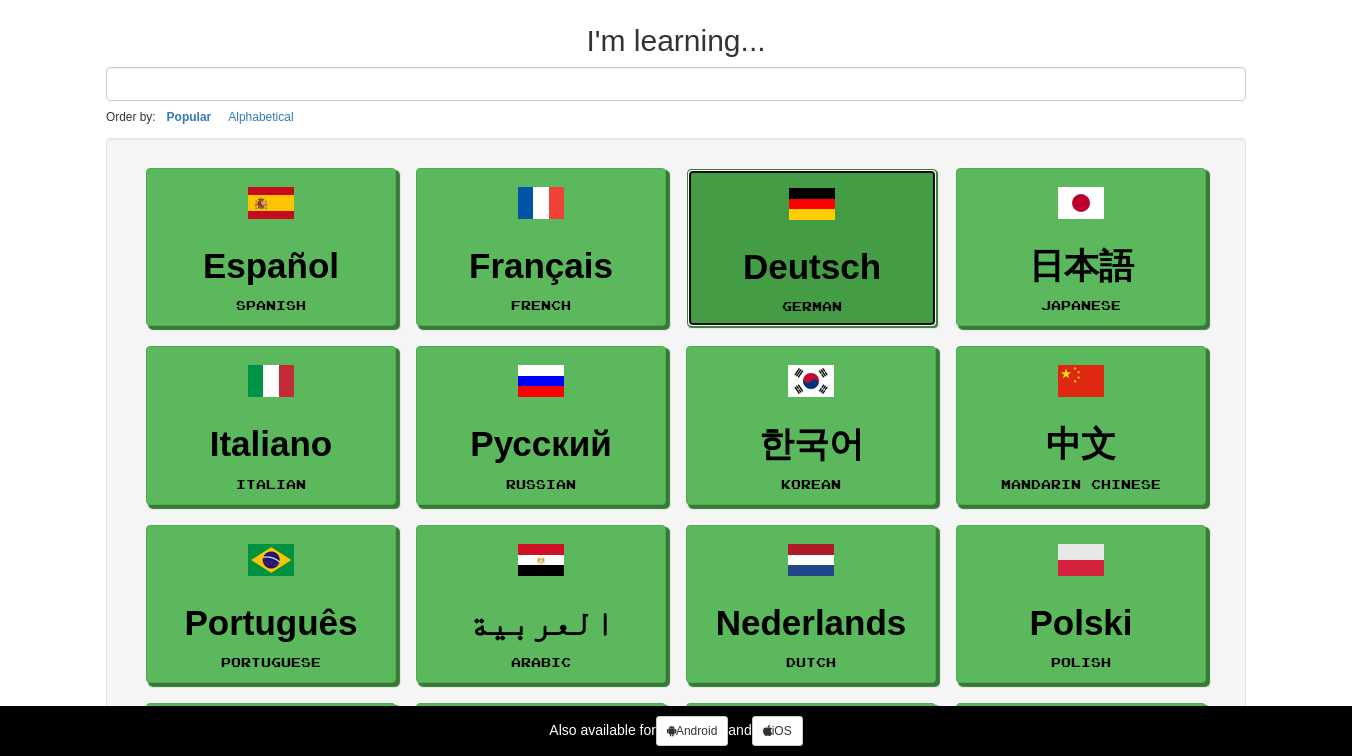 click on "Deutsch" at bounding box center [812, 267] 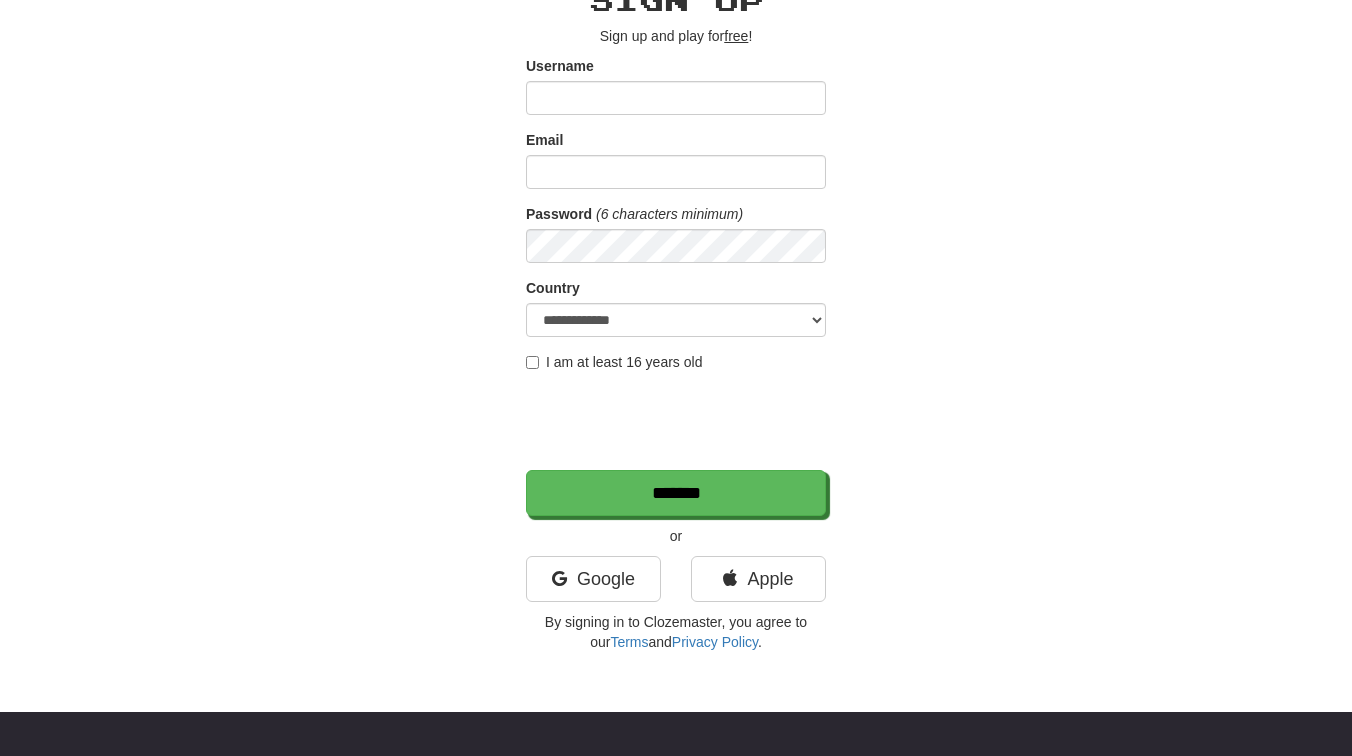 scroll, scrollTop: 96, scrollLeft: 0, axis: vertical 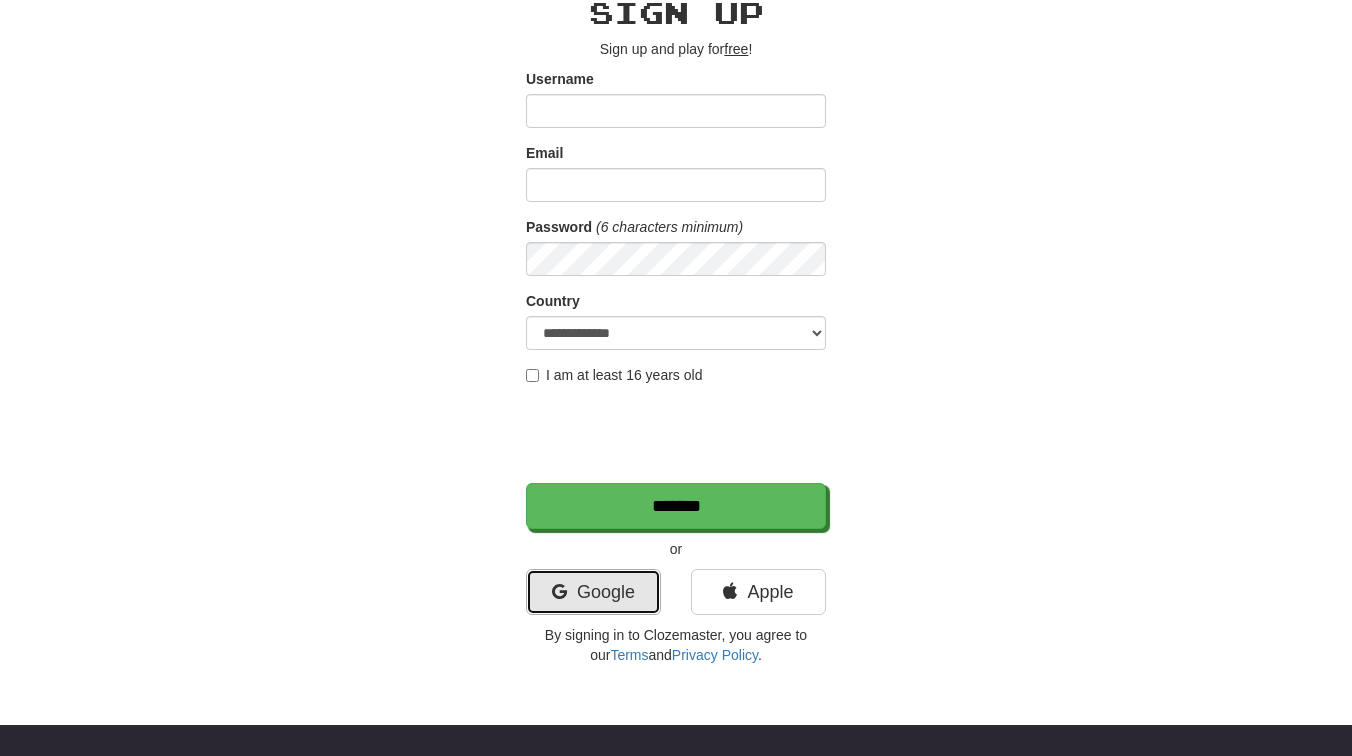 click on "Google" at bounding box center [593, 592] 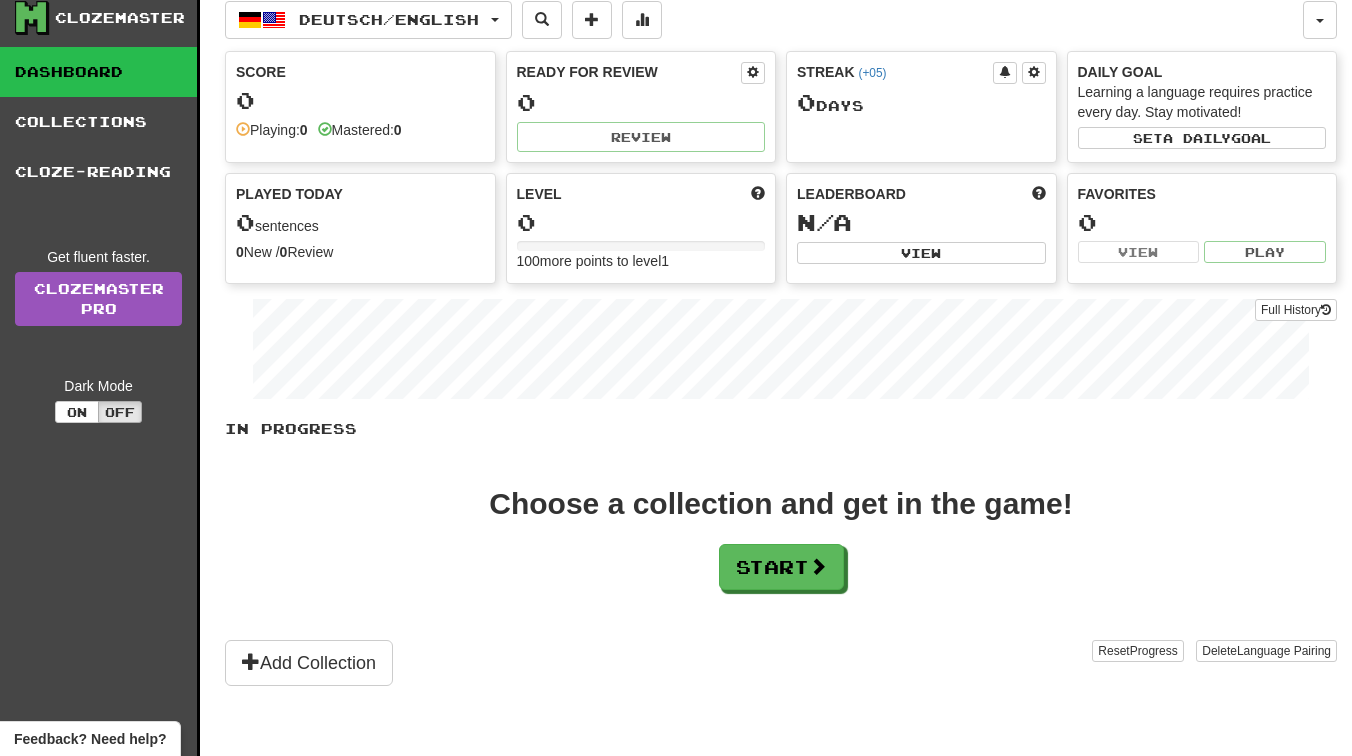 scroll, scrollTop: 0, scrollLeft: 0, axis: both 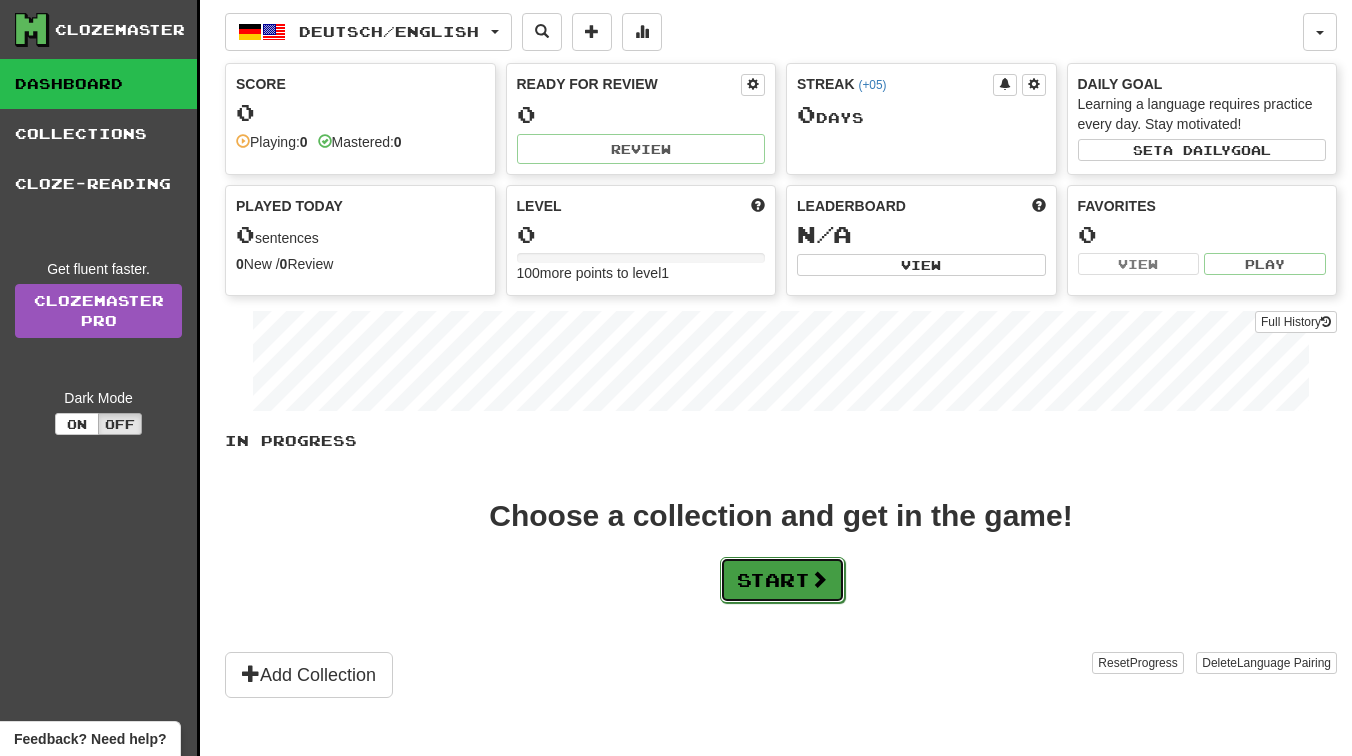 click on "Start" at bounding box center (782, 580) 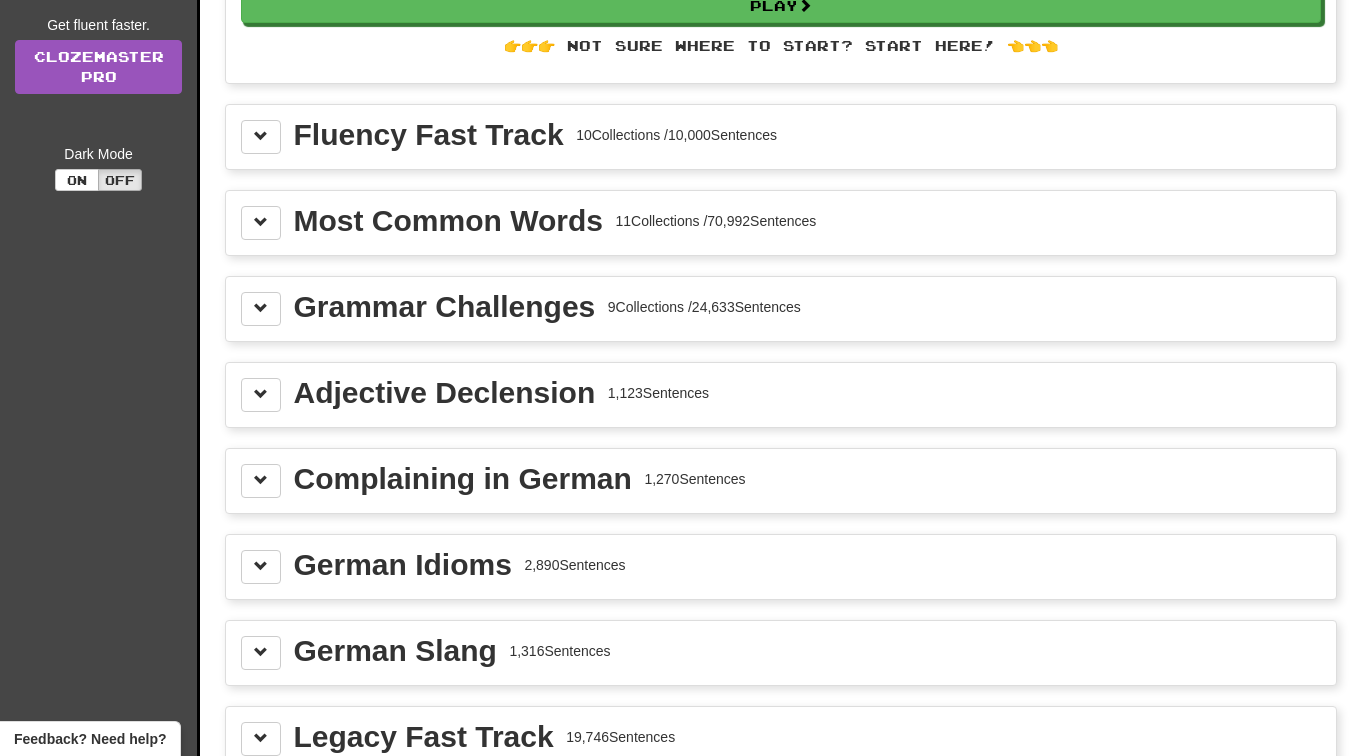 scroll, scrollTop: 238, scrollLeft: 0, axis: vertical 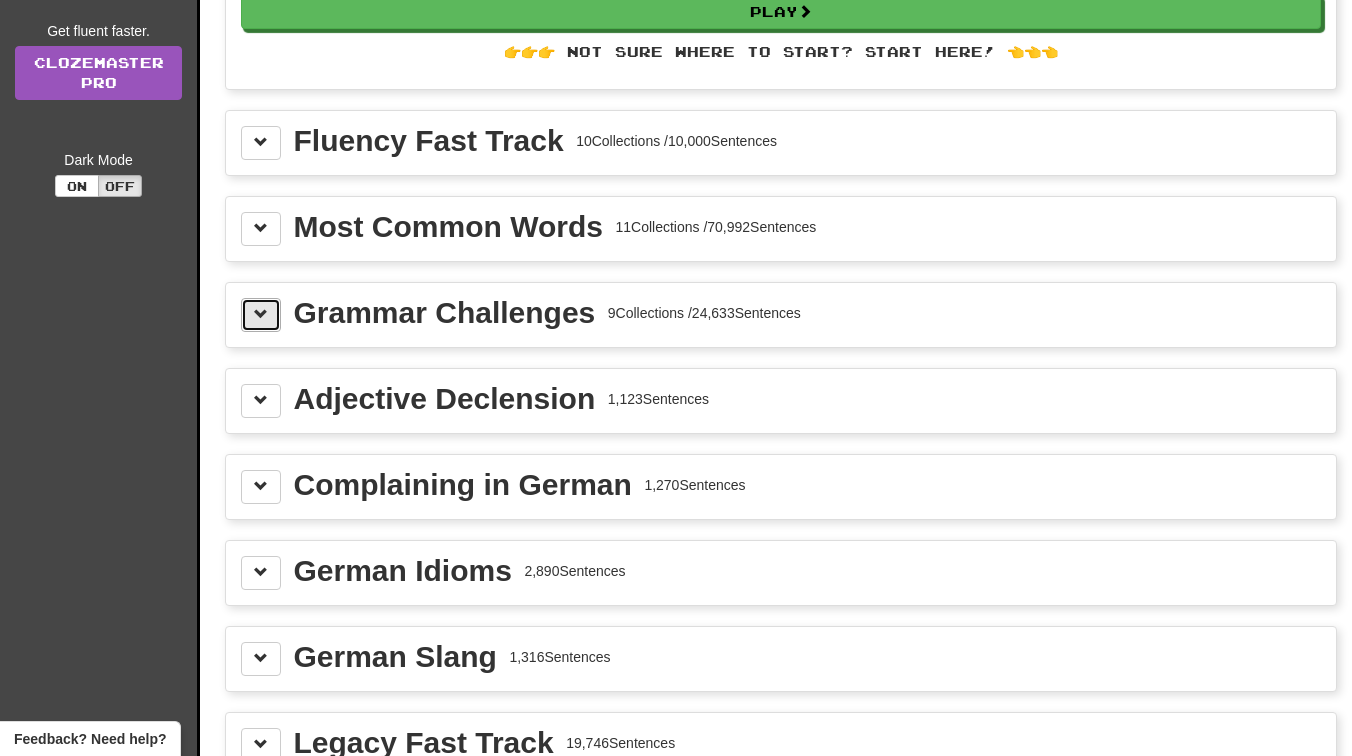 click at bounding box center [261, 315] 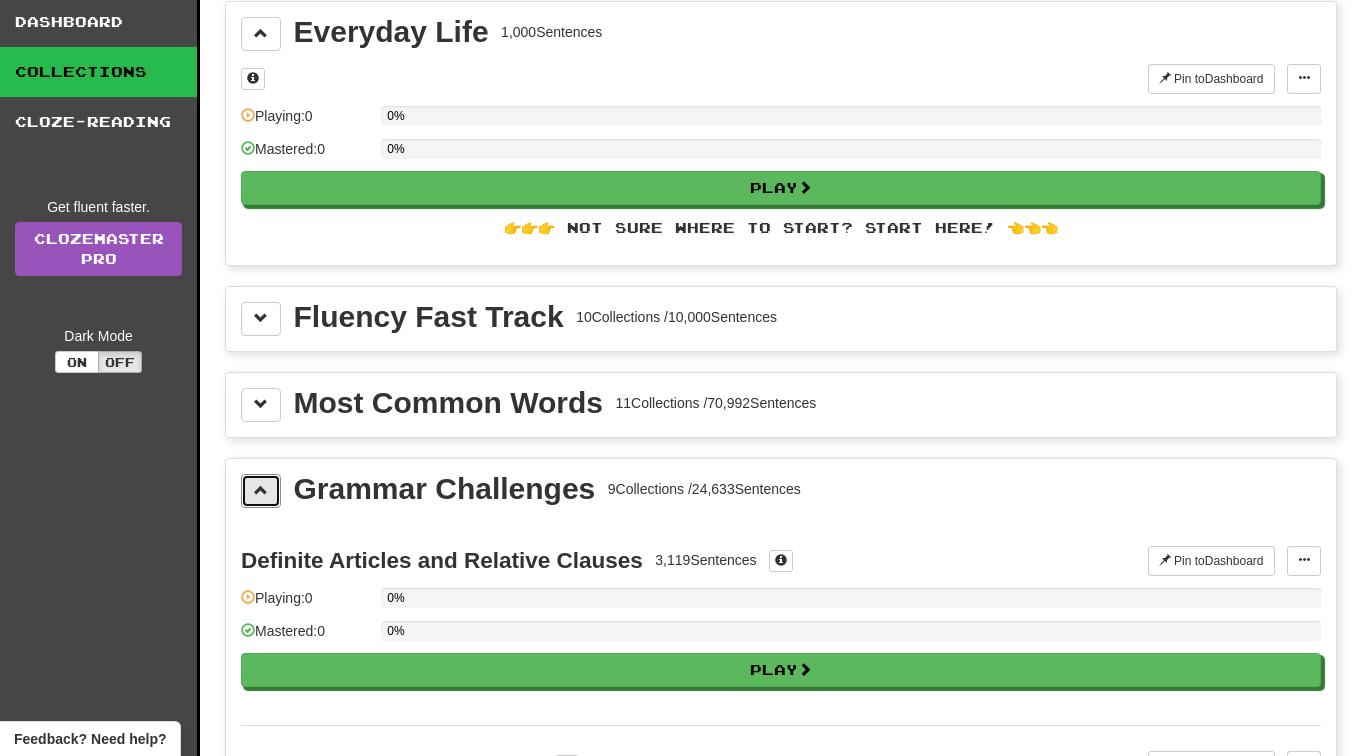 scroll, scrollTop: 0, scrollLeft: 0, axis: both 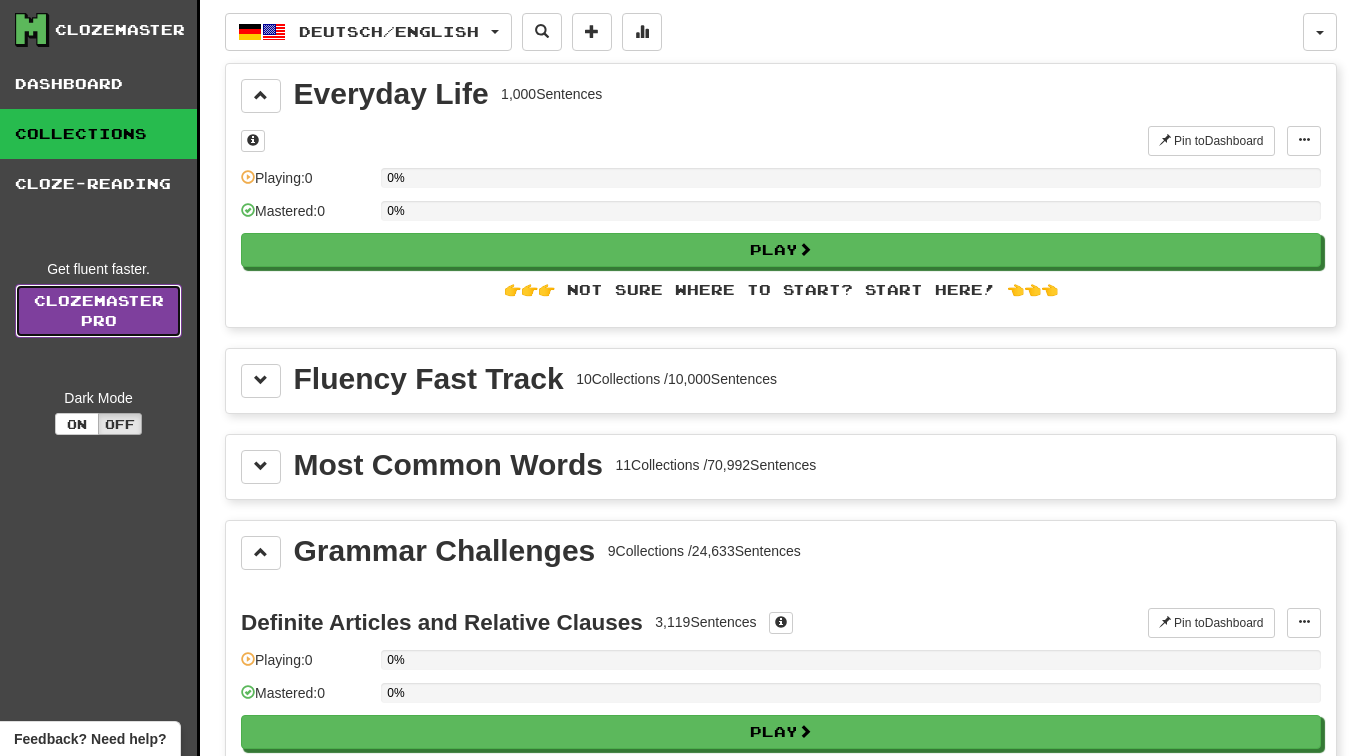 click on "Clozemaster Pro" at bounding box center (98, 311) 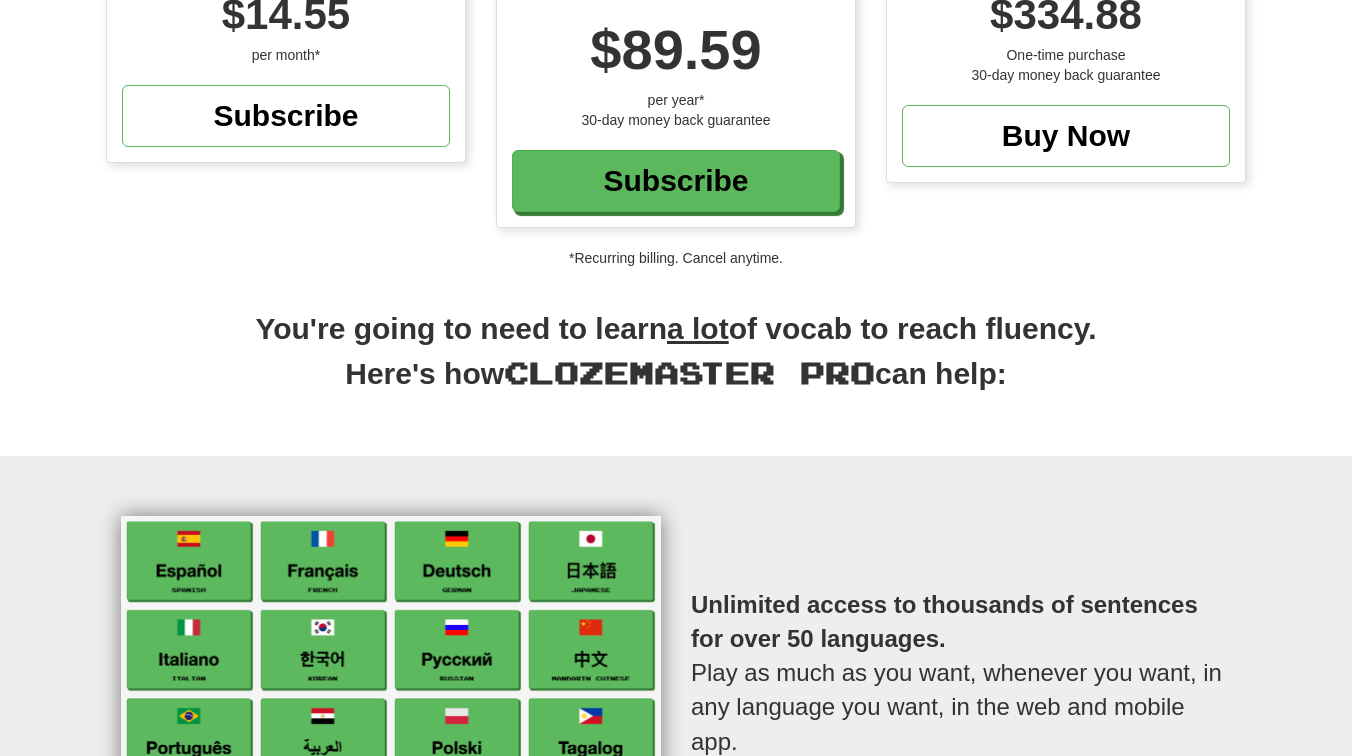 scroll, scrollTop: 0, scrollLeft: 0, axis: both 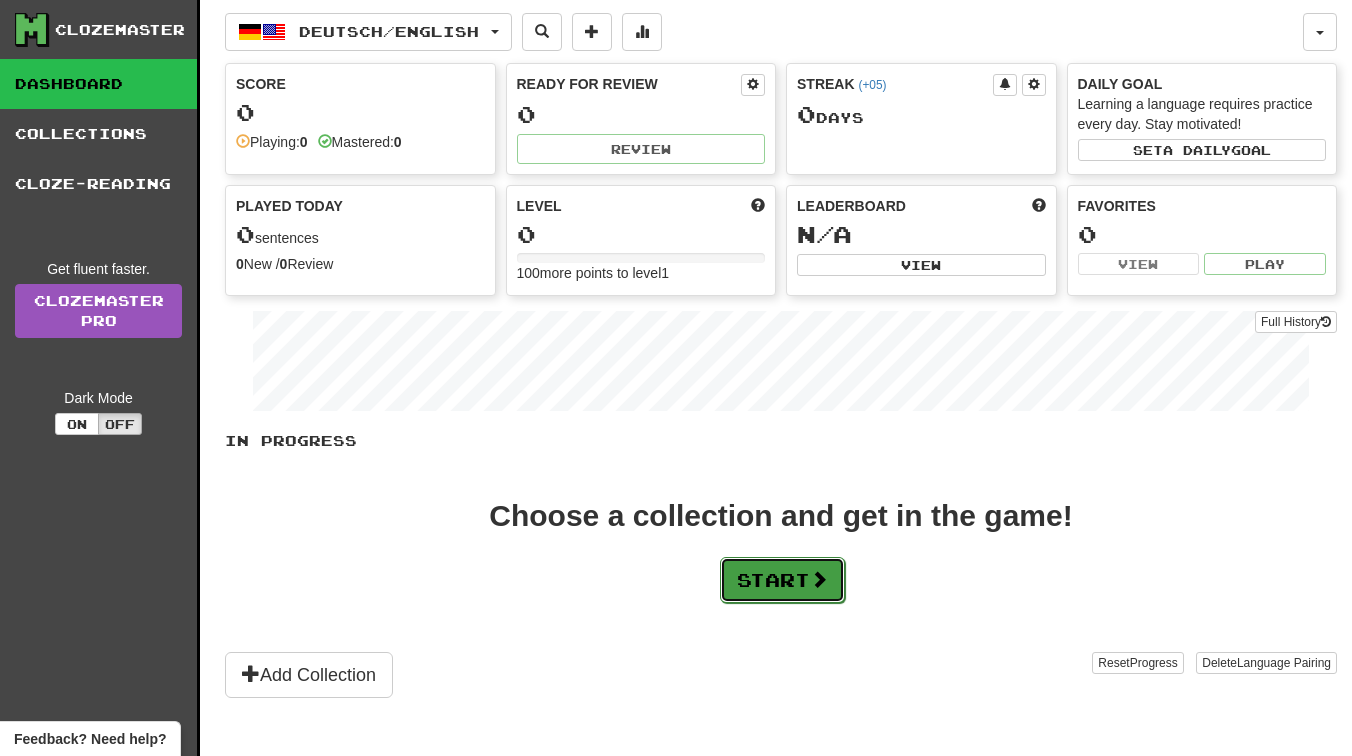 click on "Start" at bounding box center (782, 580) 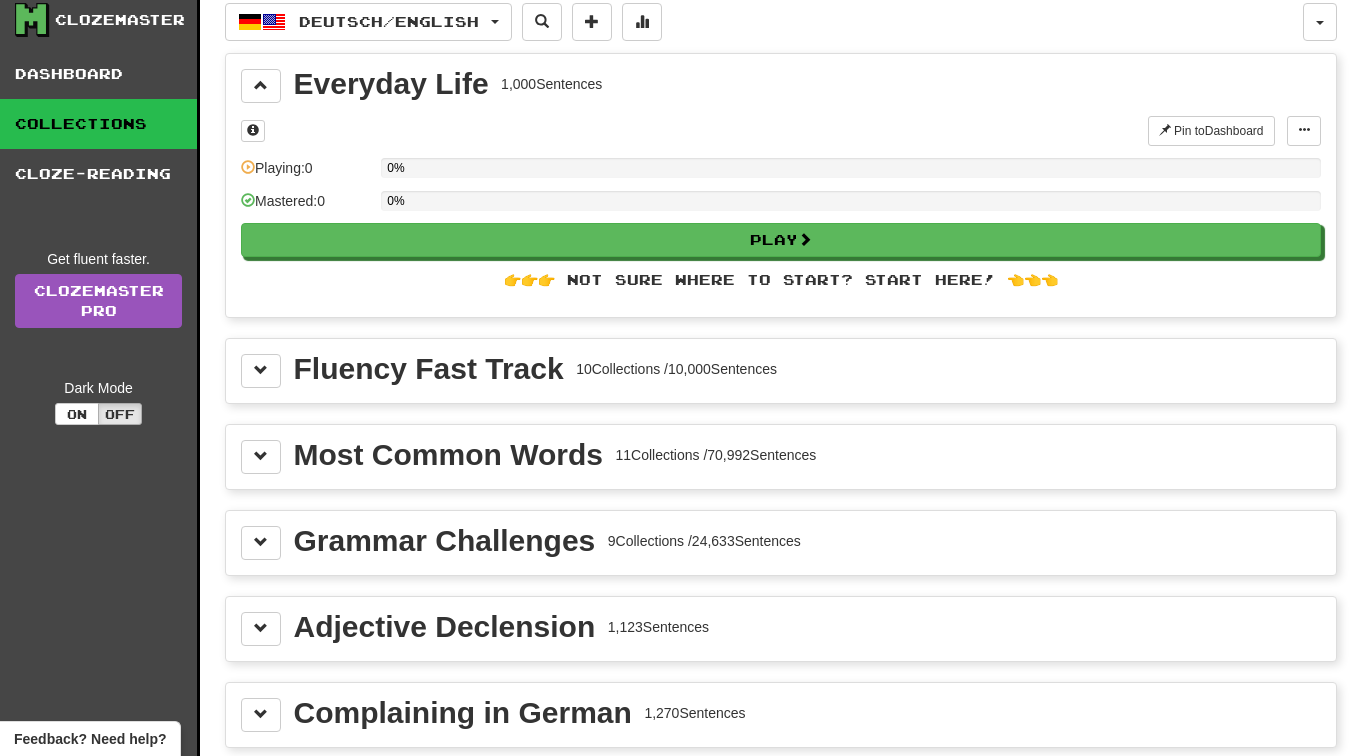 scroll, scrollTop: 0, scrollLeft: 0, axis: both 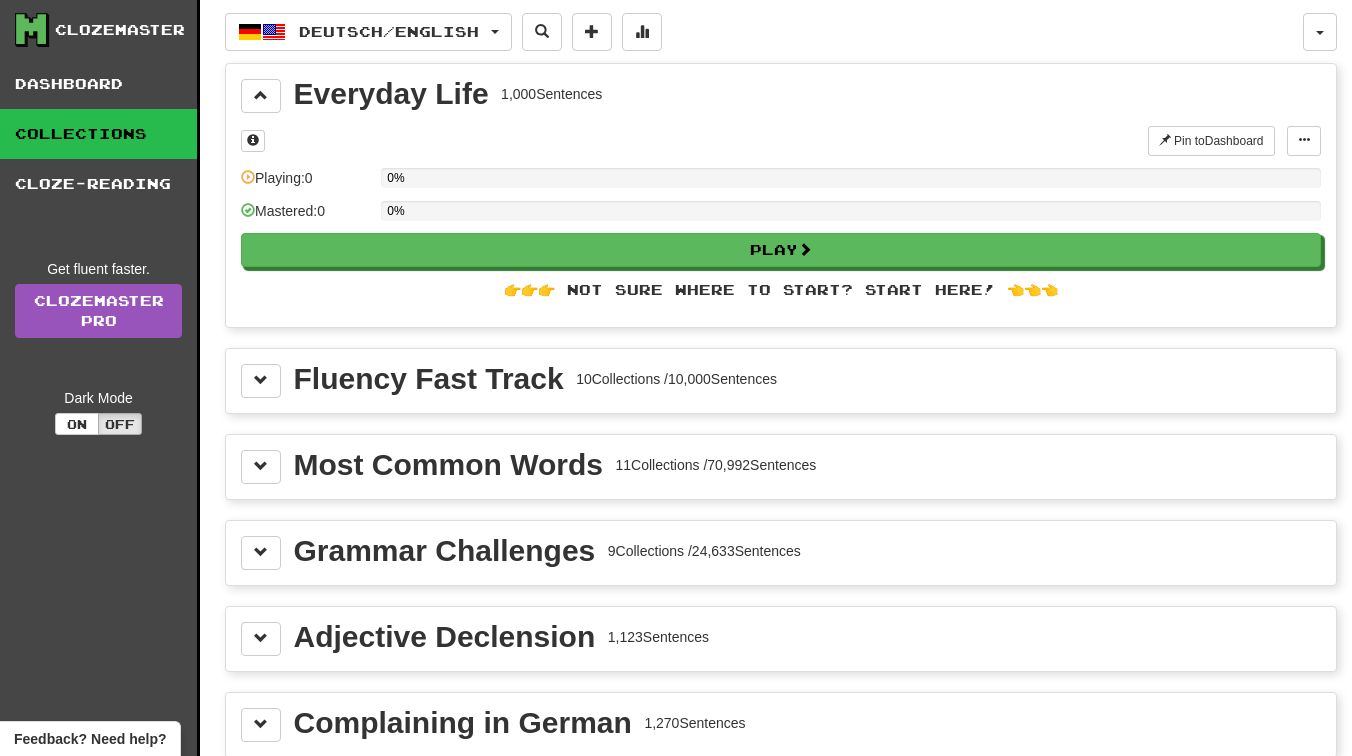 click on "Fluency Fast Track 10  Collections /  10,000  Sentences" at bounding box center [781, 381] 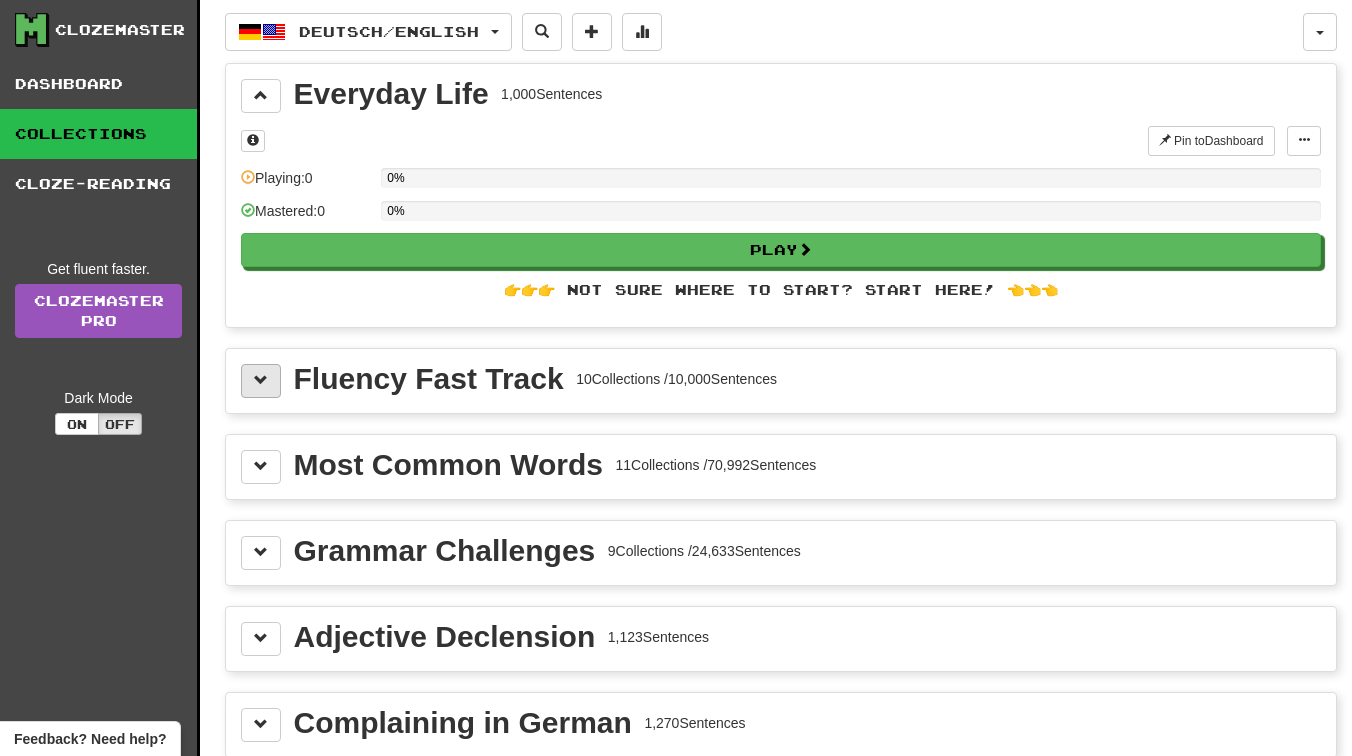 click at bounding box center (261, 380) 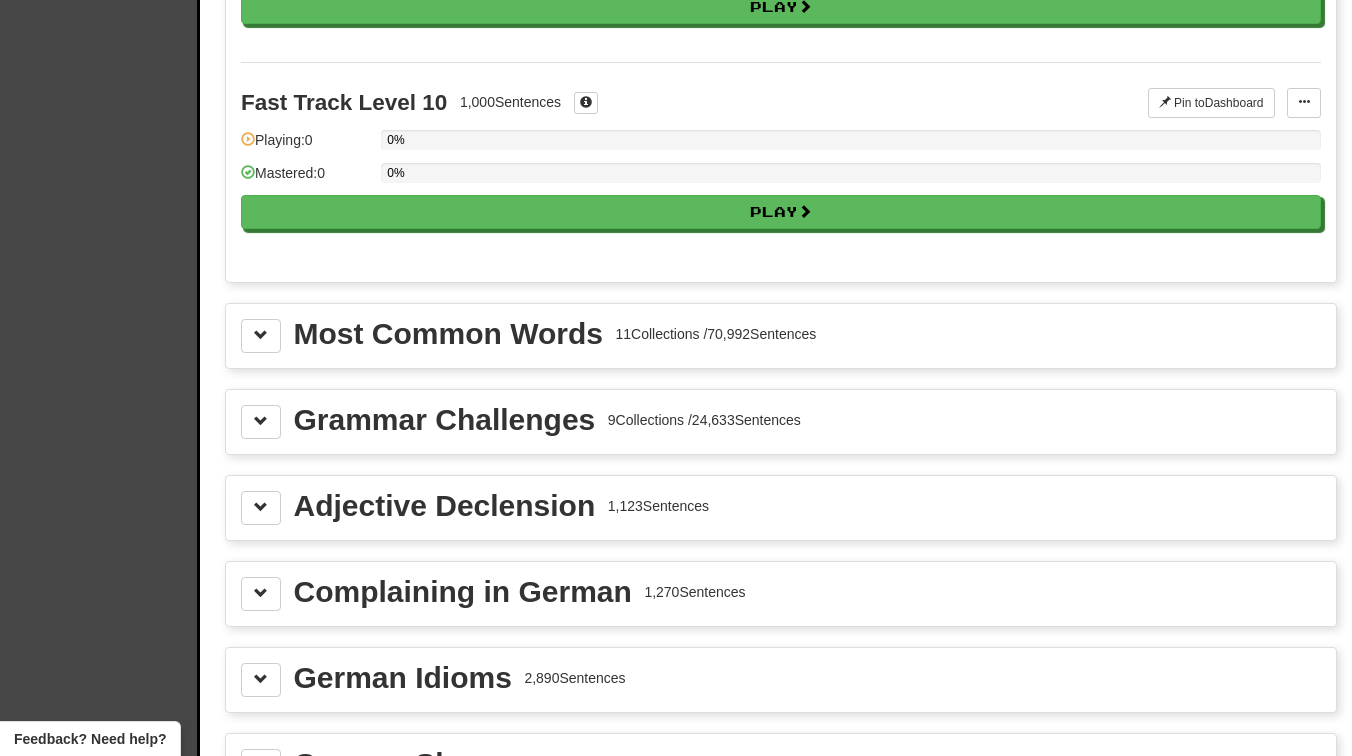 scroll, scrollTop: 2249, scrollLeft: 0, axis: vertical 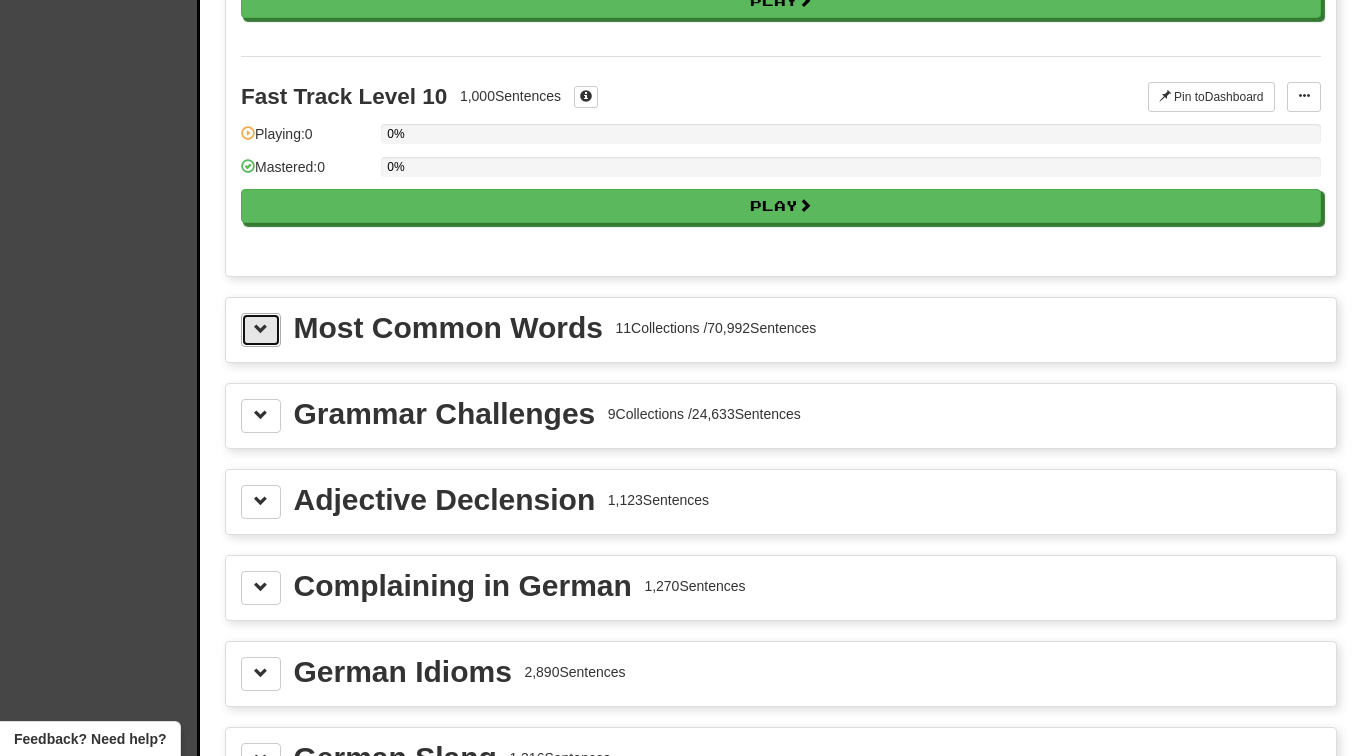 click at bounding box center (261, 330) 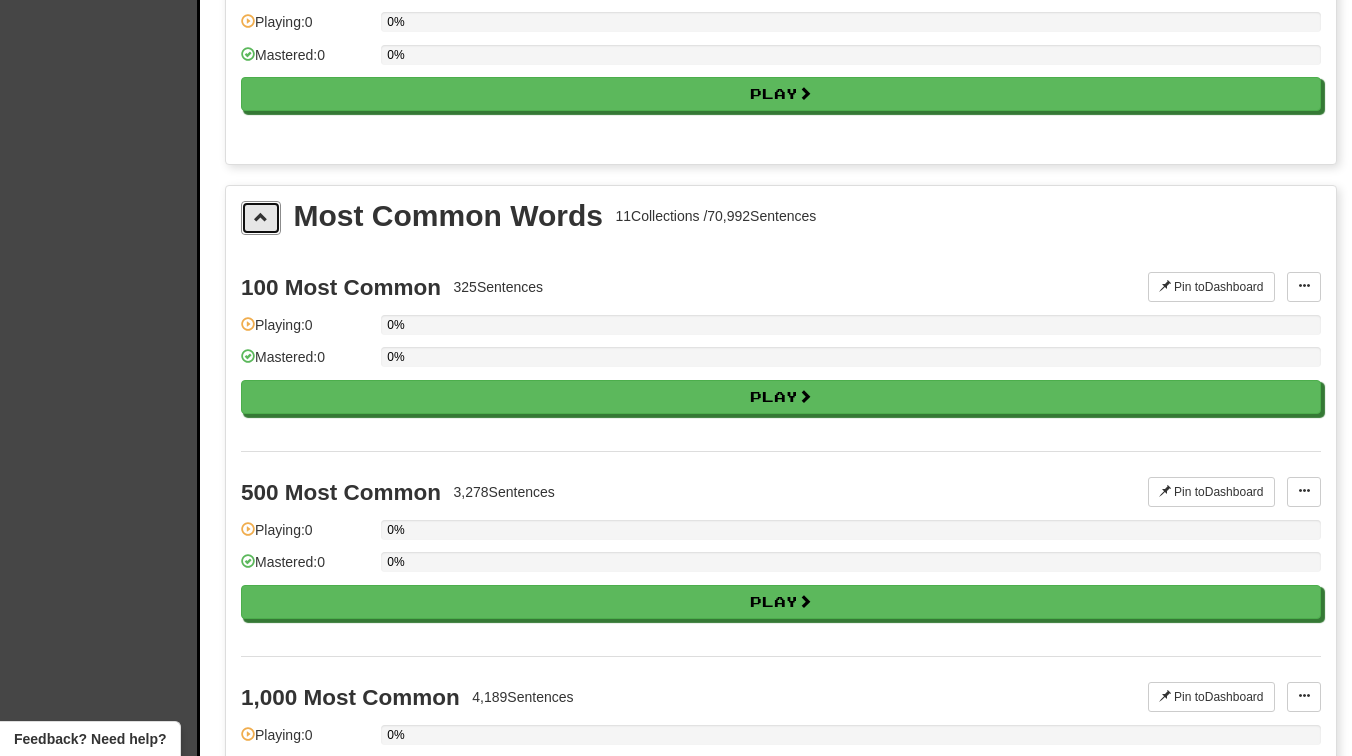 scroll, scrollTop: 2353, scrollLeft: 0, axis: vertical 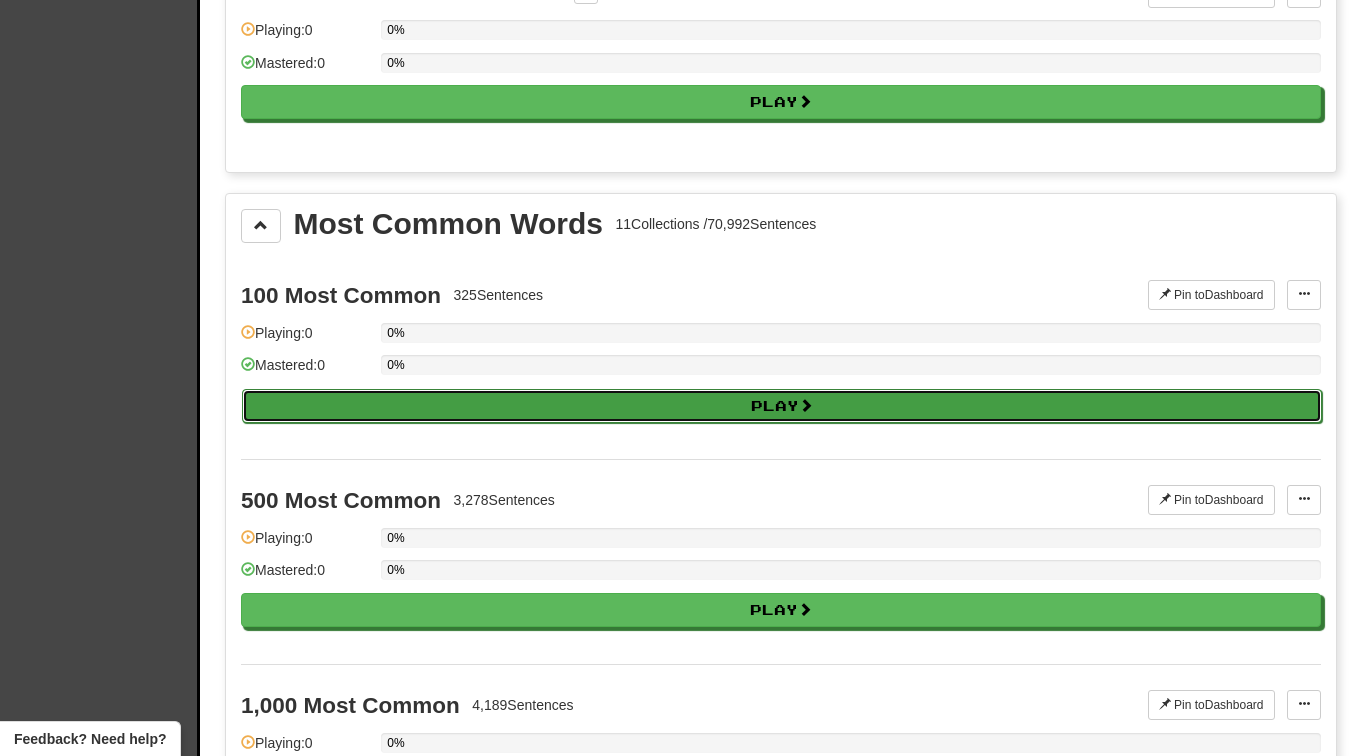 click on "Play" at bounding box center [782, 406] 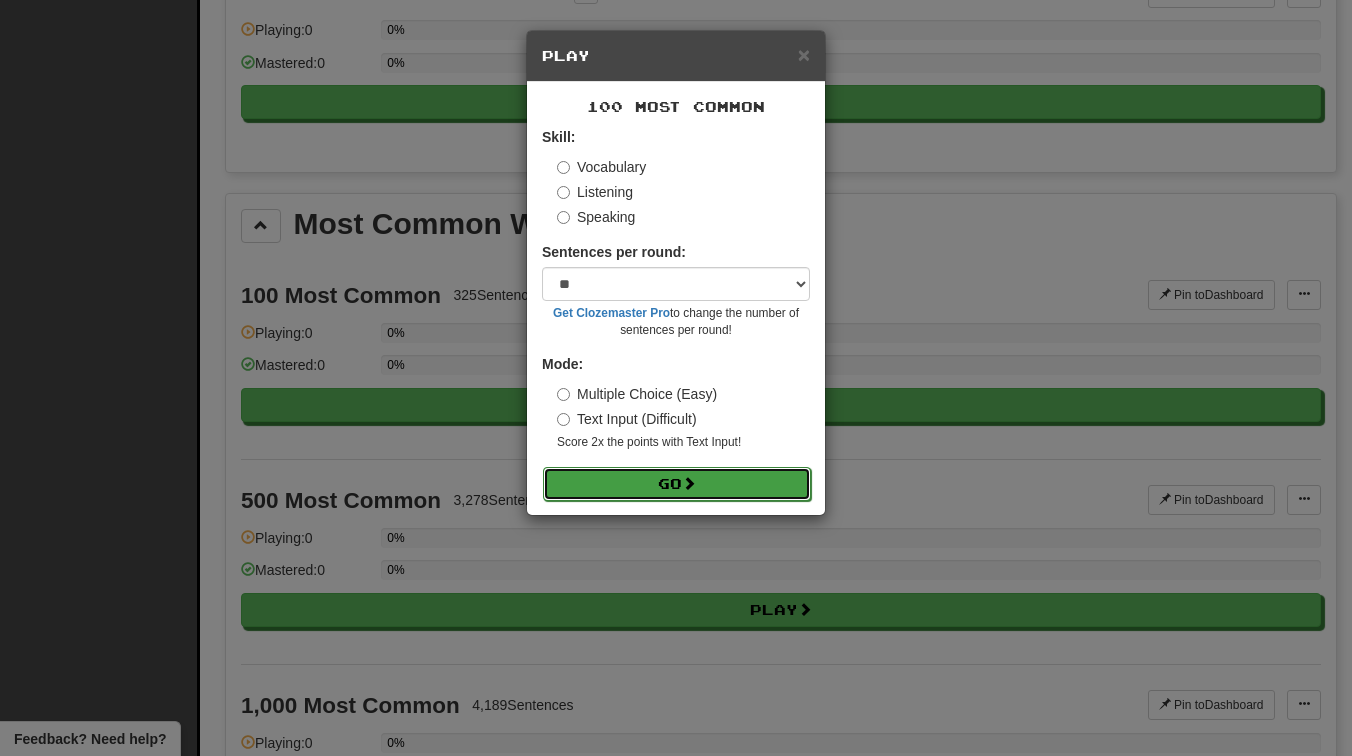click on "Go" at bounding box center [677, 484] 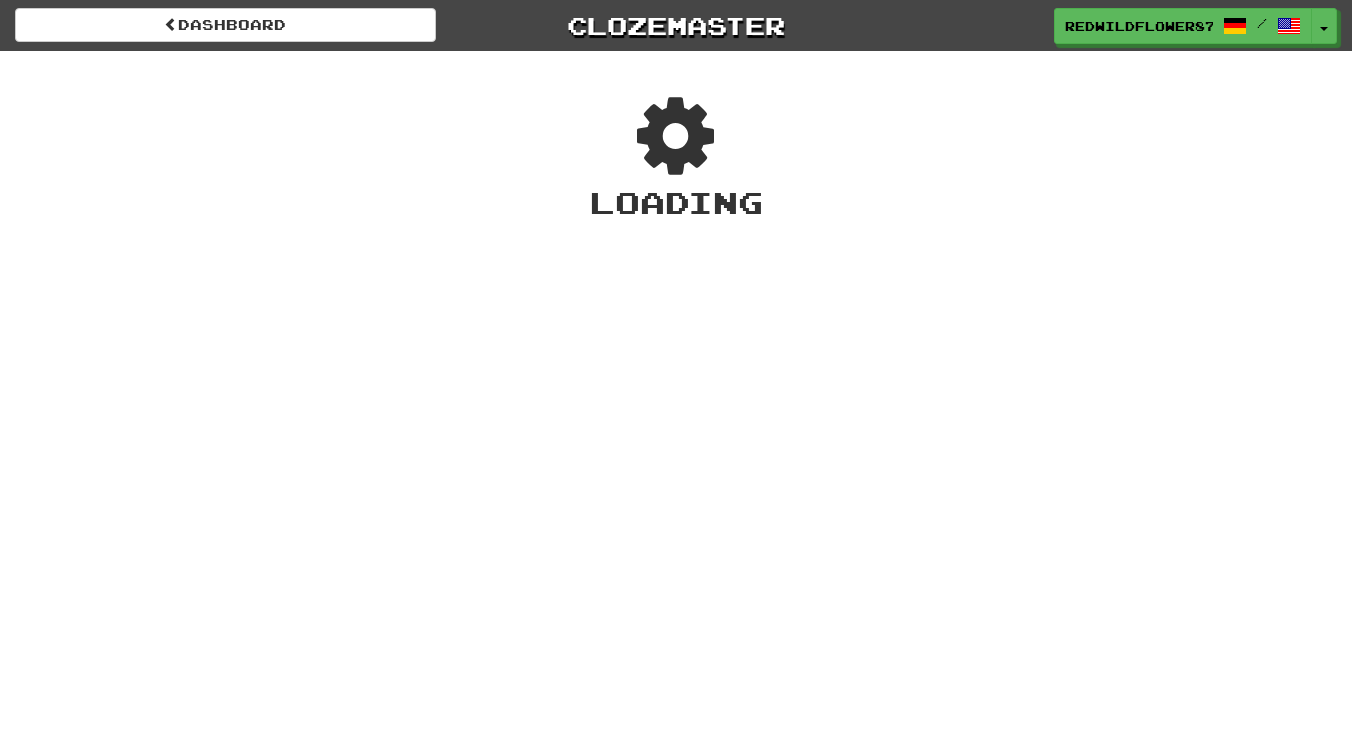 scroll, scrollTop: 0, scrollLeft: 0, axis: both 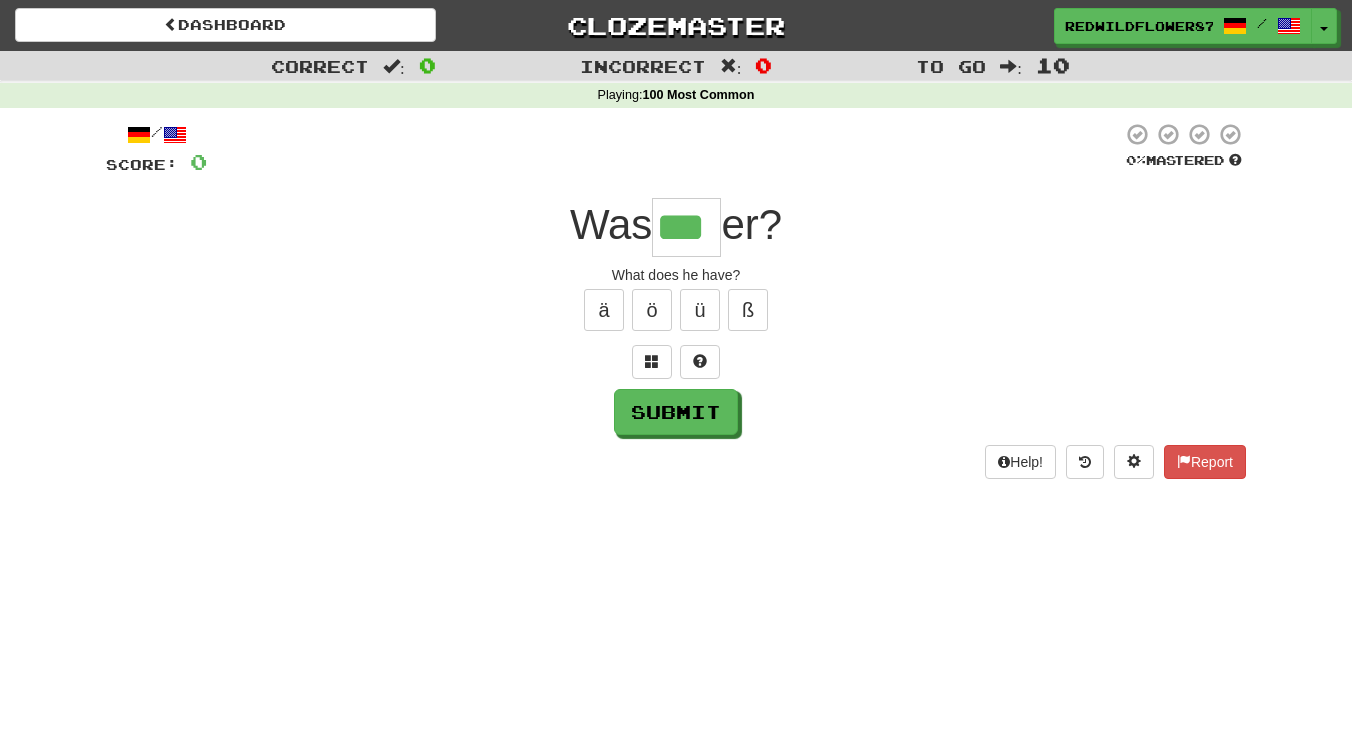 type on "***" 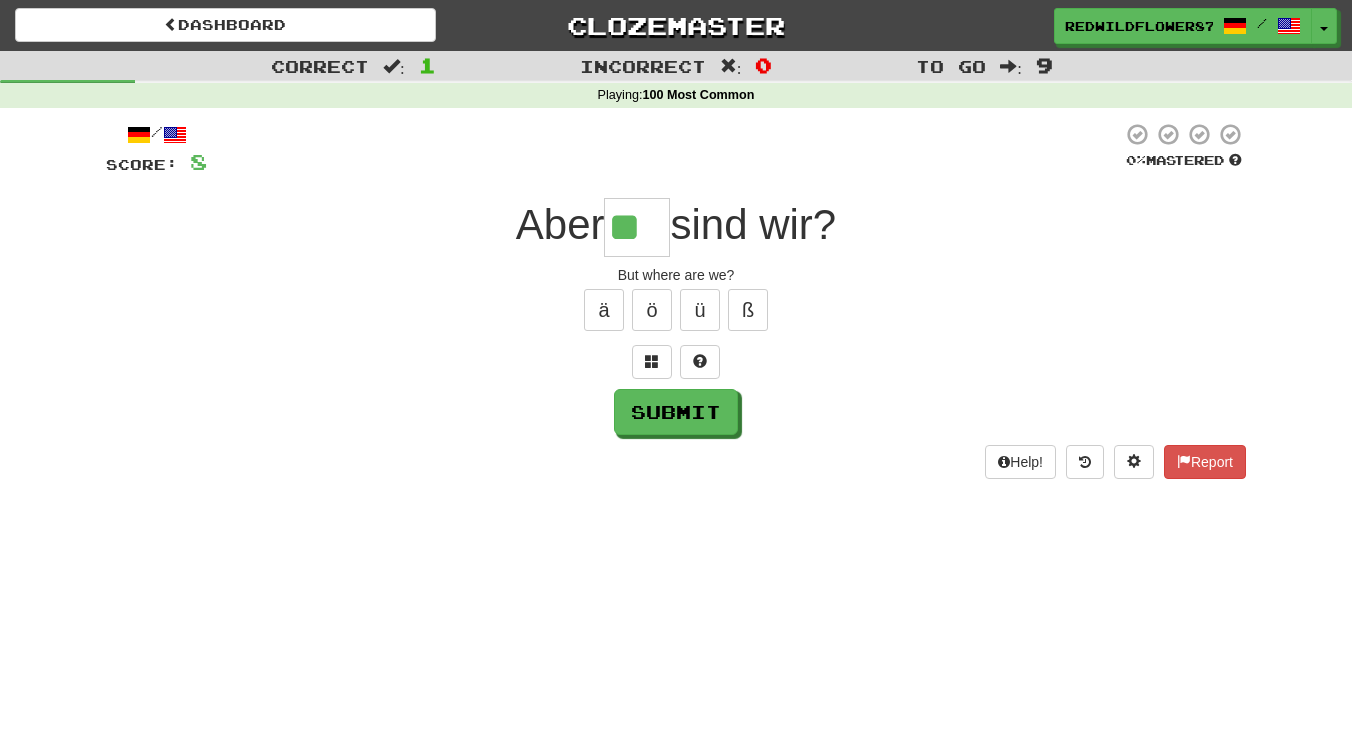 scroll, scrollTop: 0, scrollLeft: 2, axis: horizontal 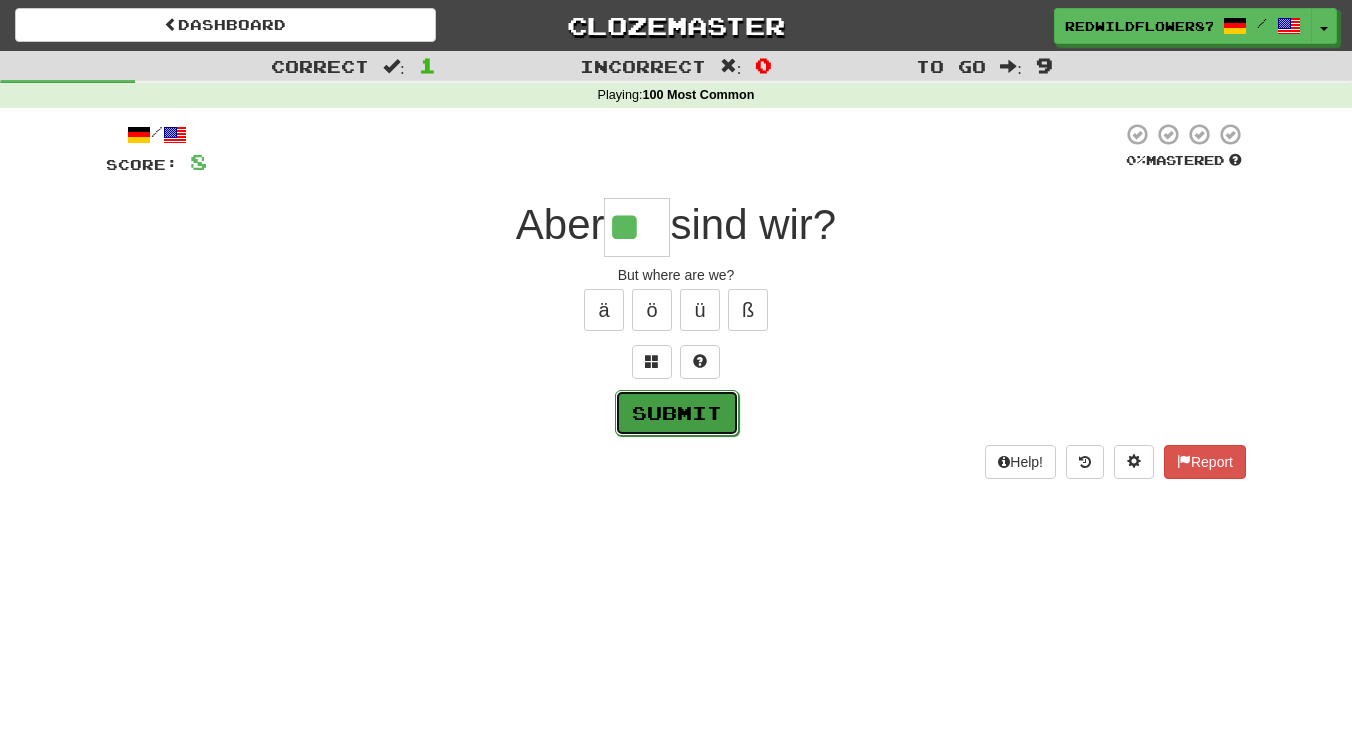 click on "Submit" at bounding box center [677, 413] 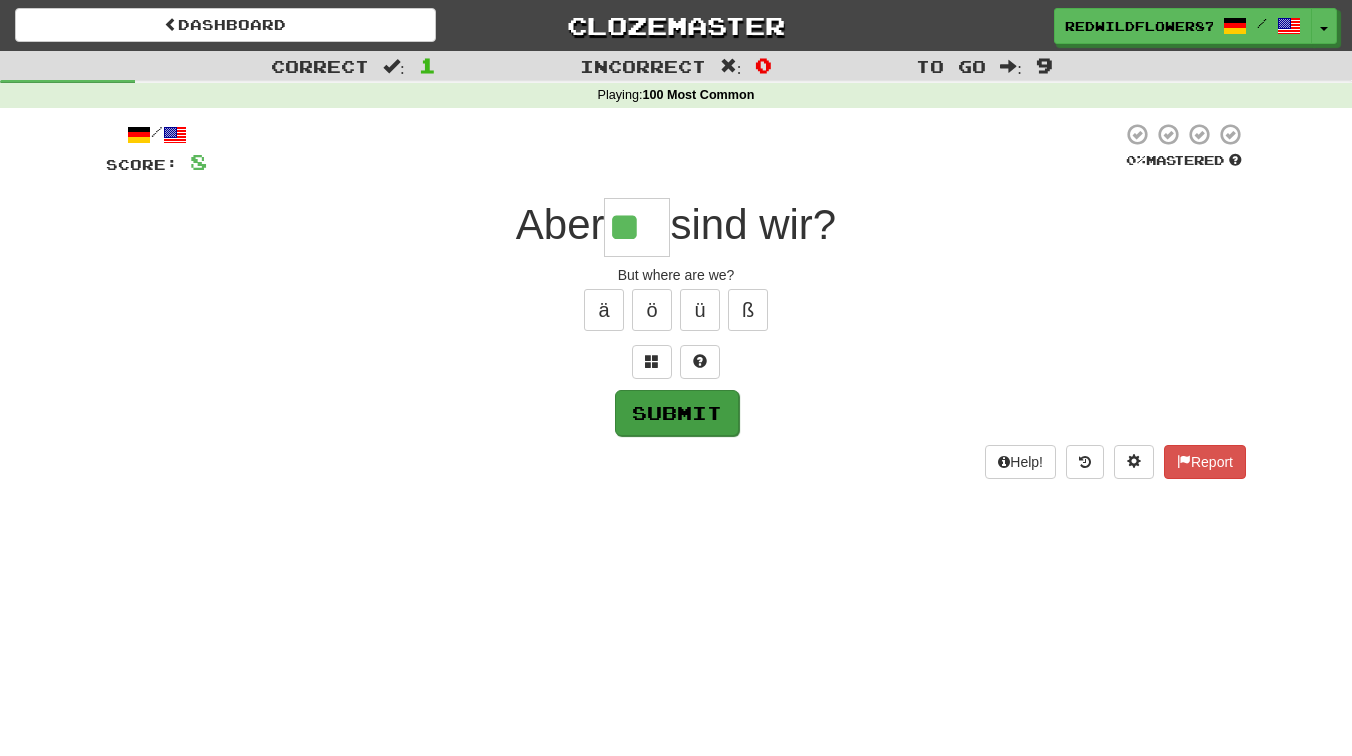 type on "**" 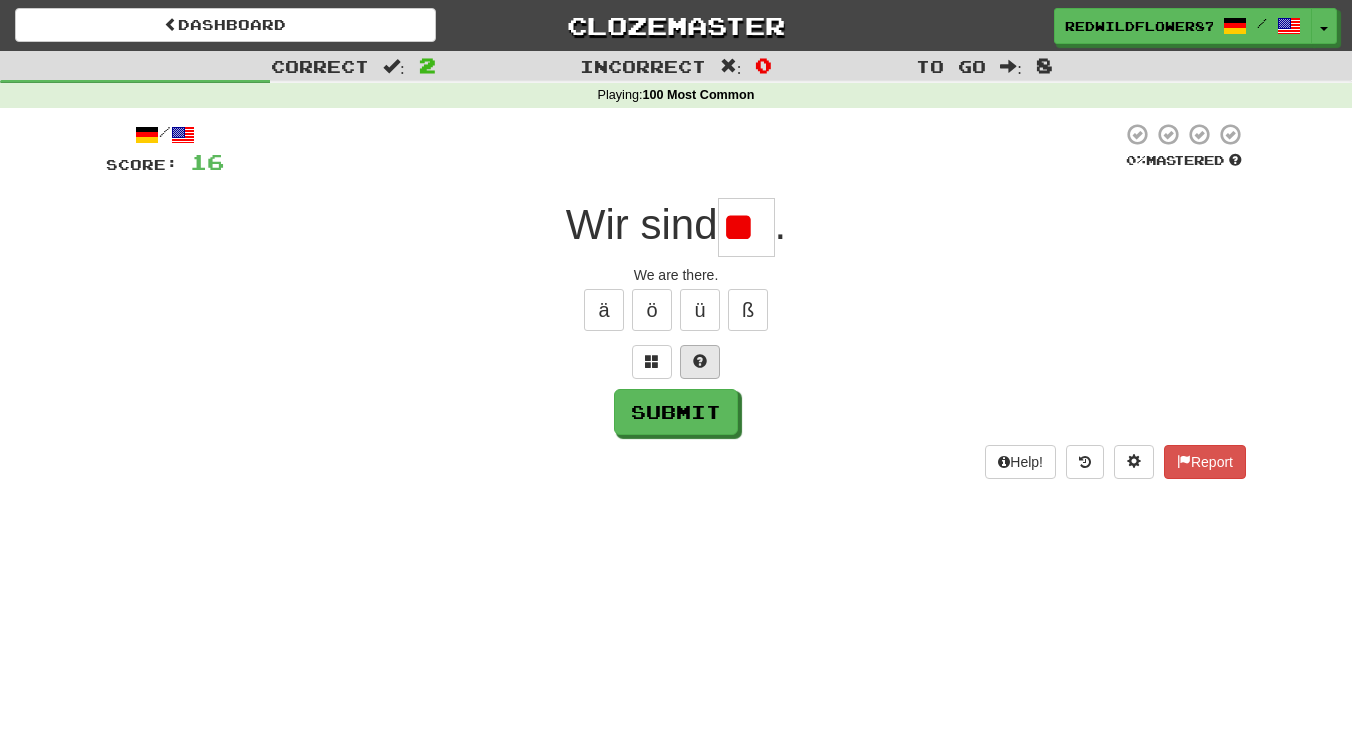 scroll, scrollTop: 0, scrollLeft: 0, axis: both 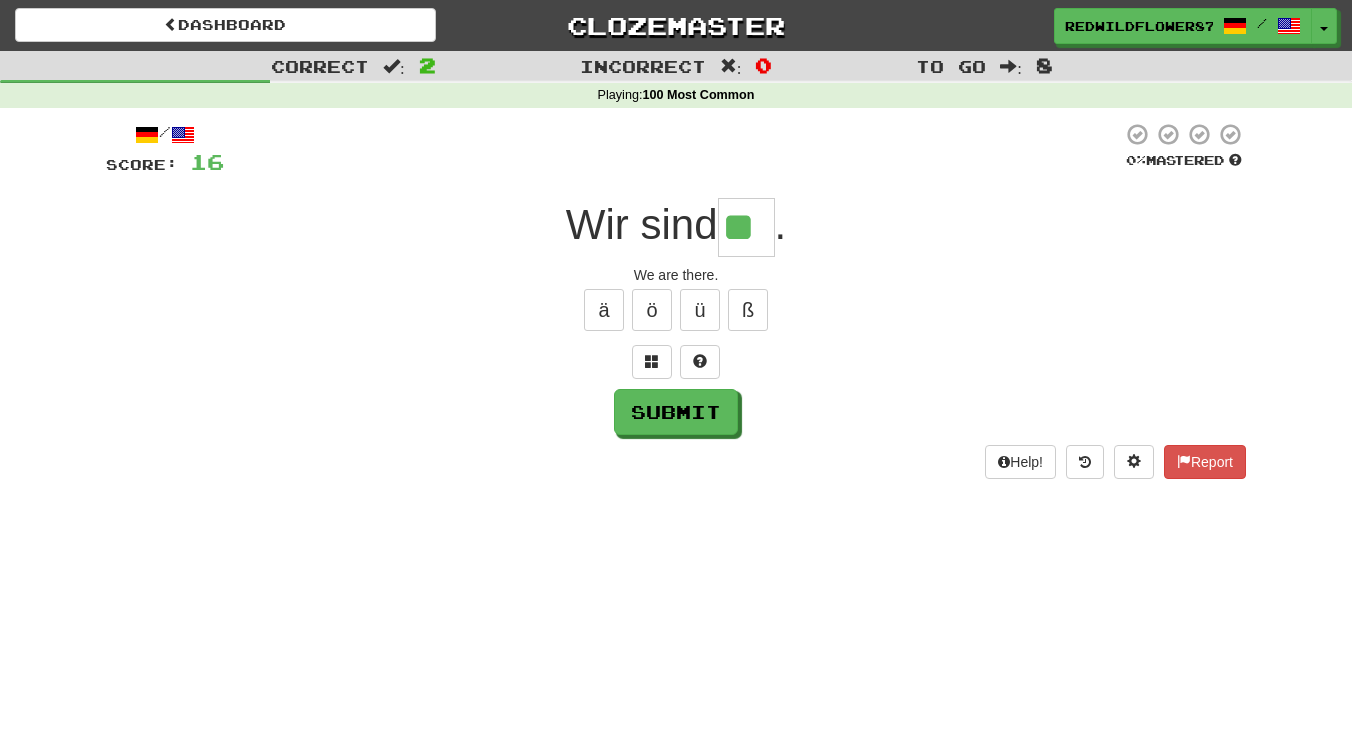 type on "**" 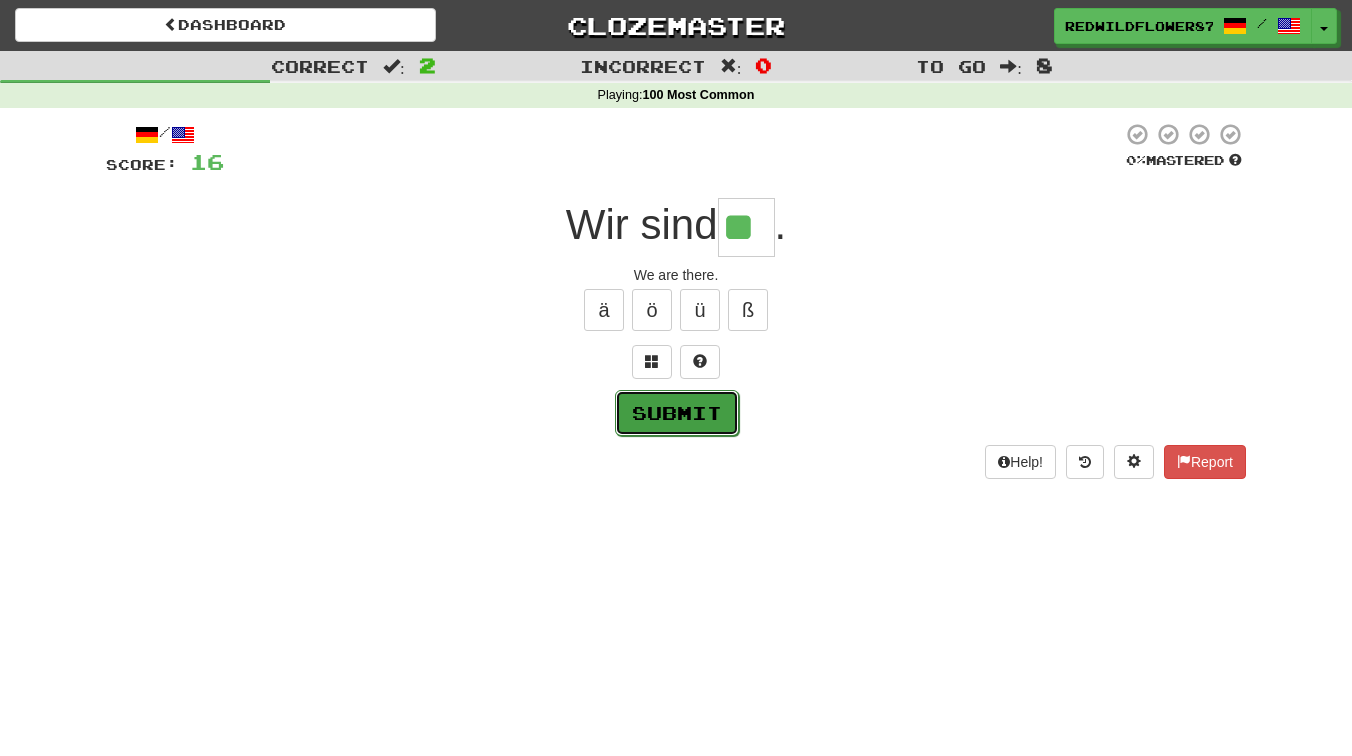 click on "Submit" at bounding box center [677, 413] 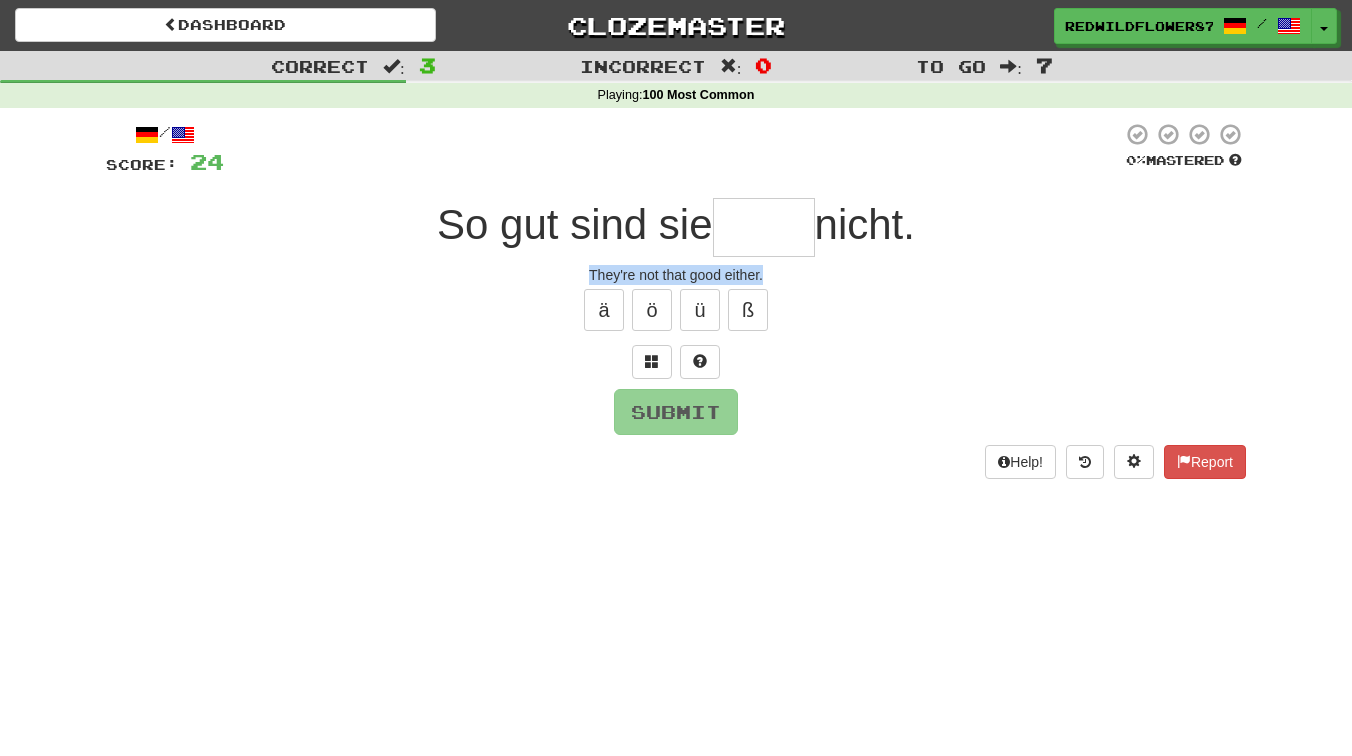 drag, startPoint x: 772, startPoint y: 277, endPoint x: 579, endPoint y: 280, distance: 193.02332 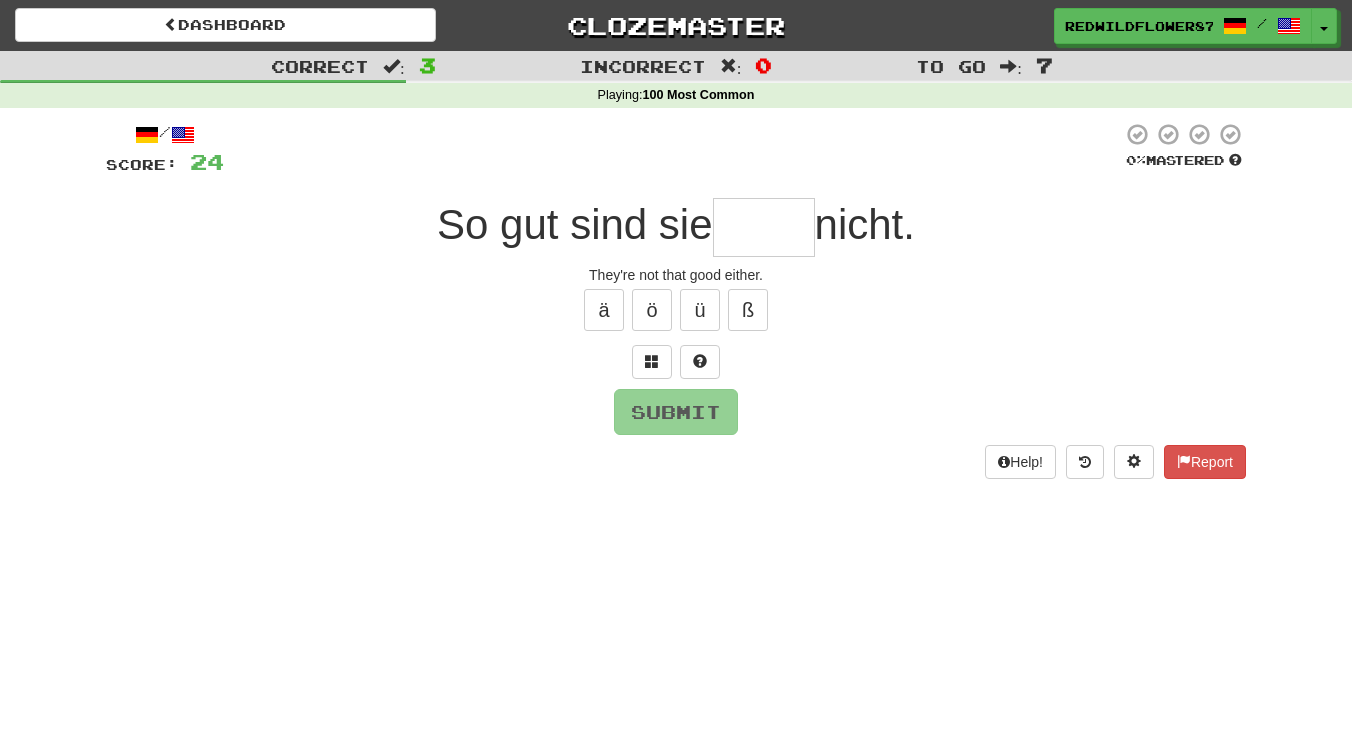 click at bounding box center (764, 227) 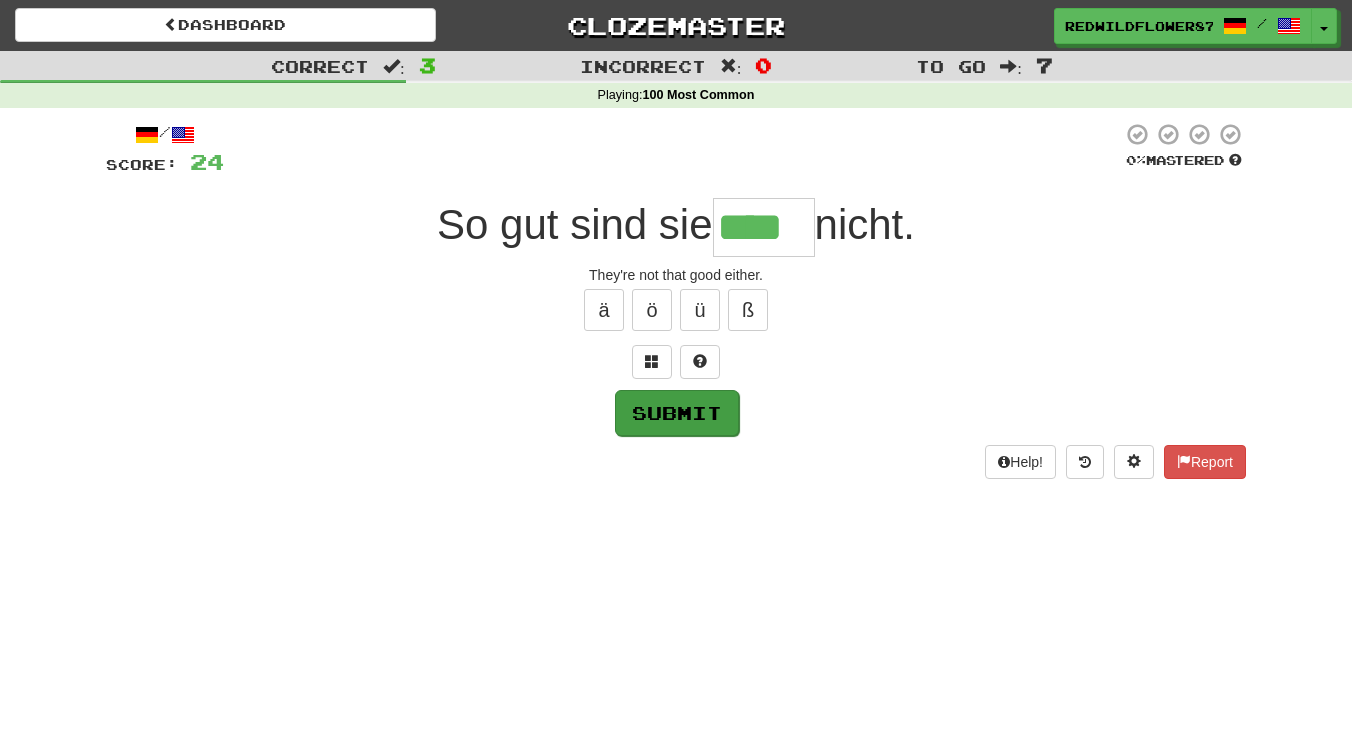 type on "****" 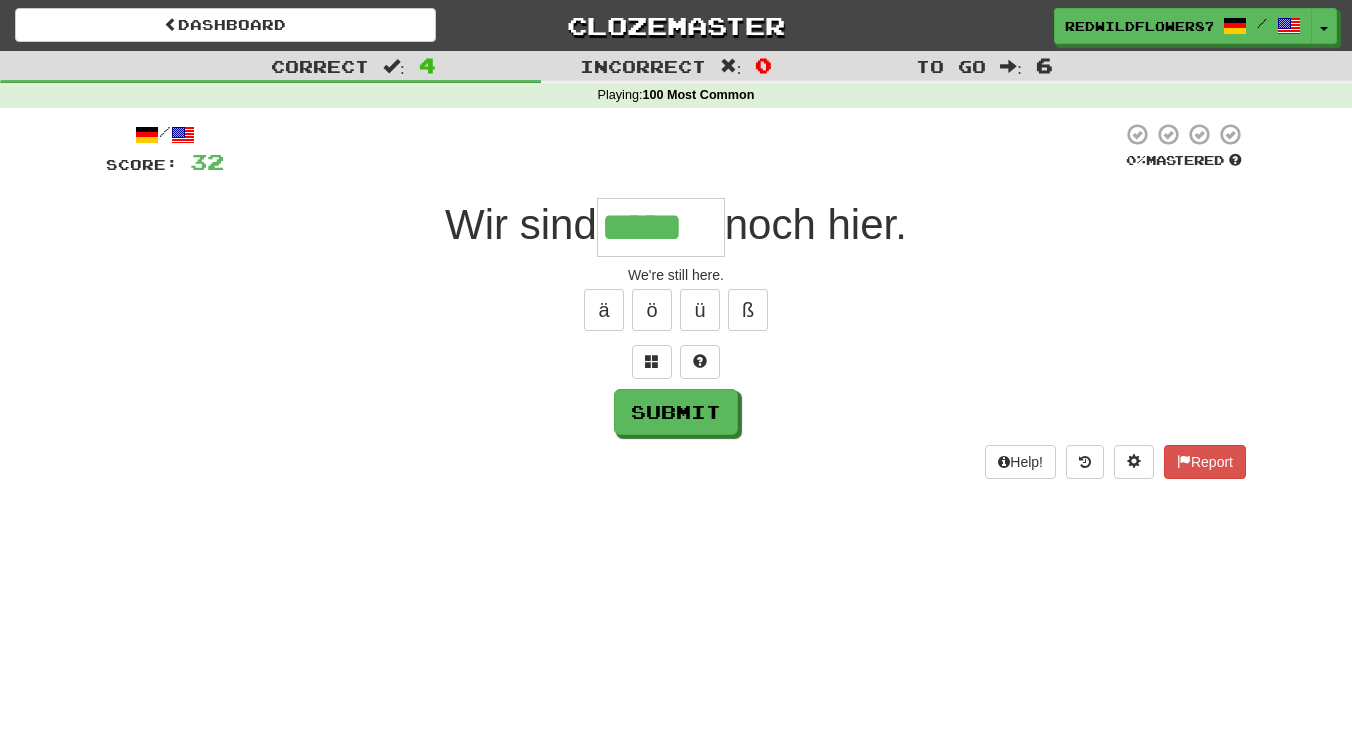 type on "*****" 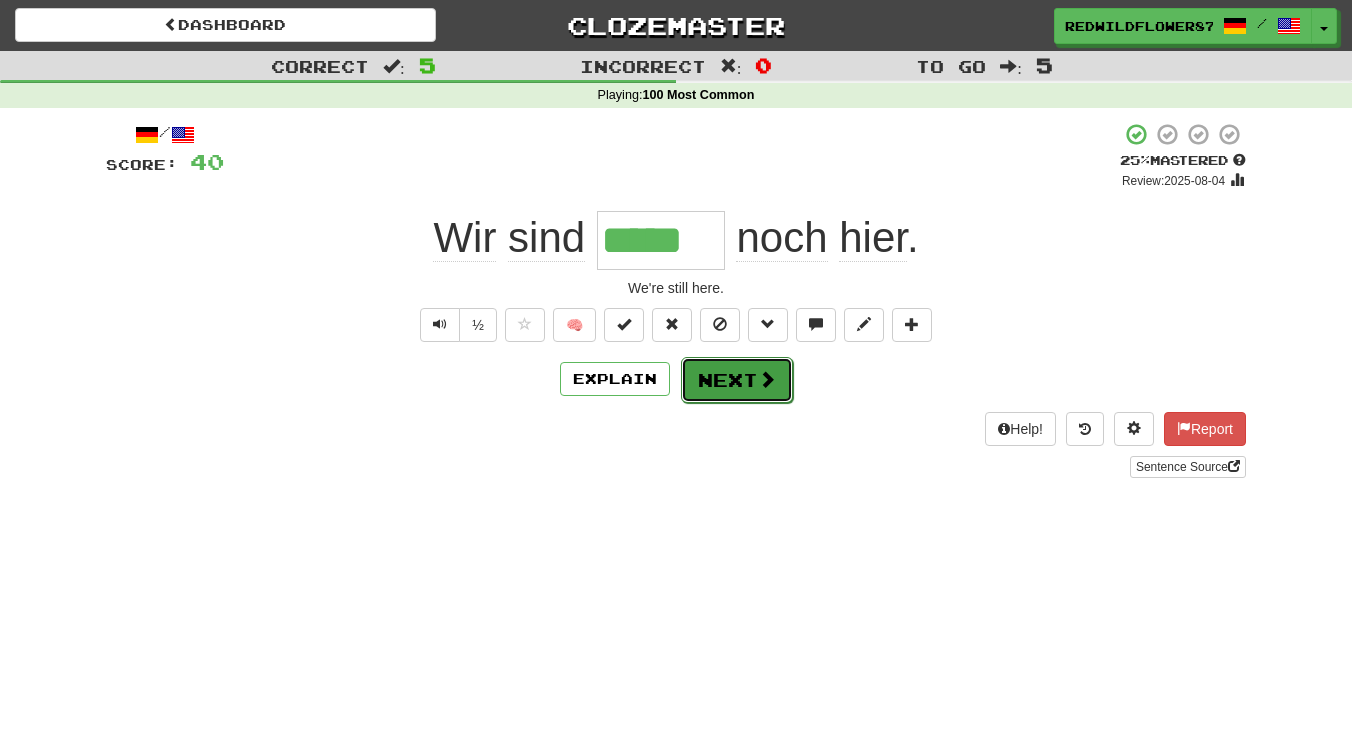 click on "Next" at bounding box center [737, 380] 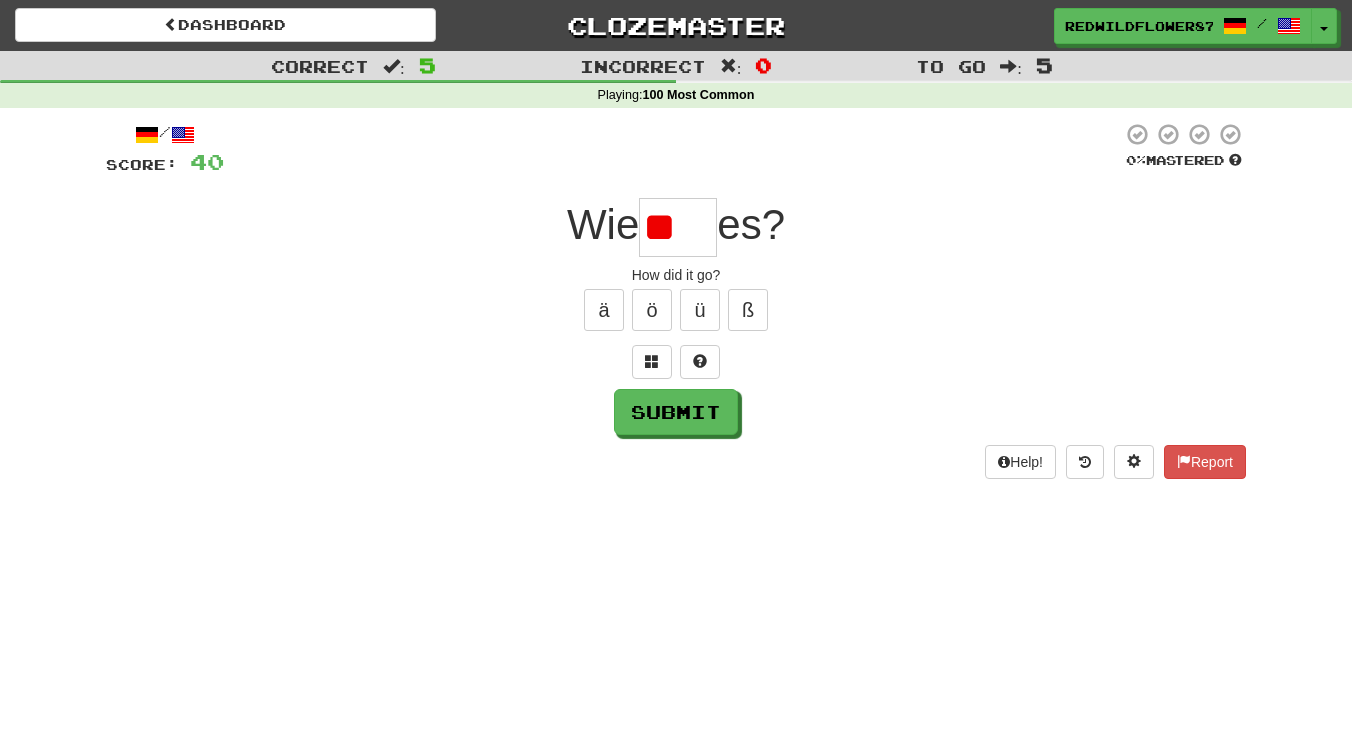 type on "*" 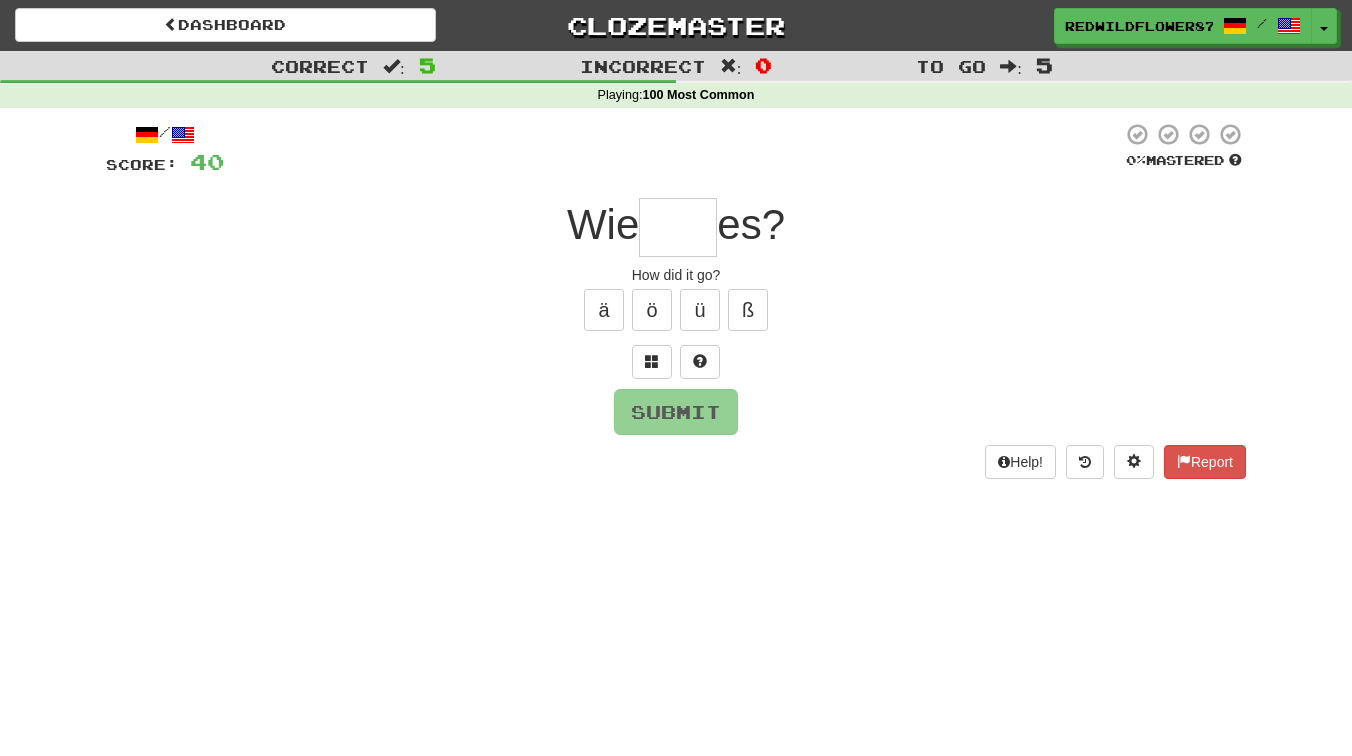 click at bounding box center [678, 227] 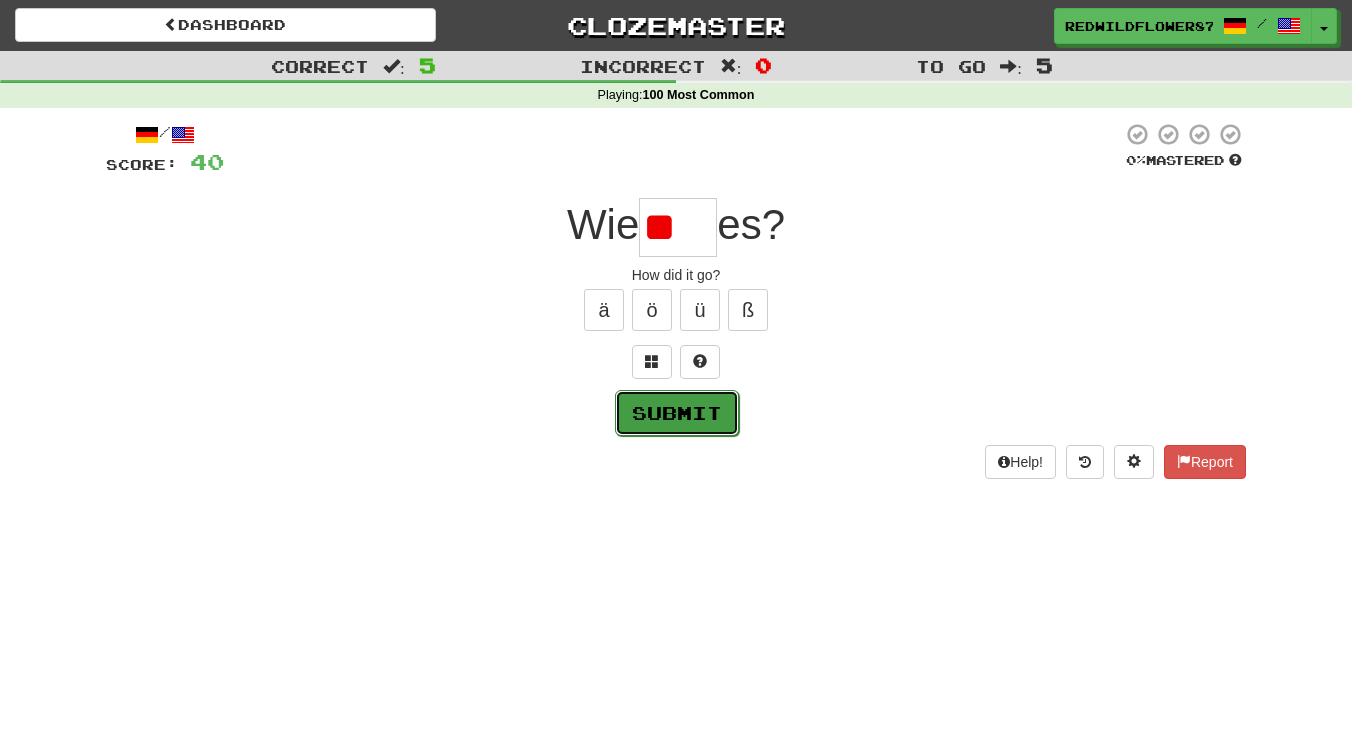 click on "Submit" at bounding box center [677, 413] 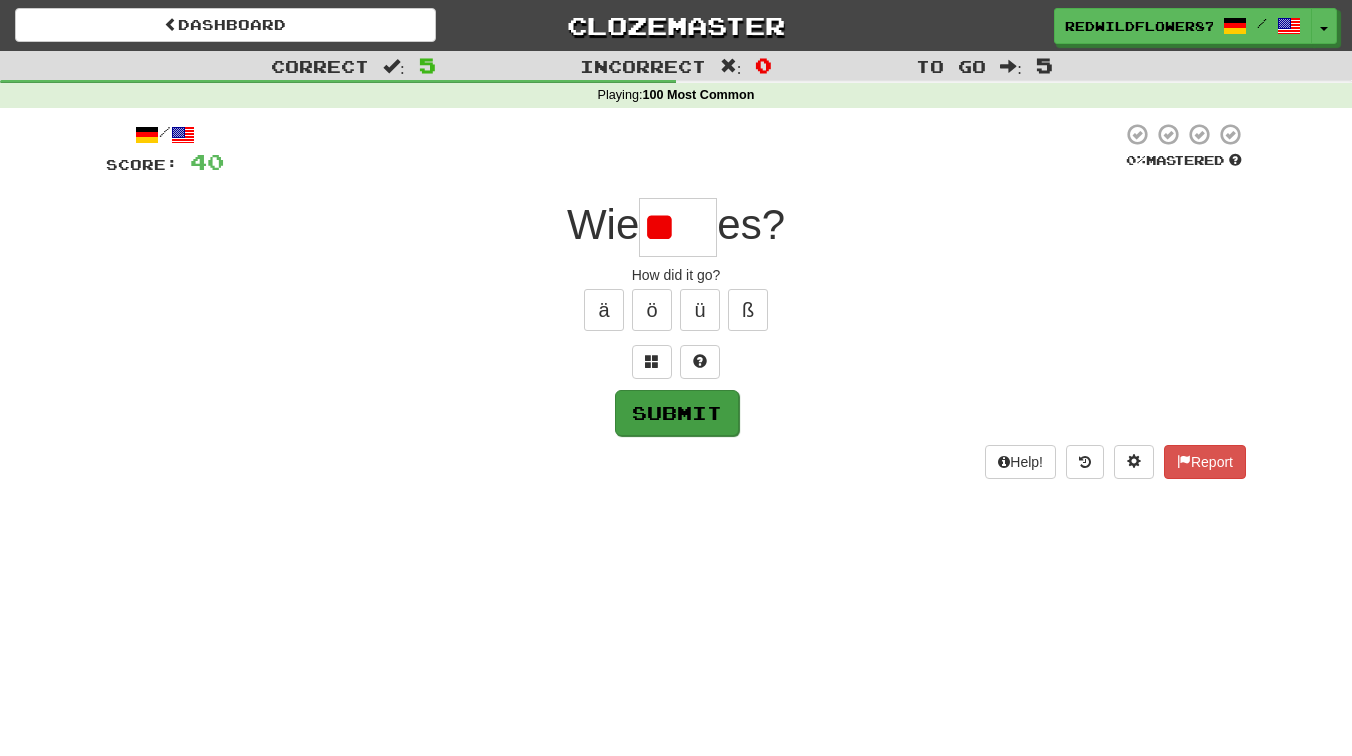 type on "***" 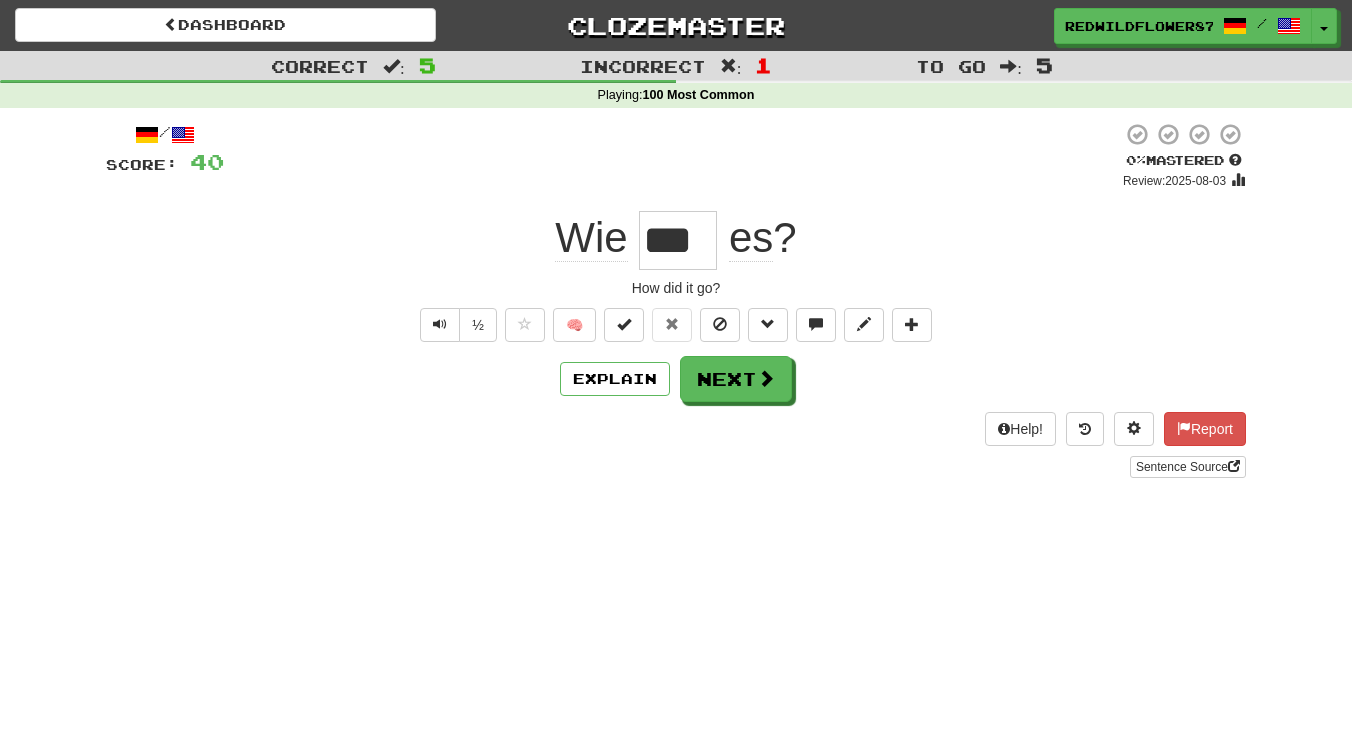 click on "***" at bounding box center [678, 240] 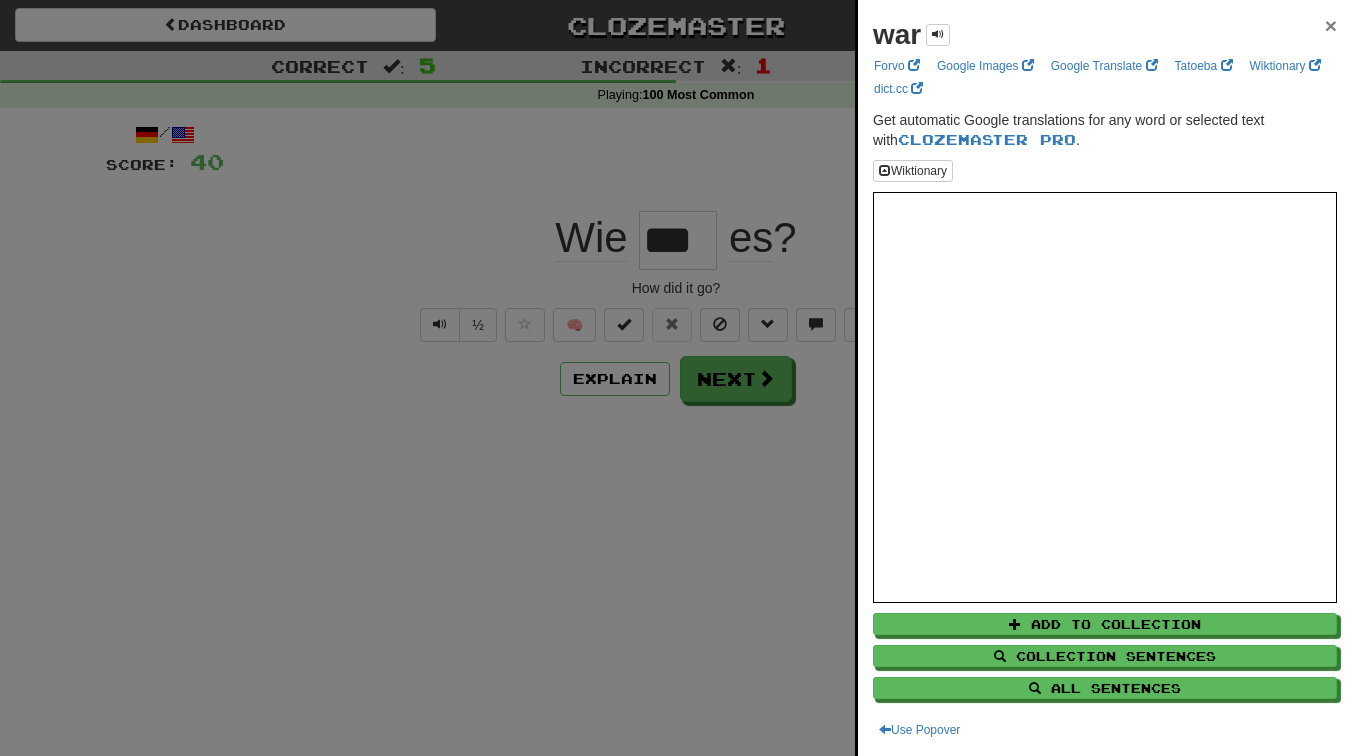click on "×" at bounding box center (1331, 25) 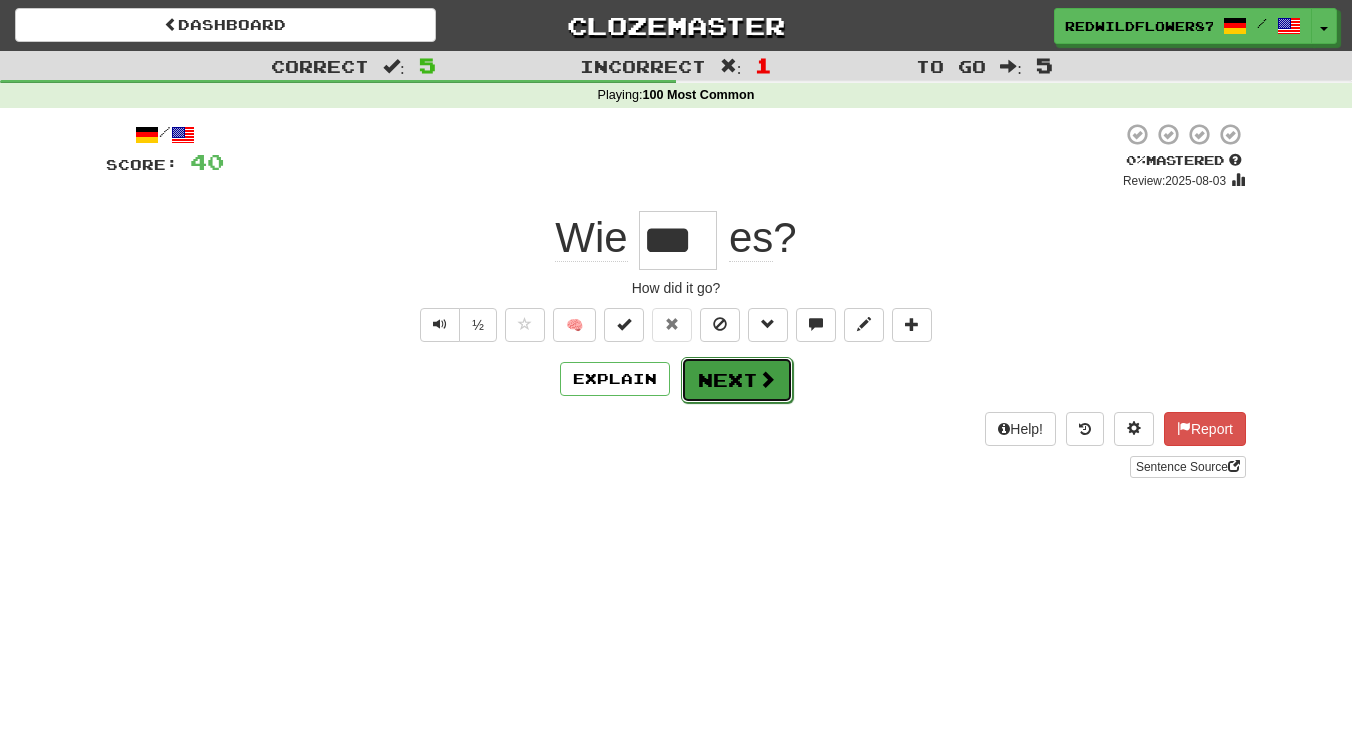 click on "Next" at bounding box center (737, 380) 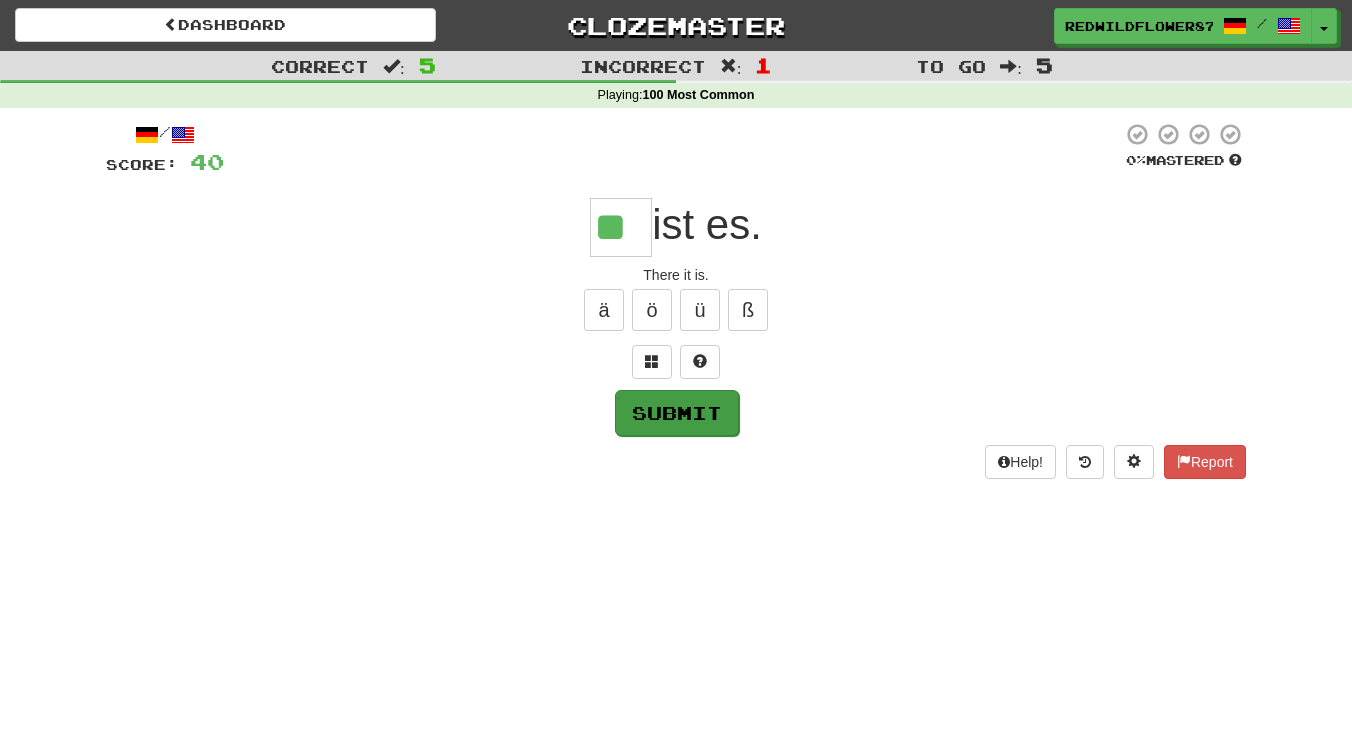 type on "**" 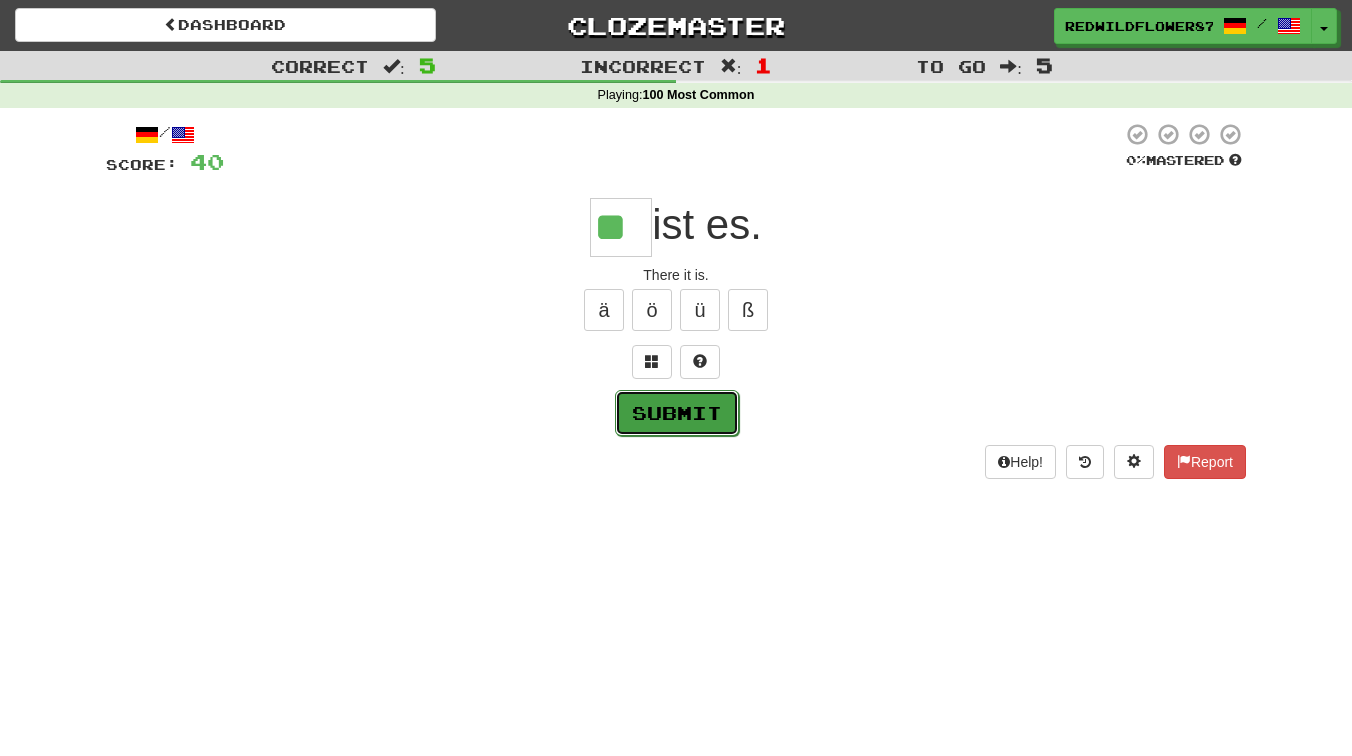 click on "Submit" at bounding box center [677, 413] 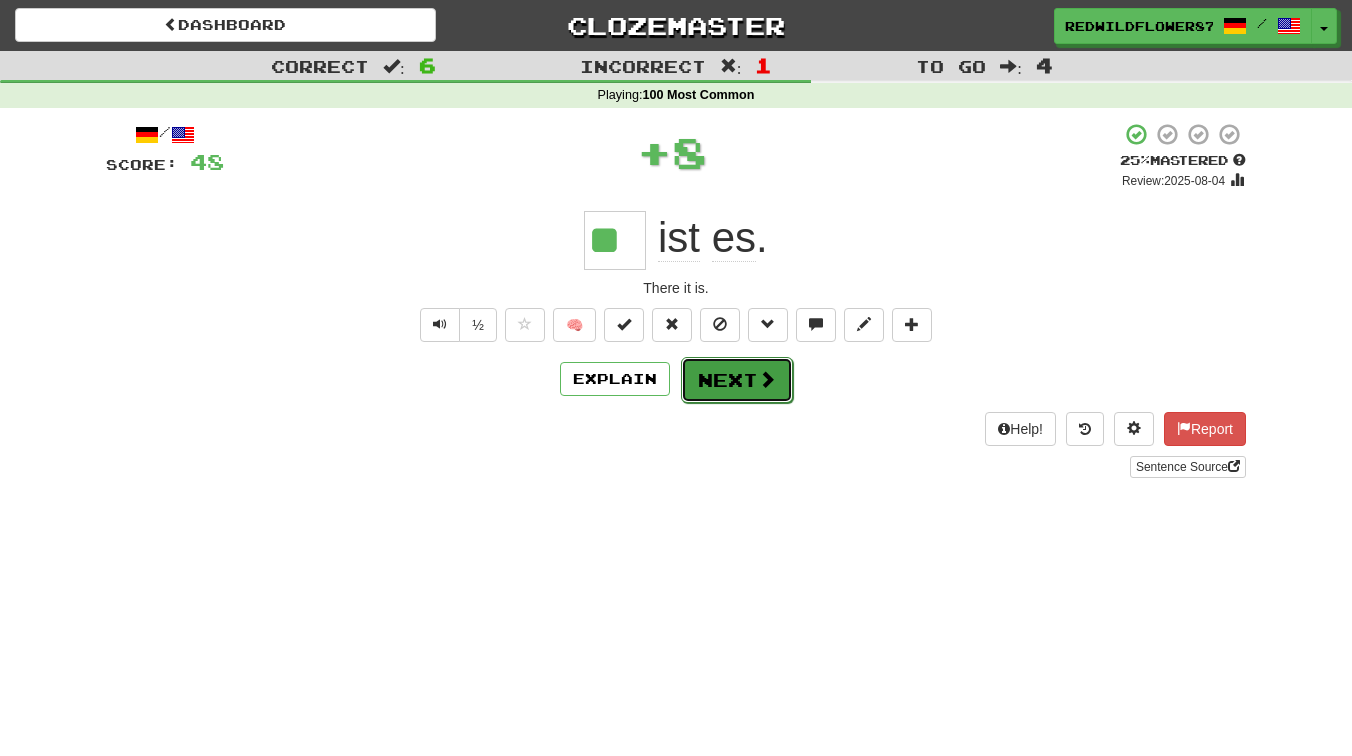 click on "Next" at bounding box center [737, 380] 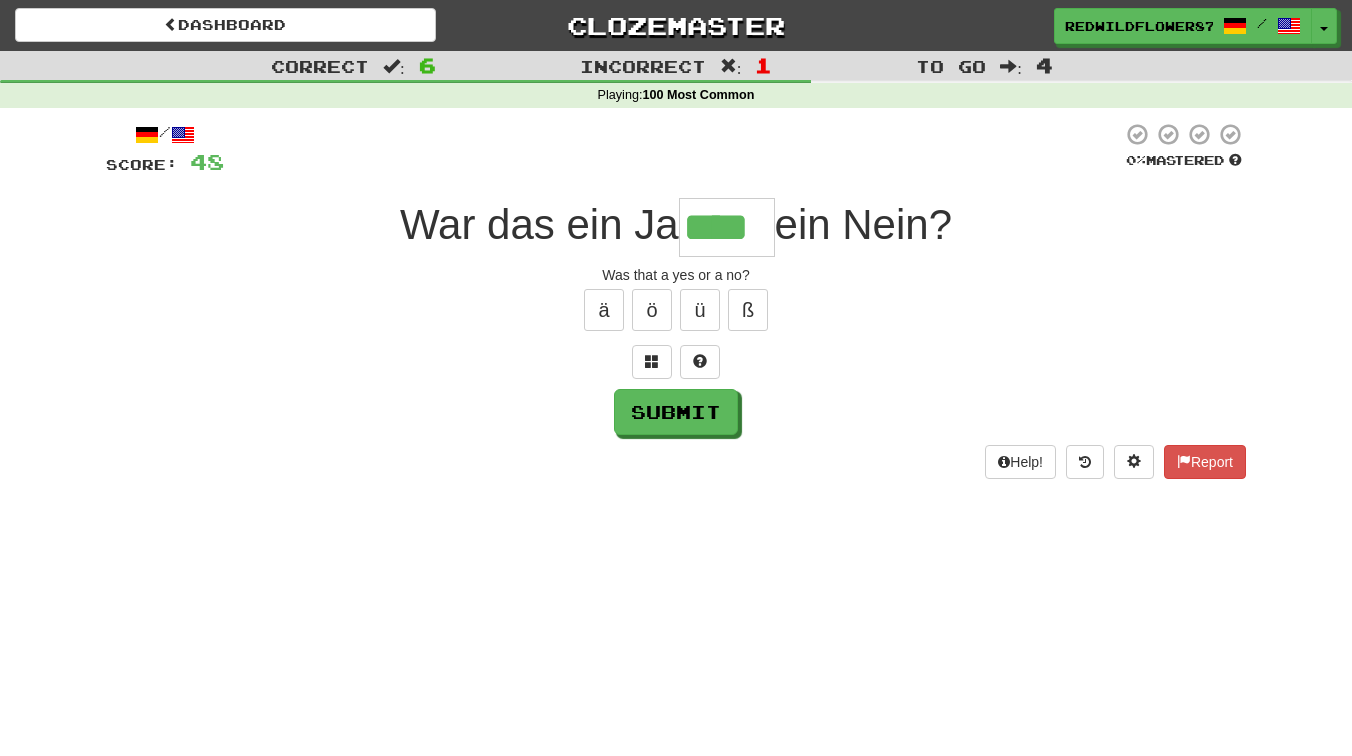 type on "****" 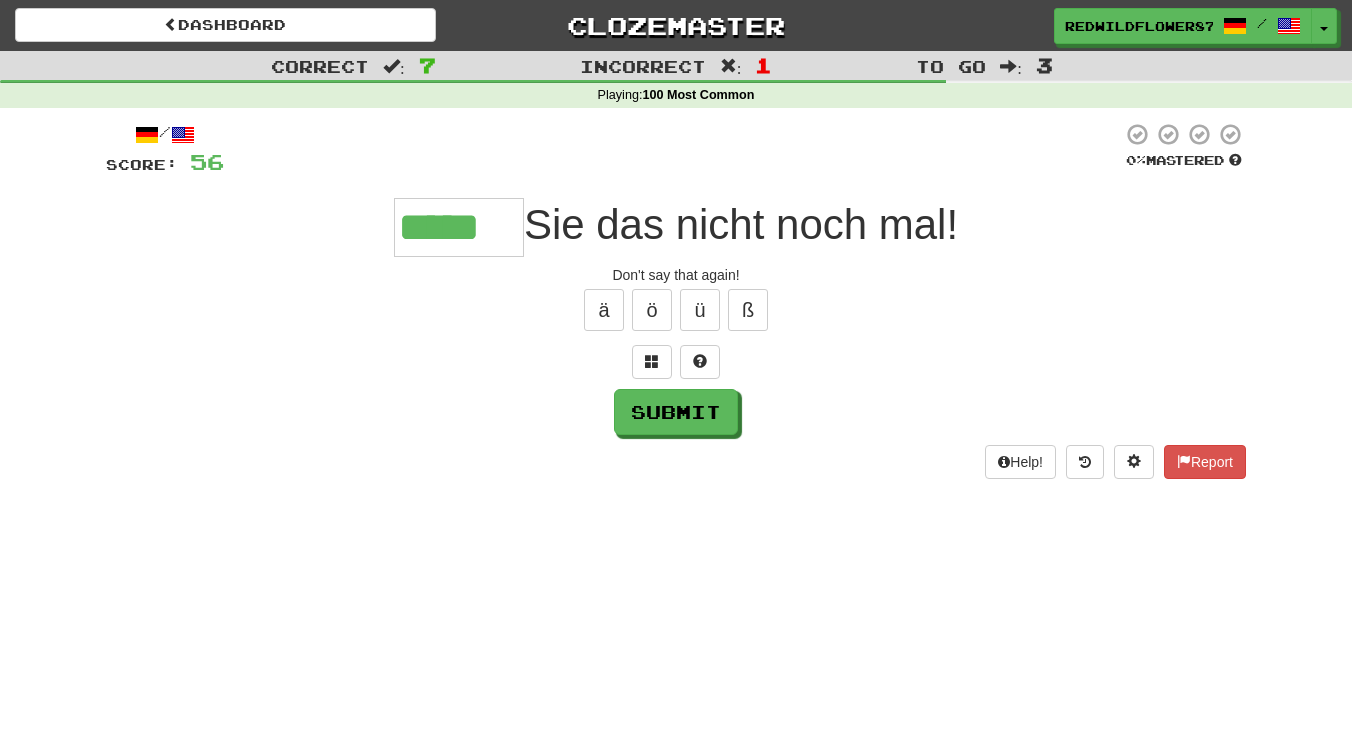type on "*****" 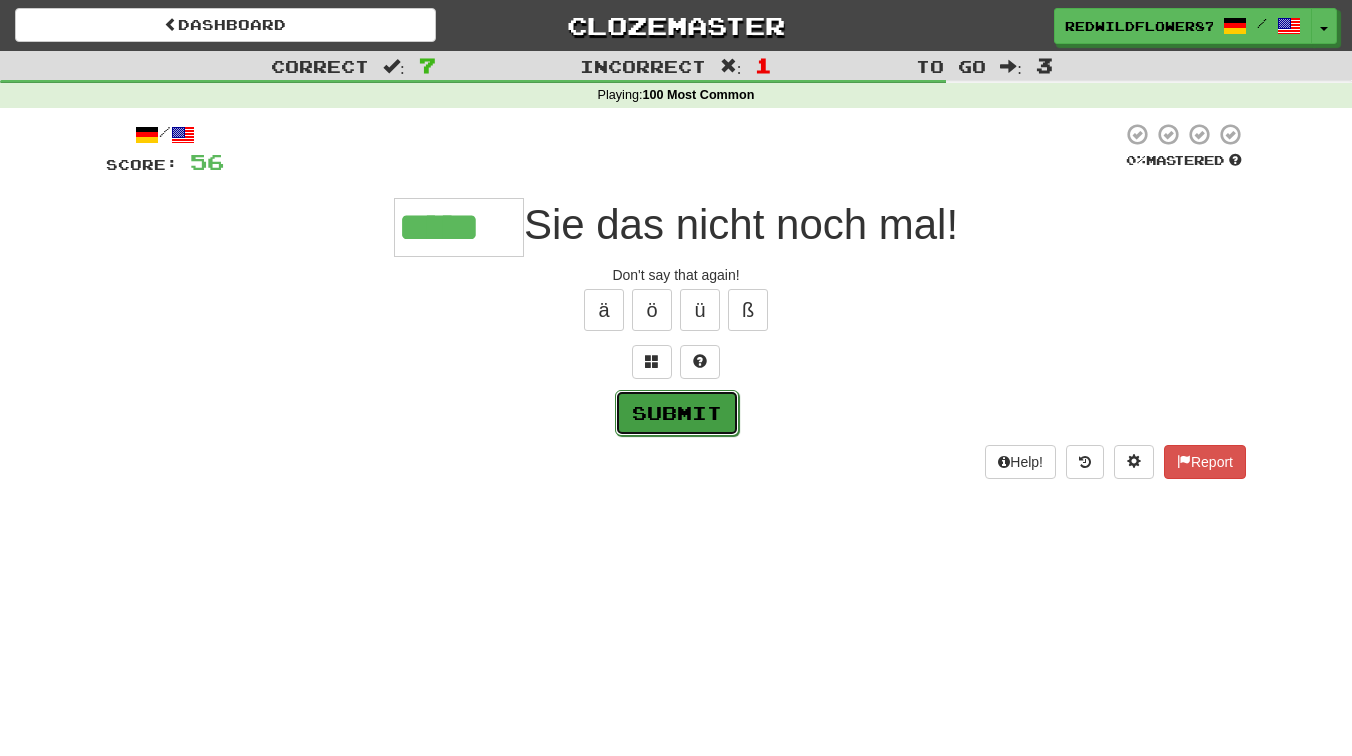 click on "Submit" at bounding box center [677, 413] 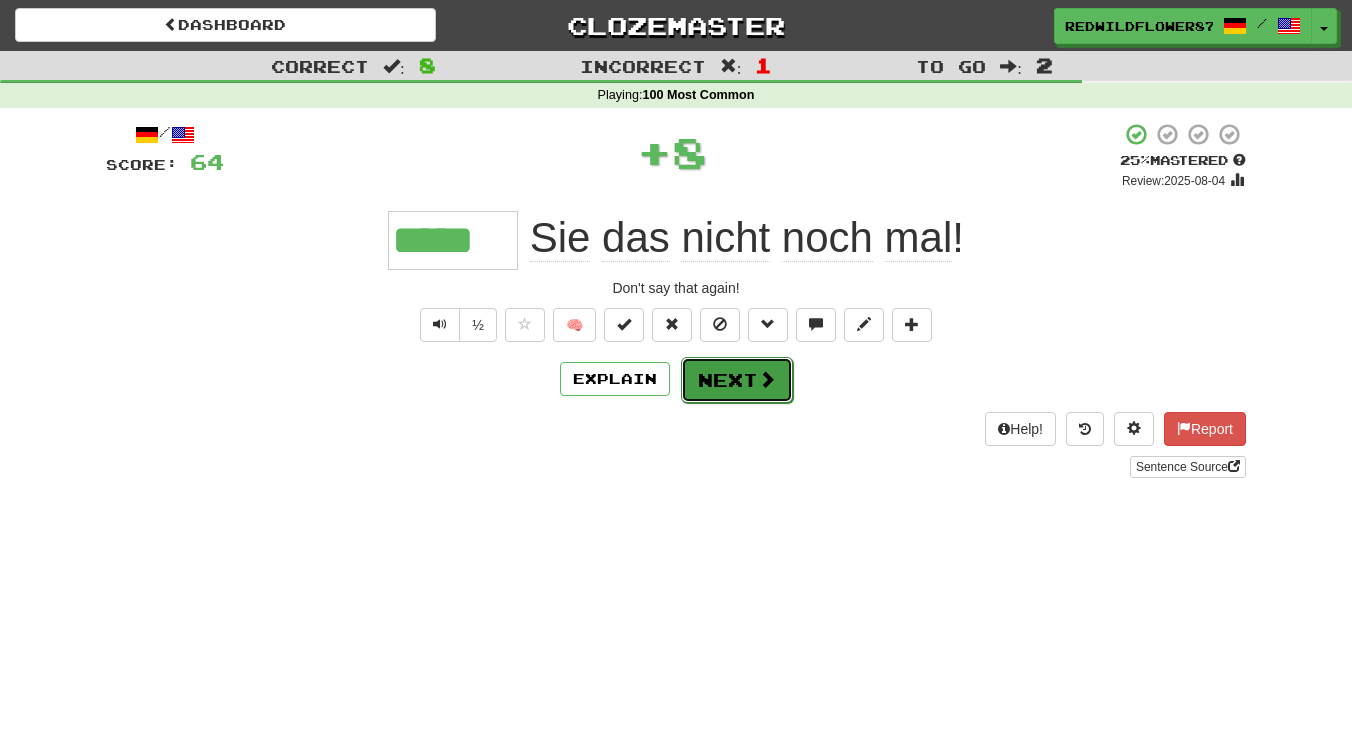 click on "Next" at bounding box center [737, 380] 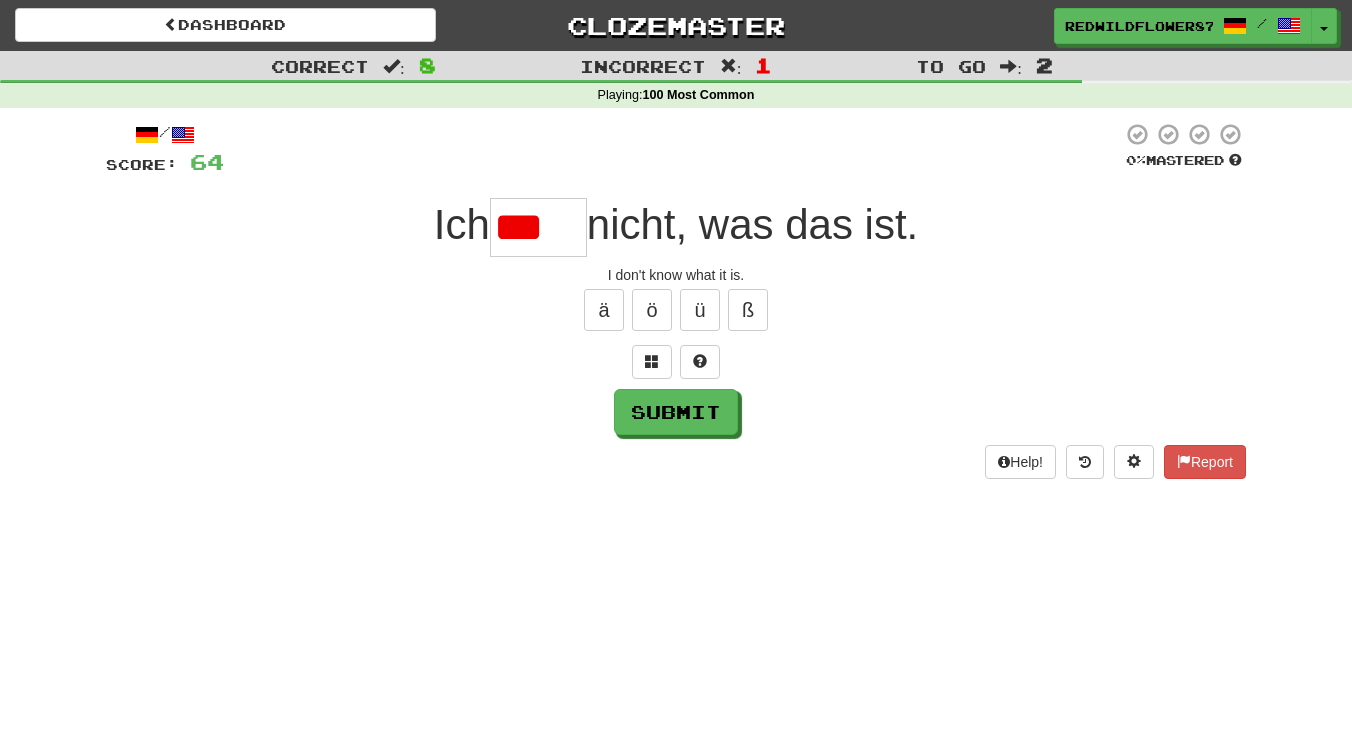 scroll, scrollTop: 0, scrollLeft: 0, axis: both 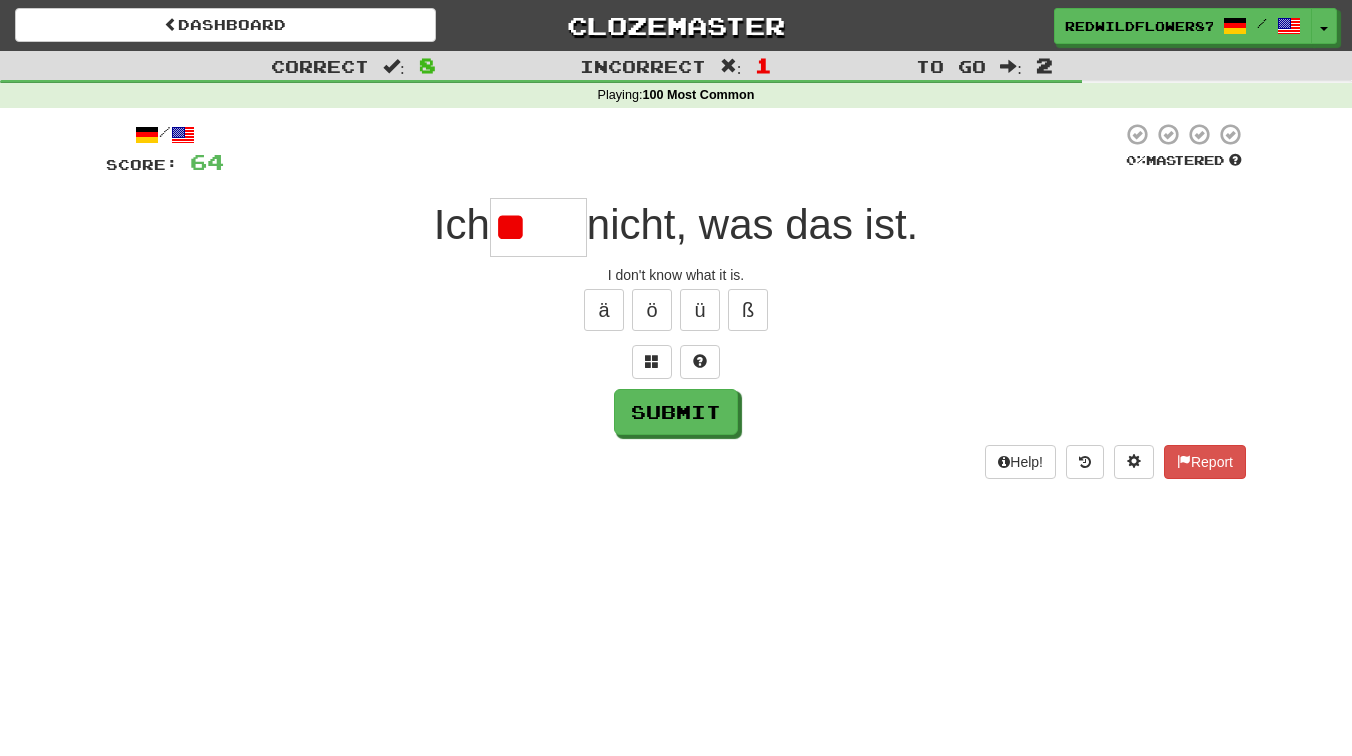 type on "*" 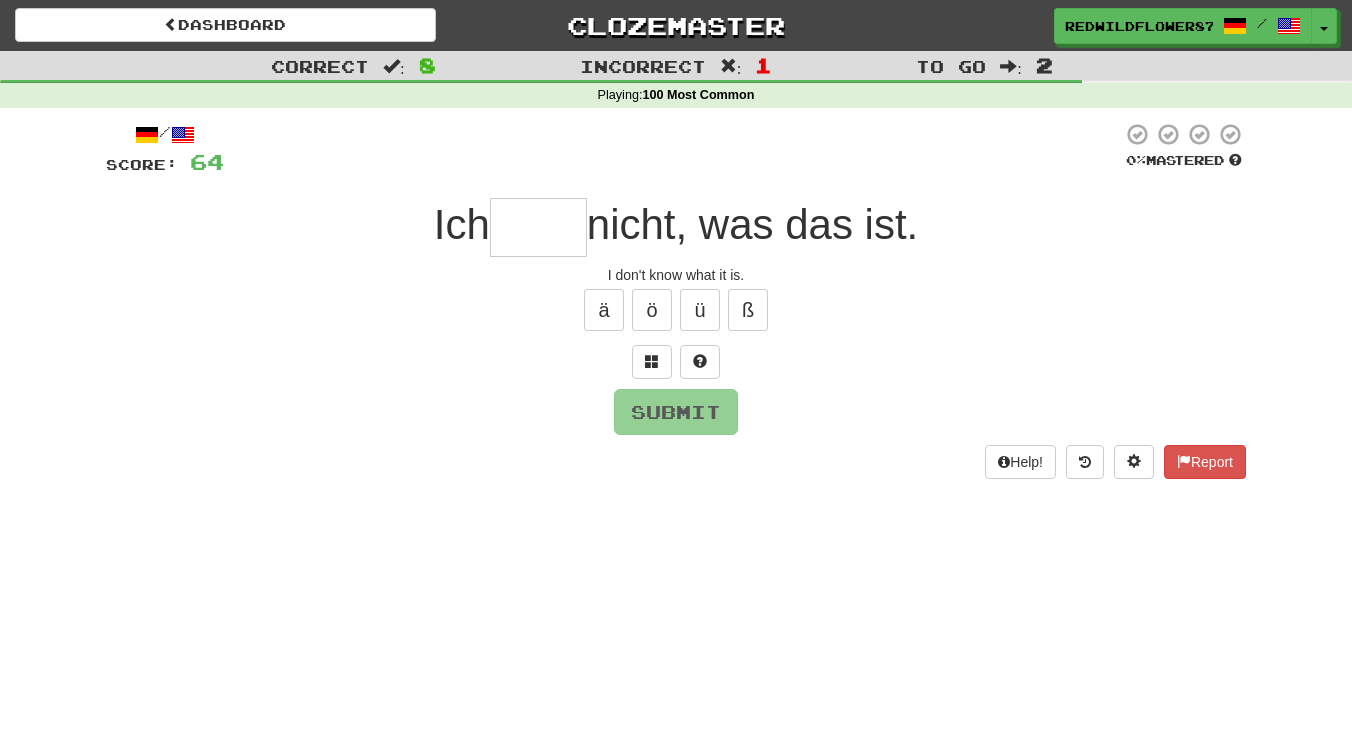type on "*" 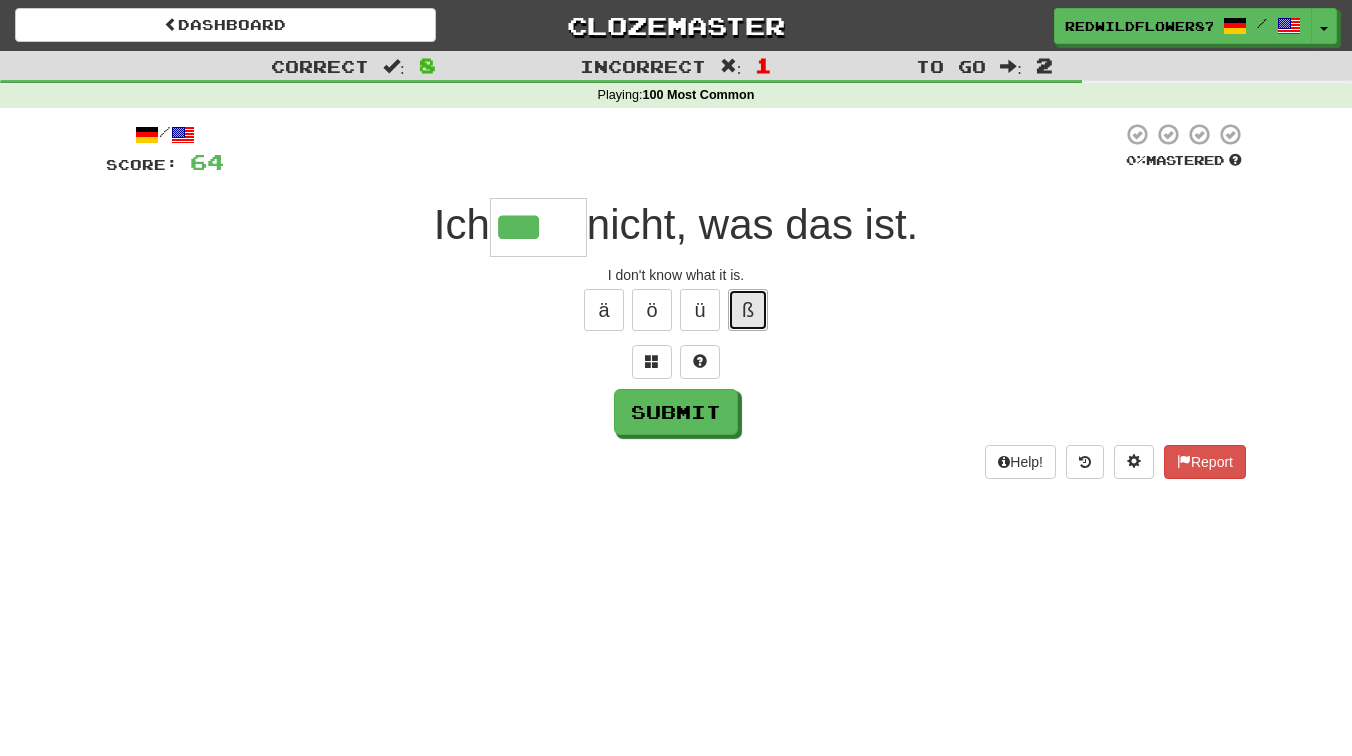 click on "ß" at bounding box center (748, 310) 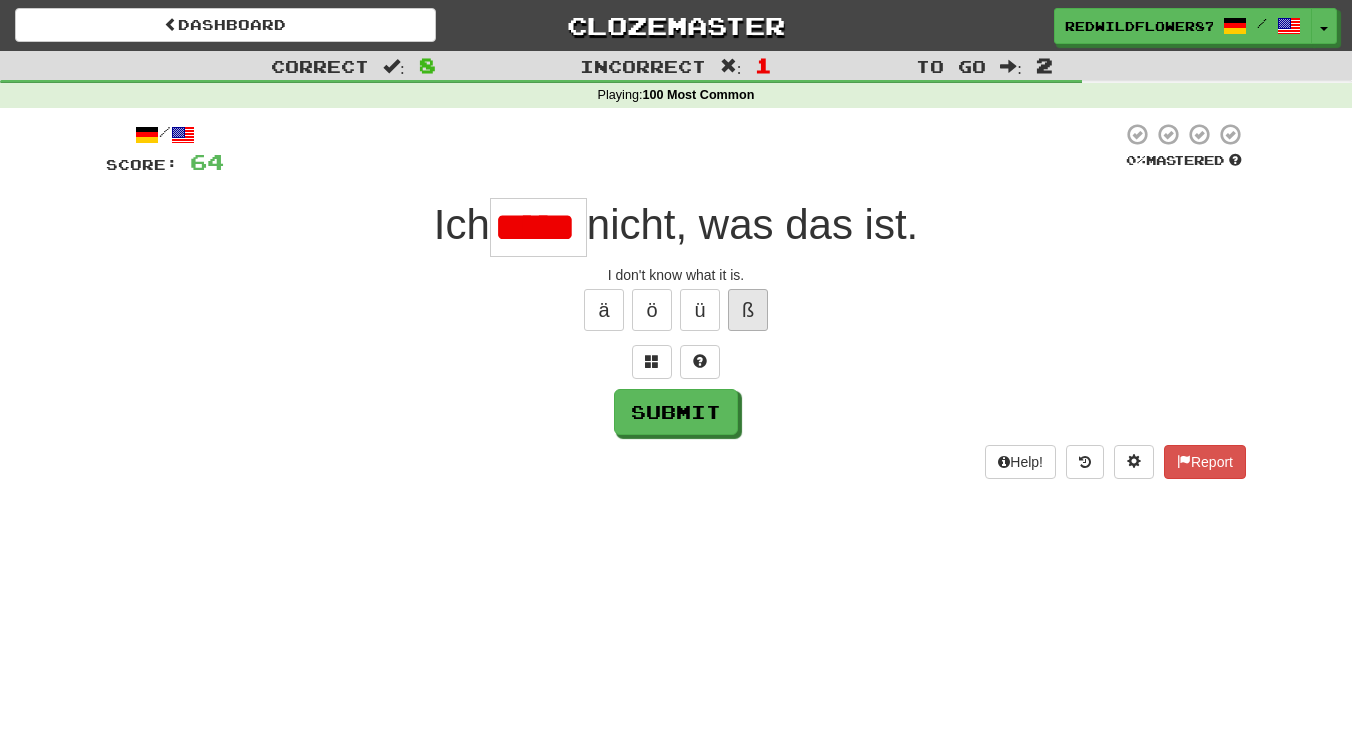 scroll, scrollTop: 0, scrollLeft: 20, axis: horizontal 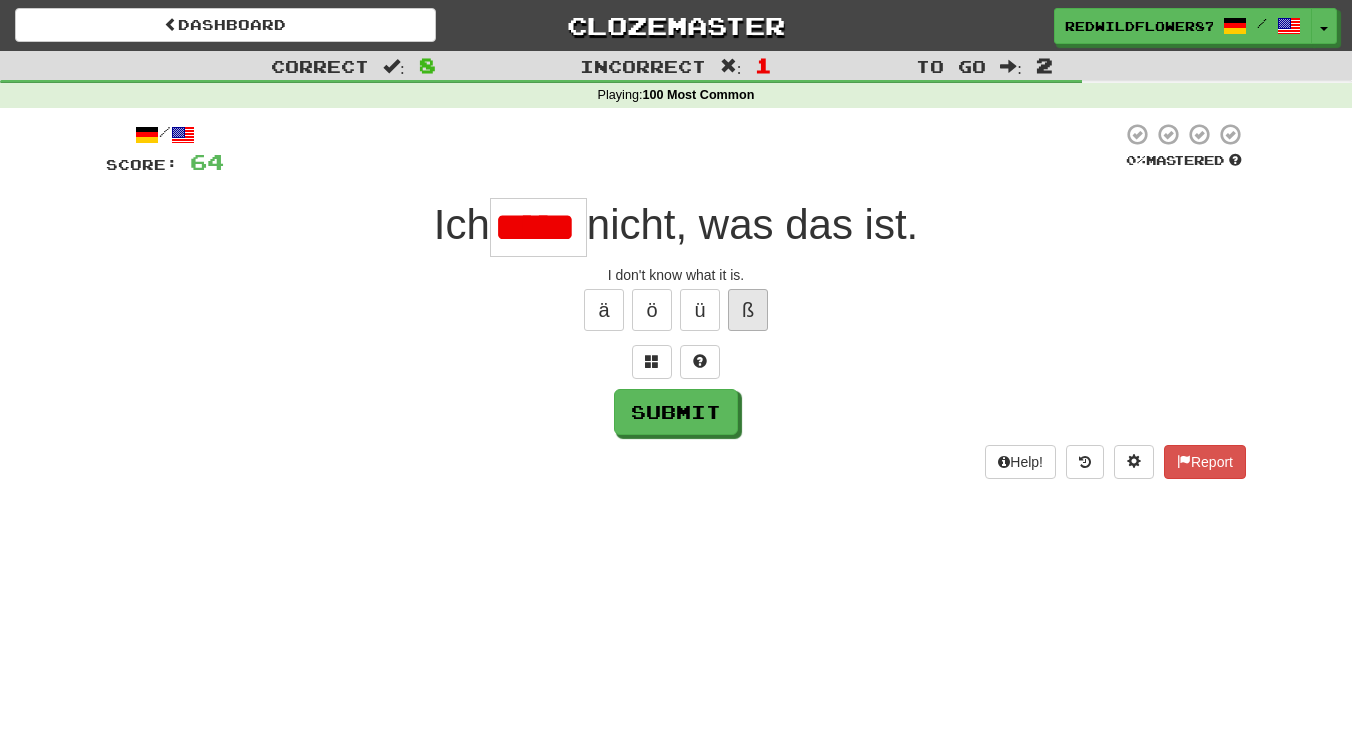 type on "****" 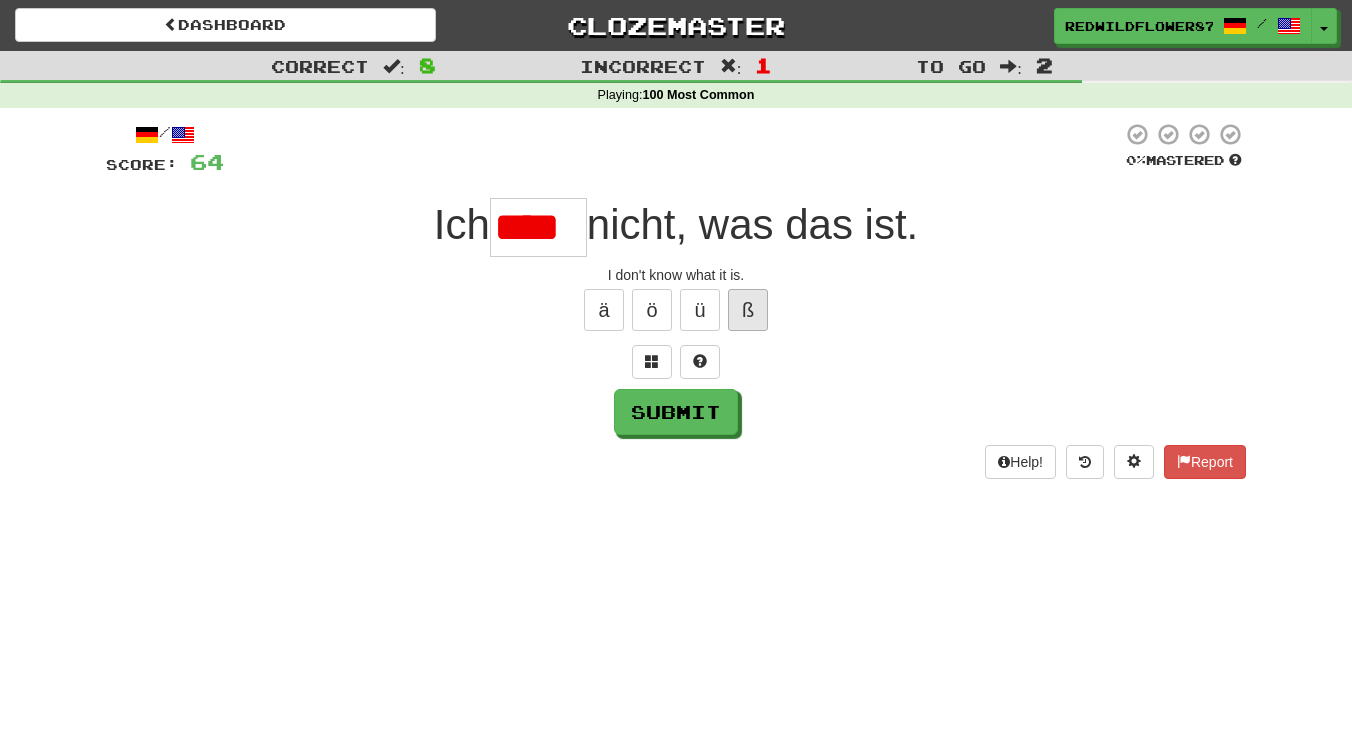 scroll, scrollTop: 0, scrollLeft: 0, axis: both 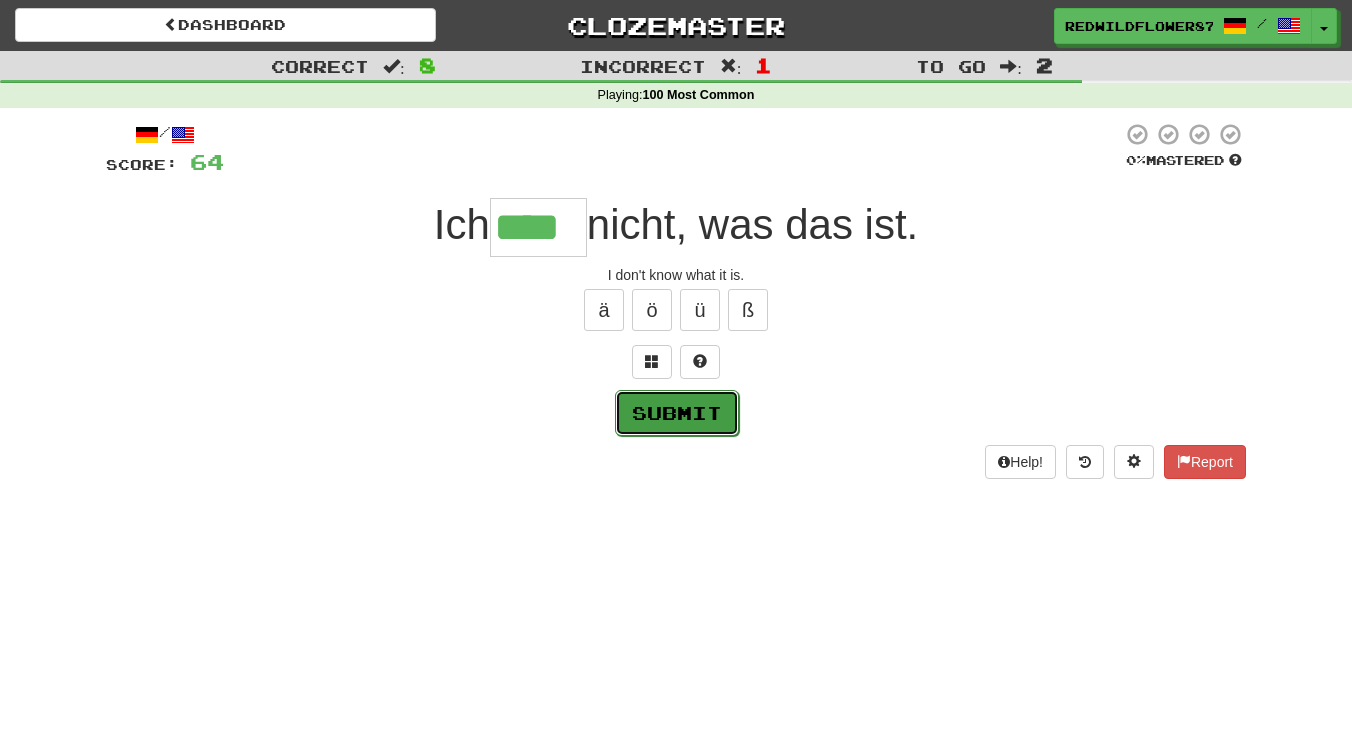 click on "Submit" at bounding box center [677, 413] 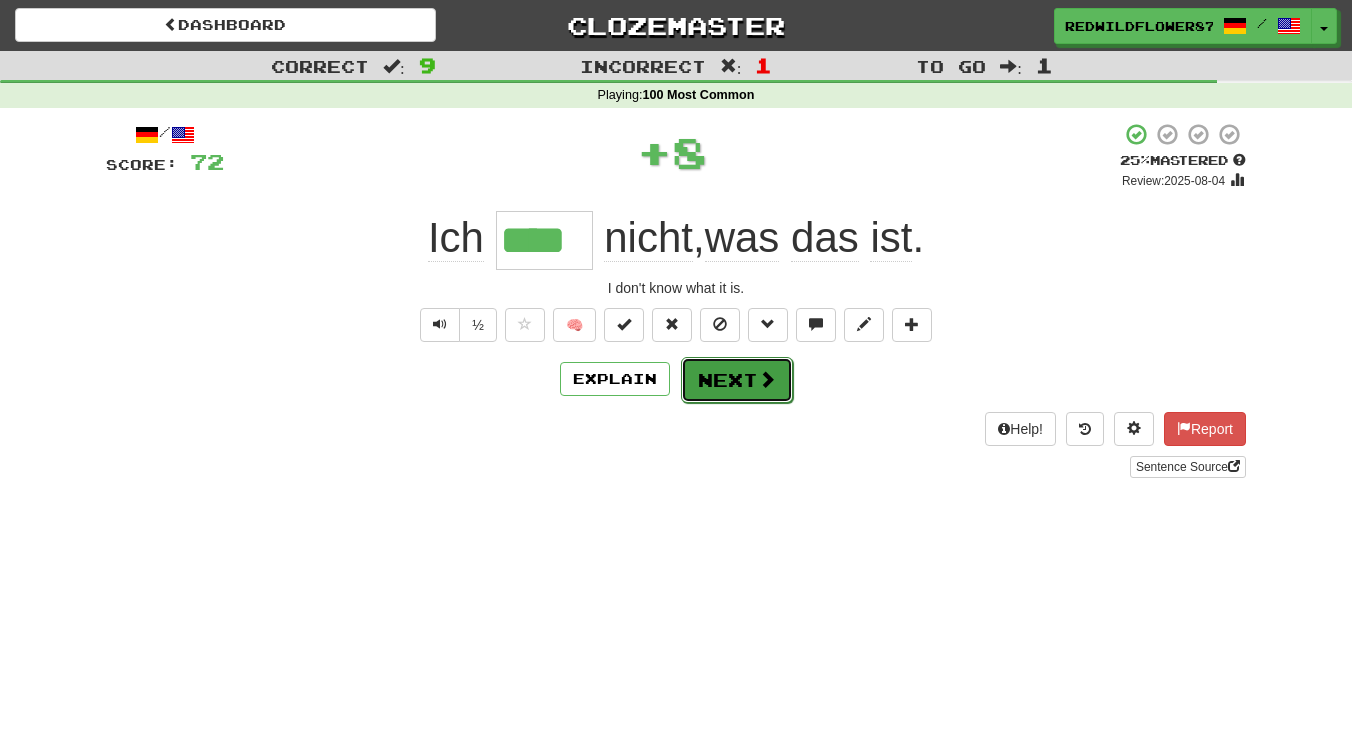 click on "Next" at bounding box center (737, 380) 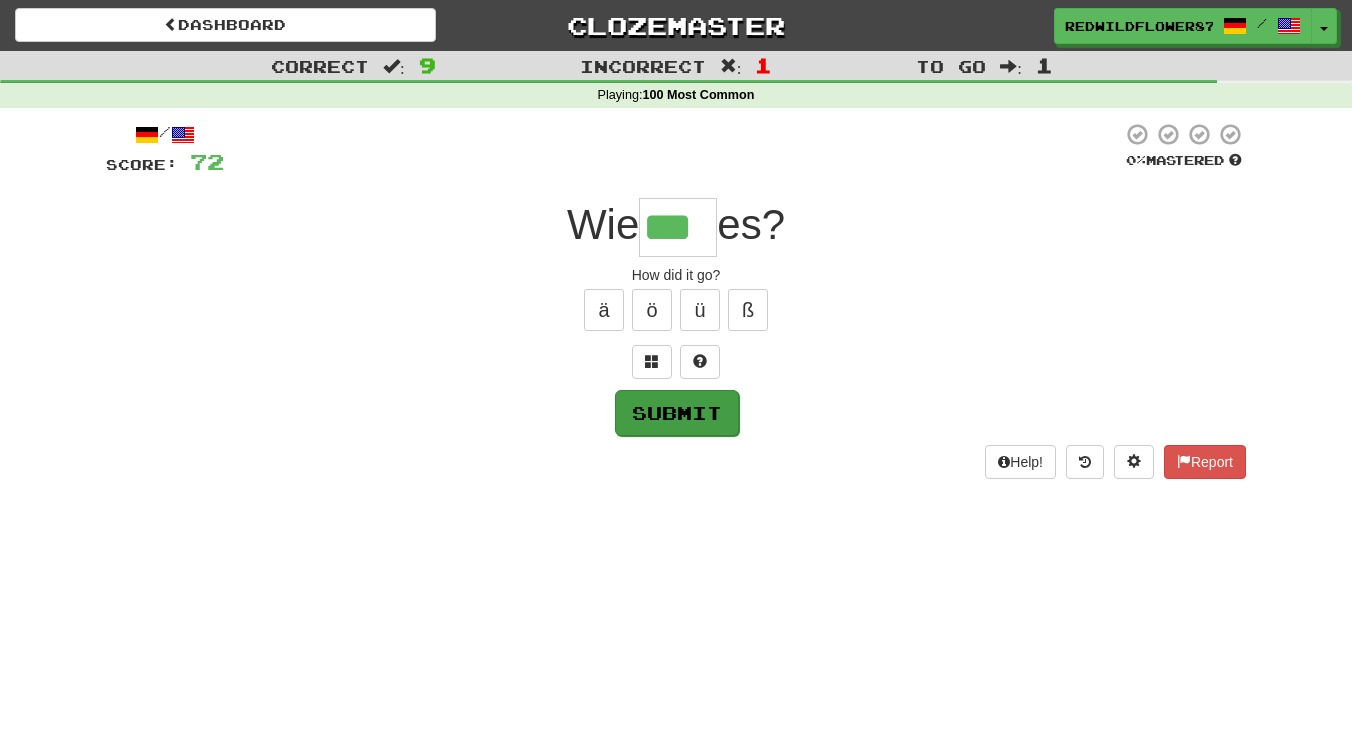 type on "***" 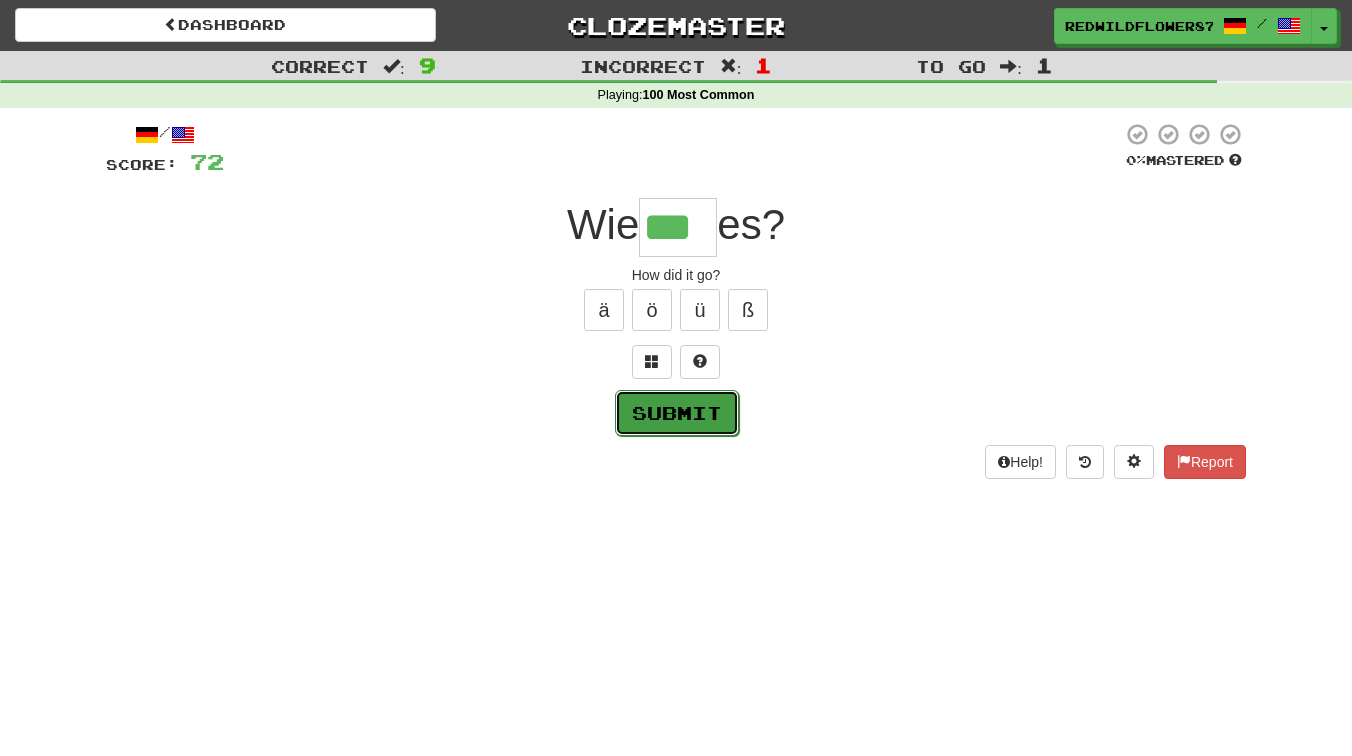 click on "Submit" at bounding box center [677, 413] 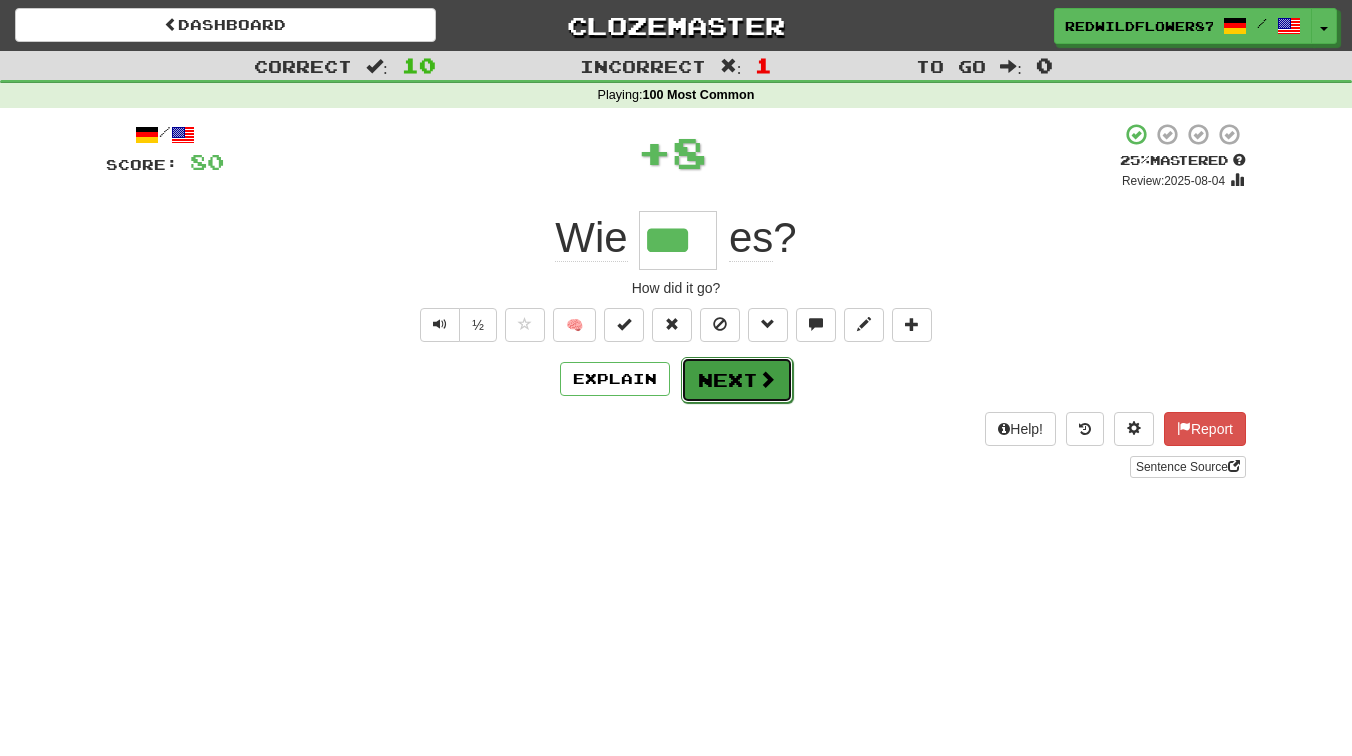 click on "Next" at bounding box center (737, 380) 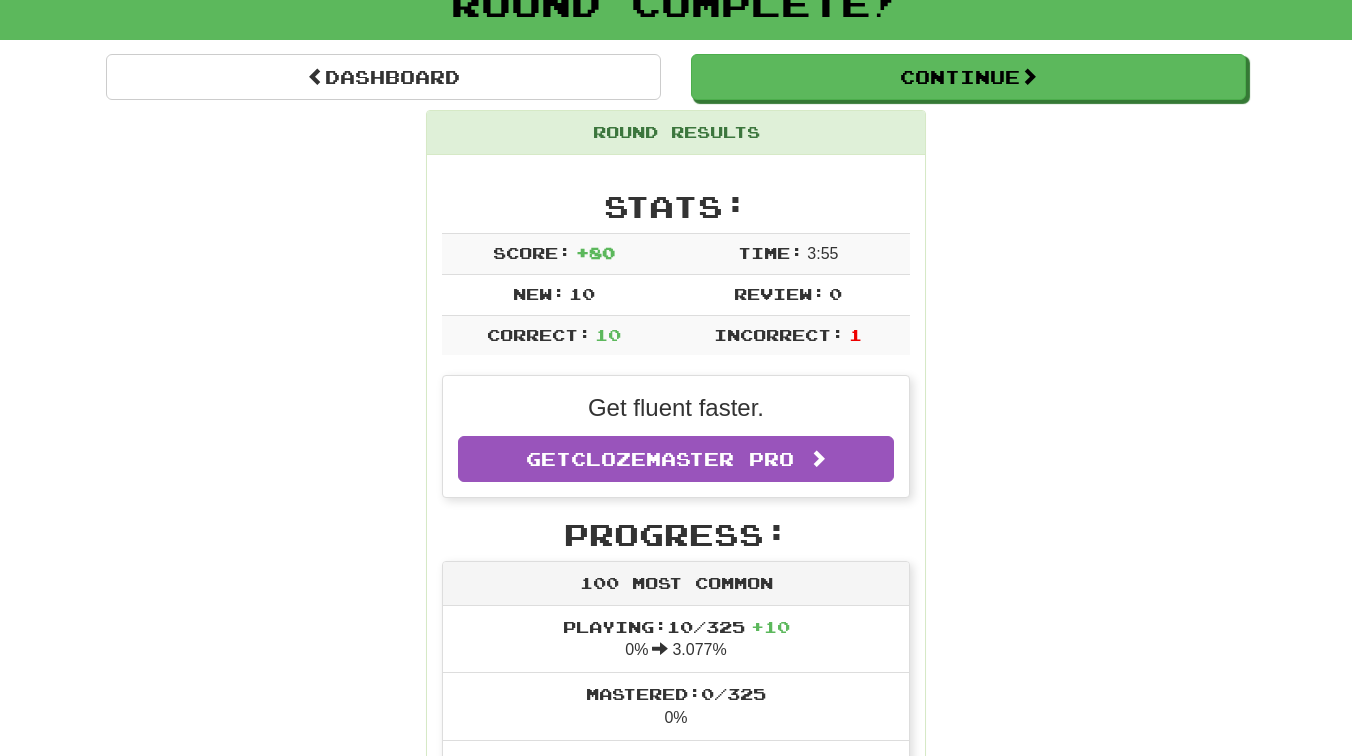 scroll, scrollTop: 0, scrollLeft: 0, axis: both 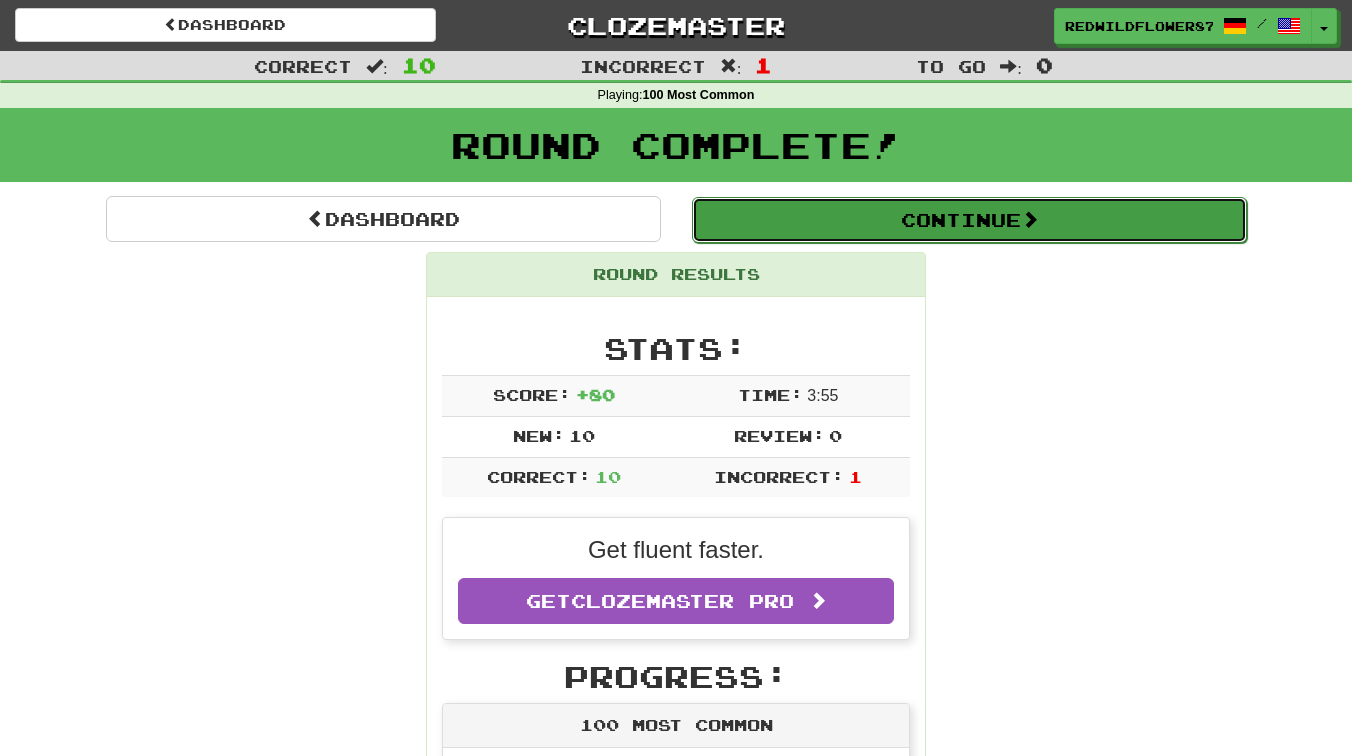 click on "Continue" at bounding box center (969, 220) 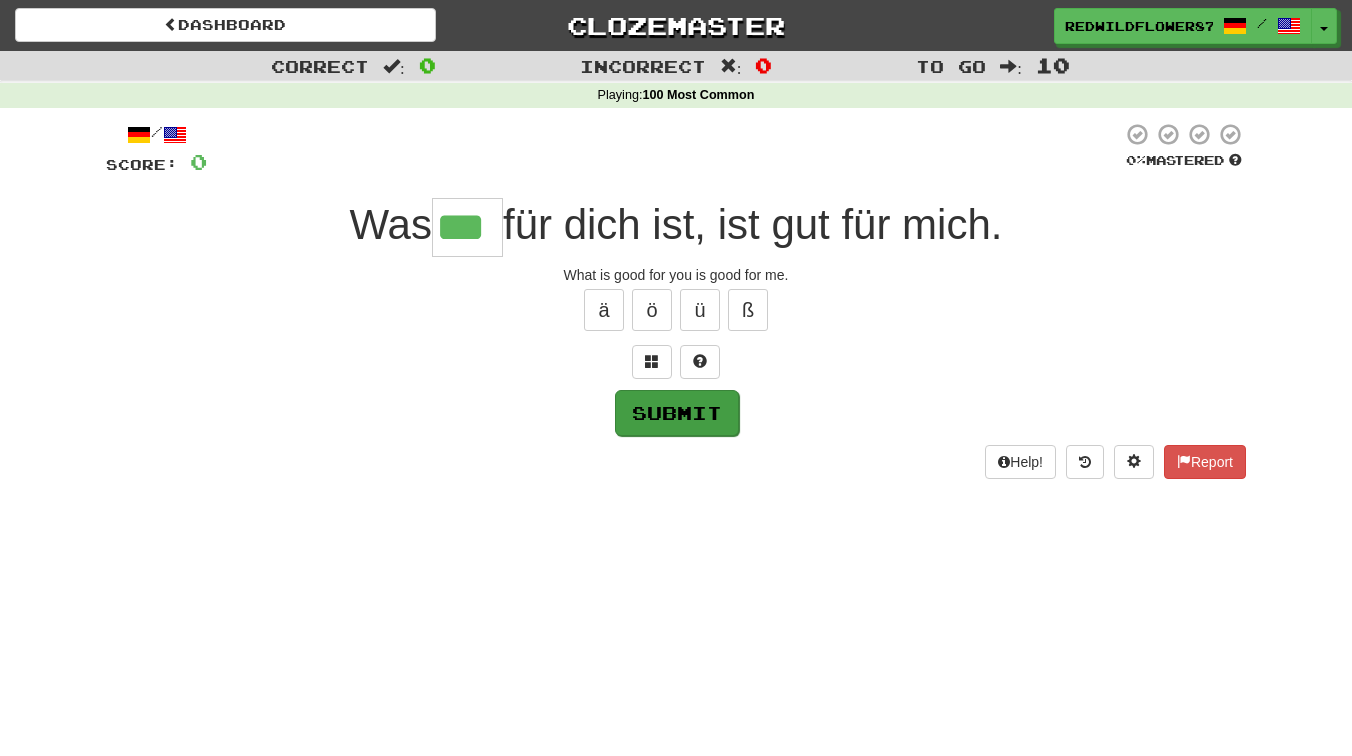 type on "***" 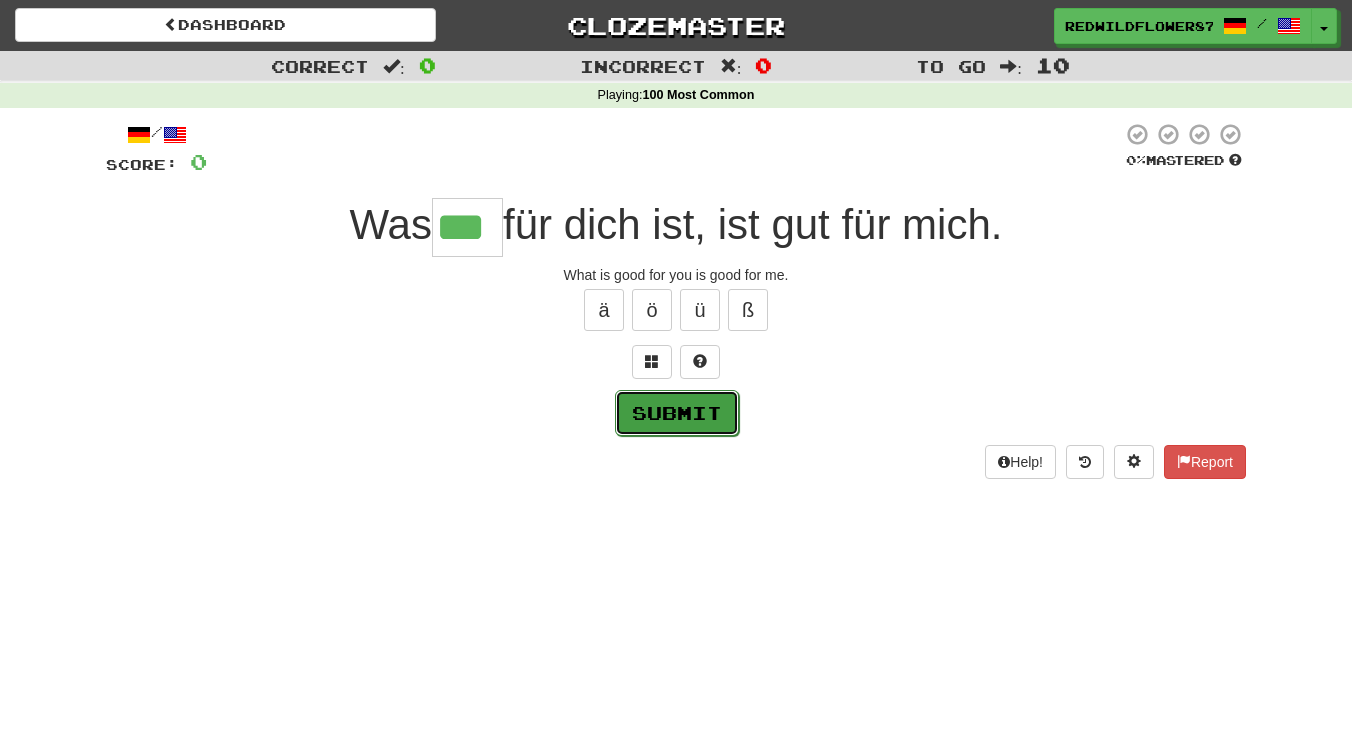 click on "Submit" at bounding box center [677, 413] 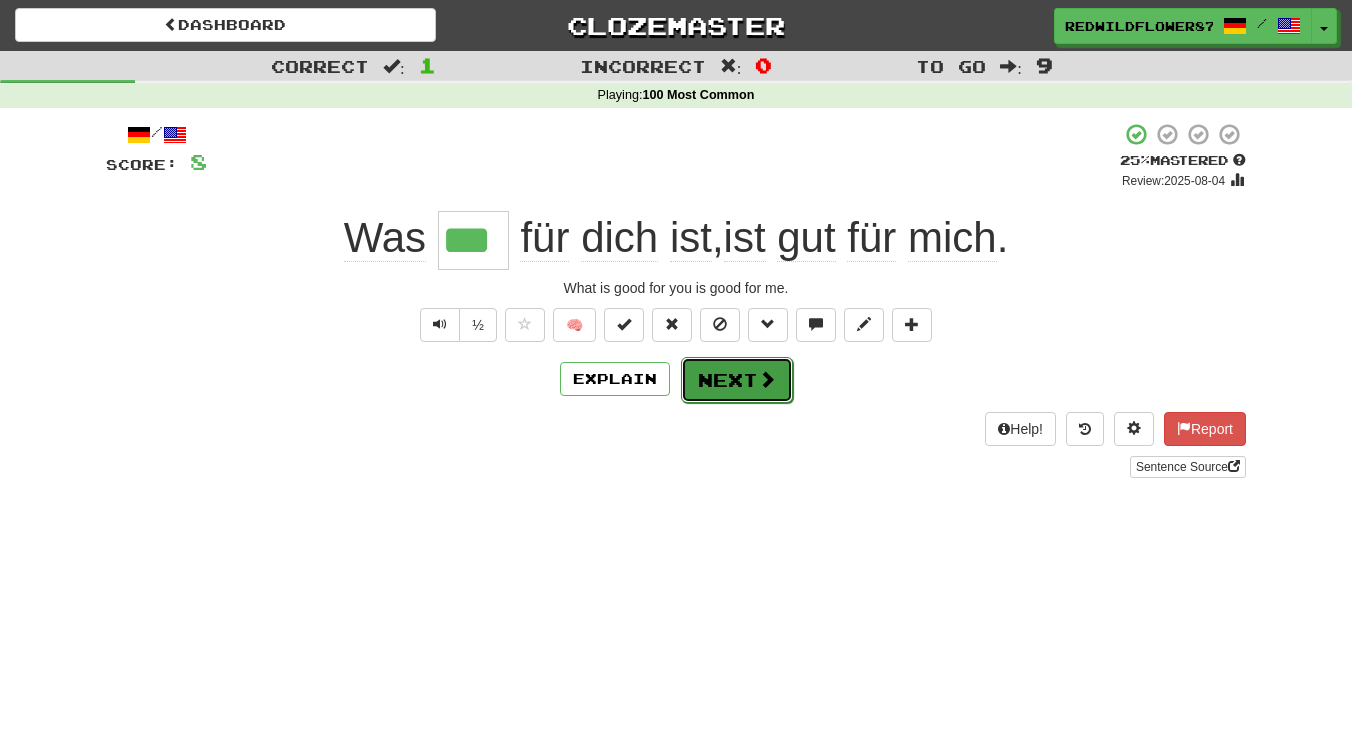 click on "Next" at bounding box center (737, 380) 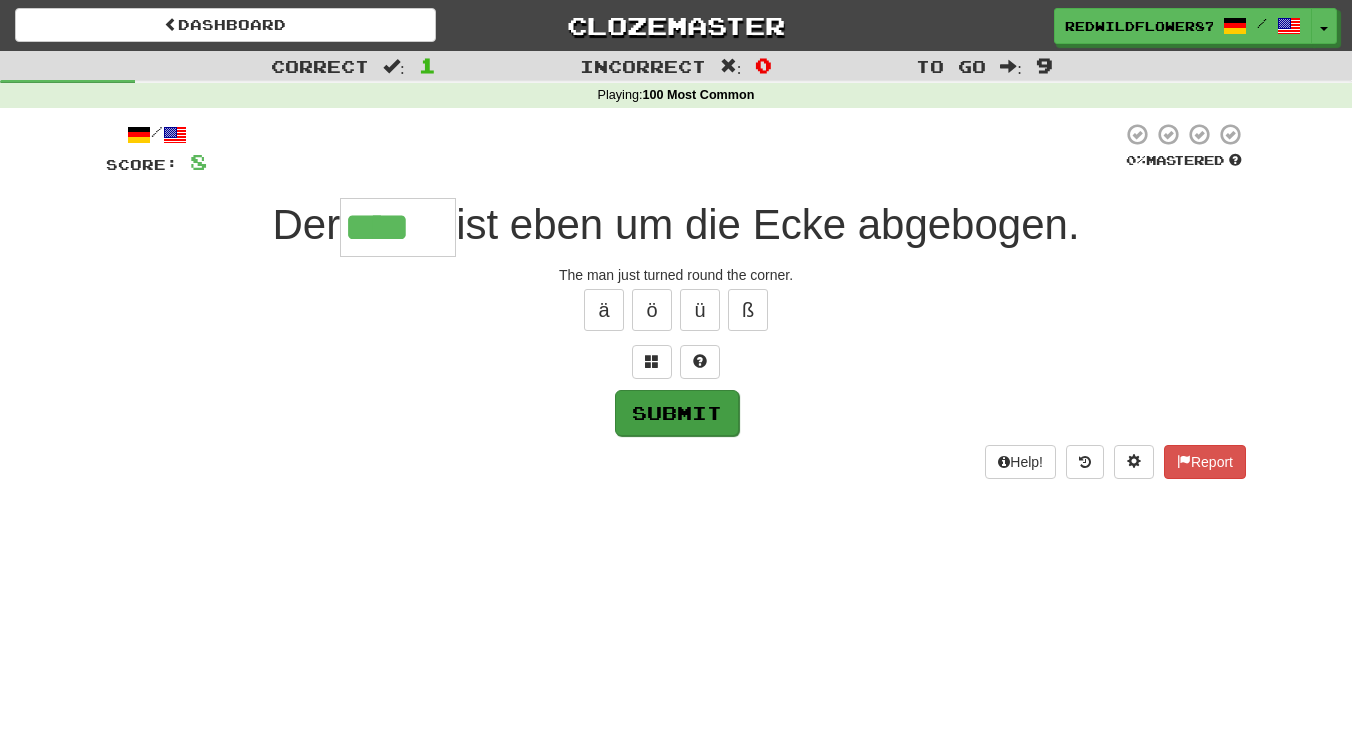 type on "****" 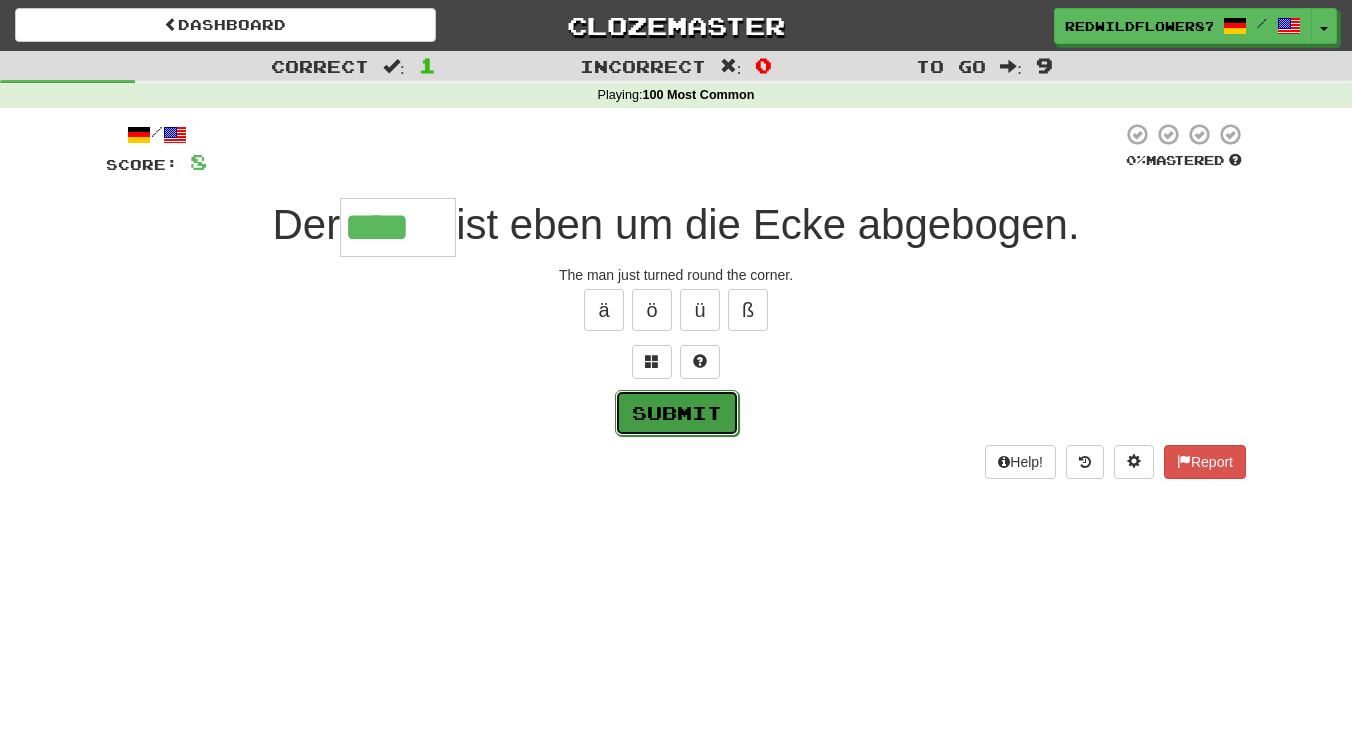 click on "Submit" at bounding box center [677, 413] 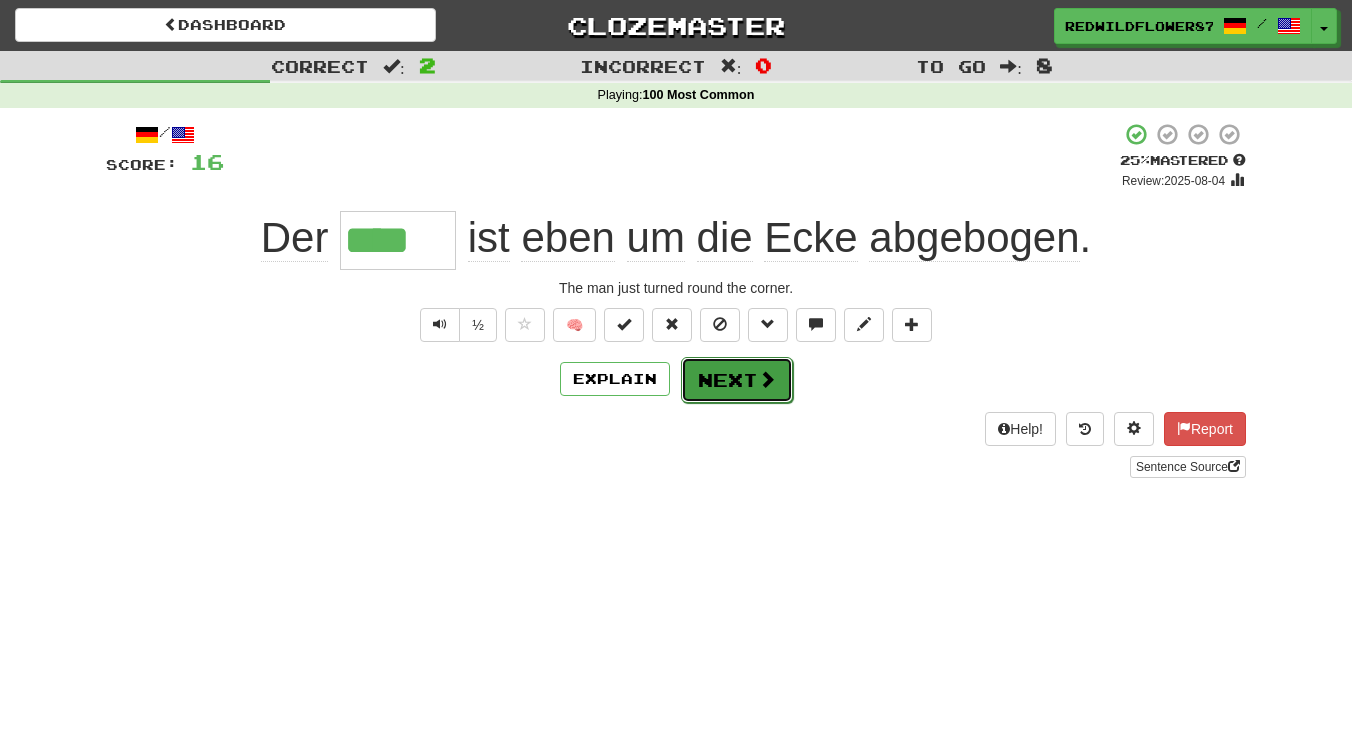 click on "Next" at bounding box center [737, 380] 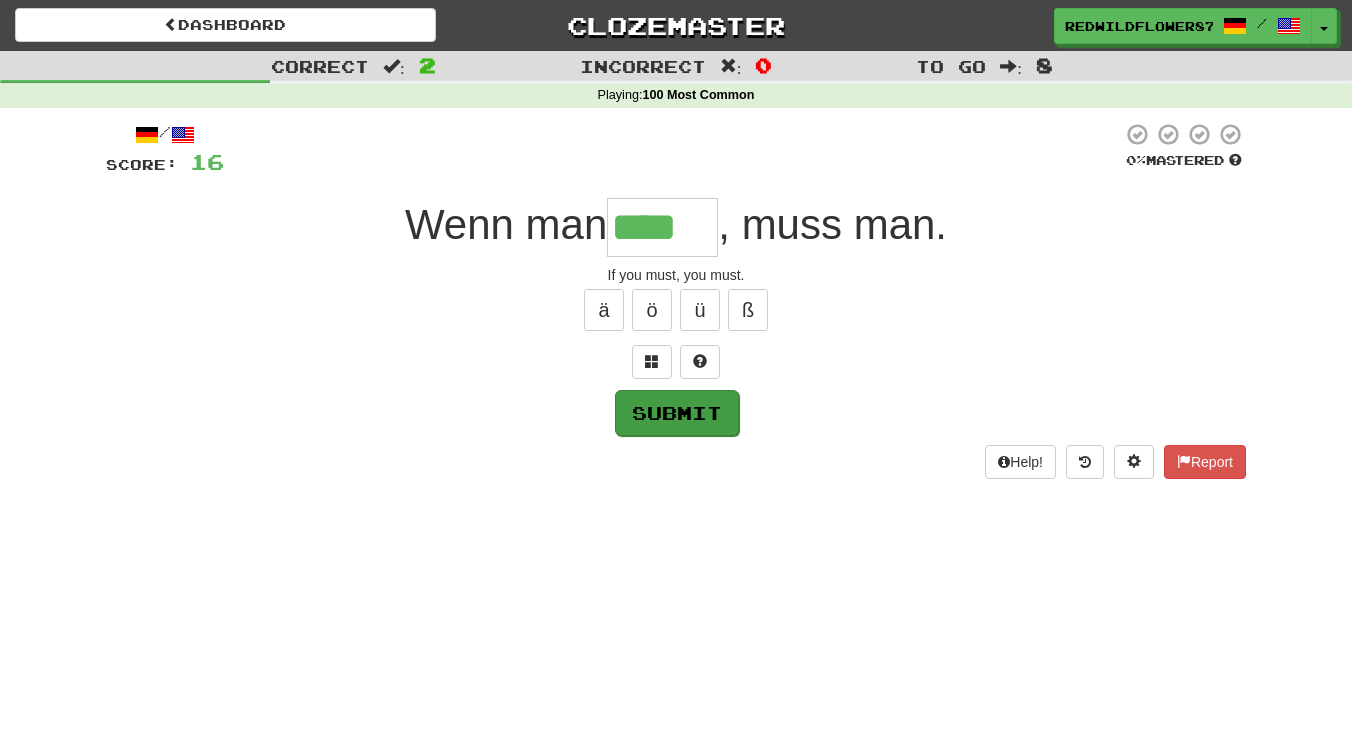 type on "****" 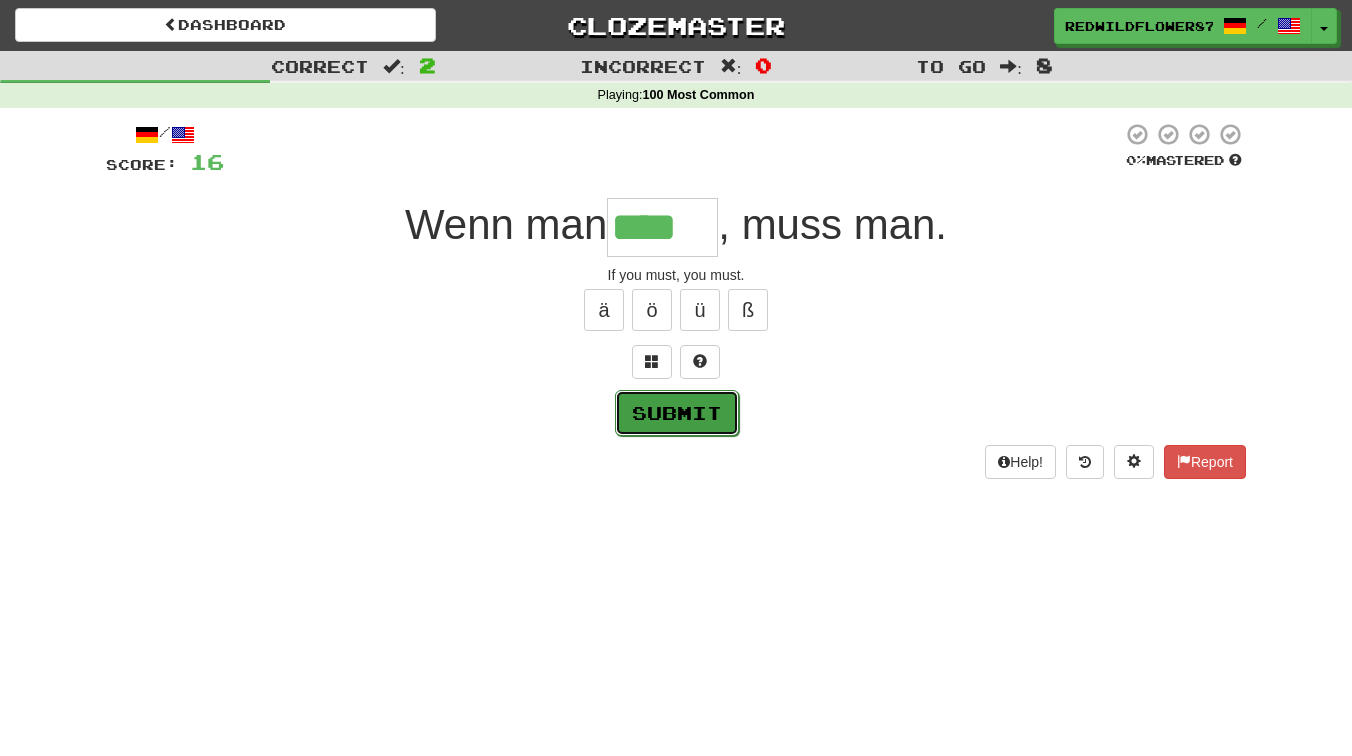click on "Submit" at bounding box center (677, 413) 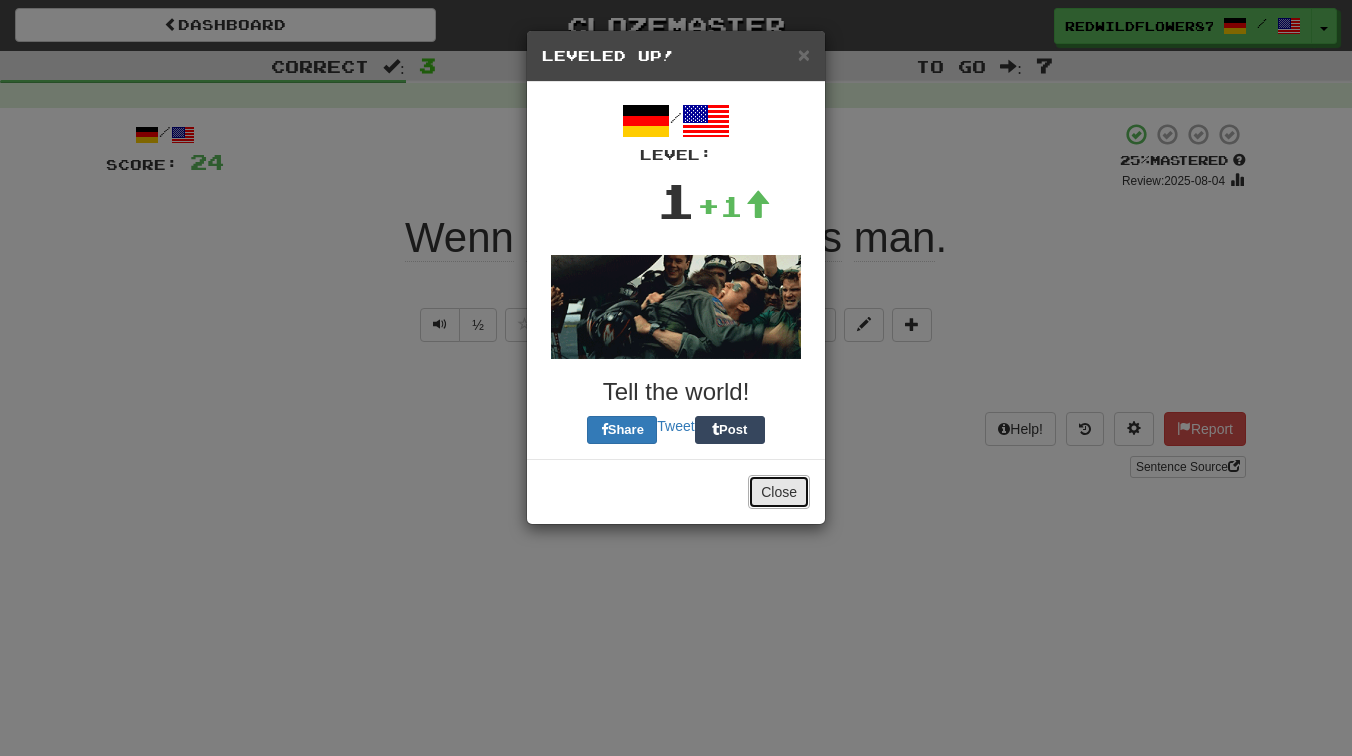 click on "Close" at bounding box center (779, 492) 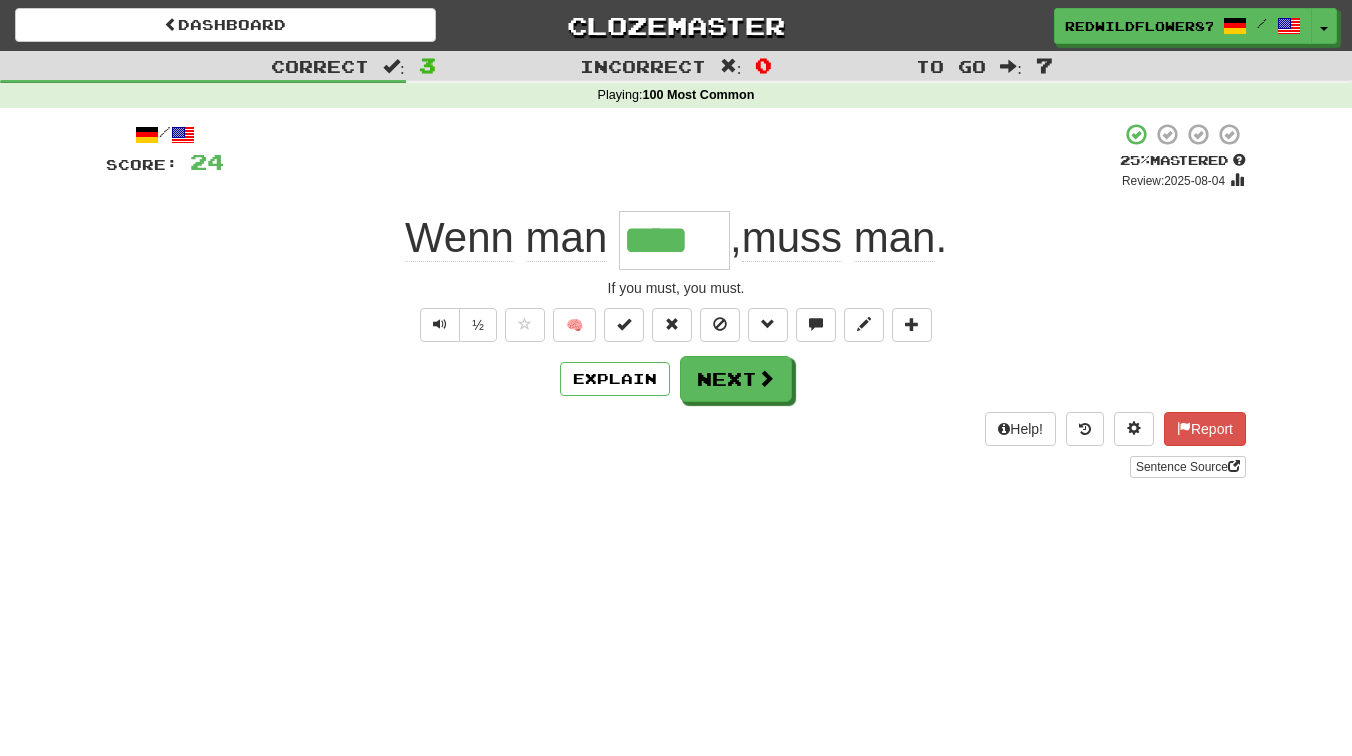 click on "/  Score:   24 + 8 25 %  Mastered Review:  2025-08-04 Wenn   man   **** ,  muss   man . If you must, you must. ½ 🧠 Explain Next  Help!  Report Sentence Source" at bounding box center (676, 300) 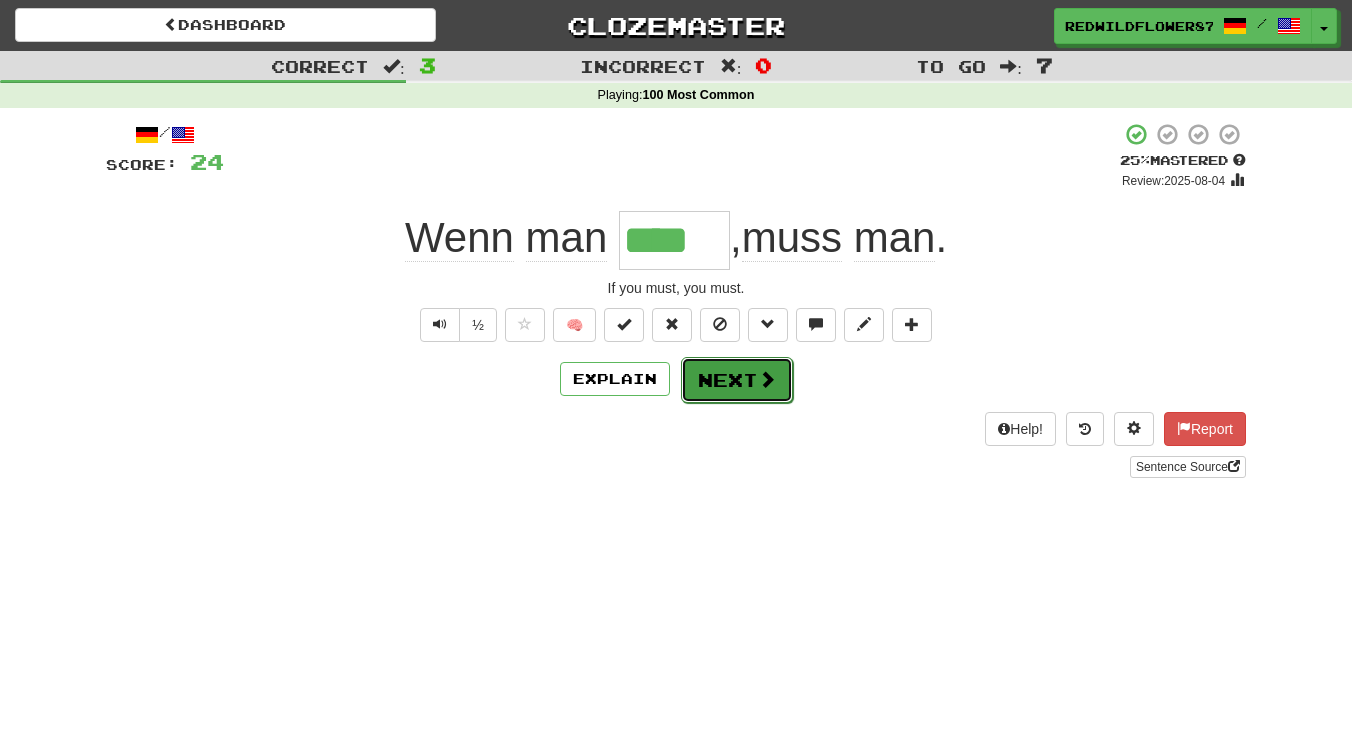 click on "Next" at bounding box center (737, 380) 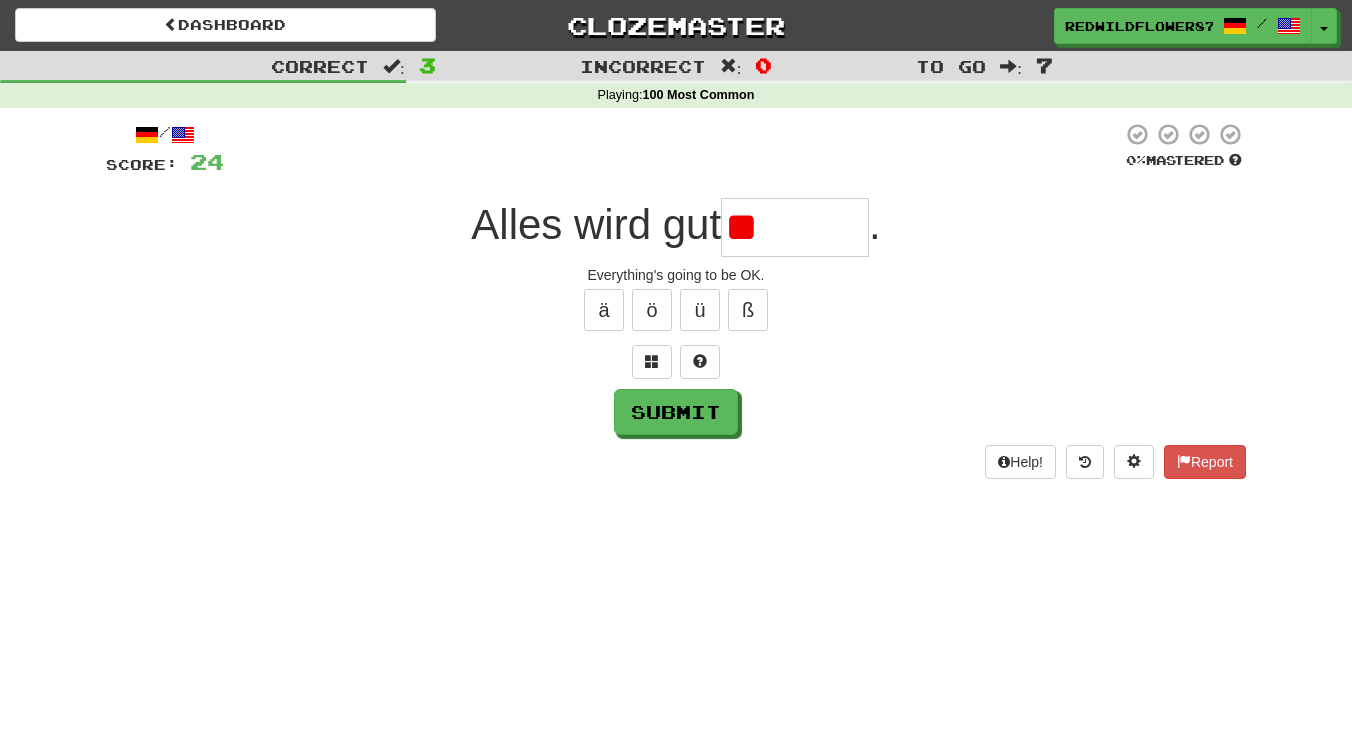 type on "*" 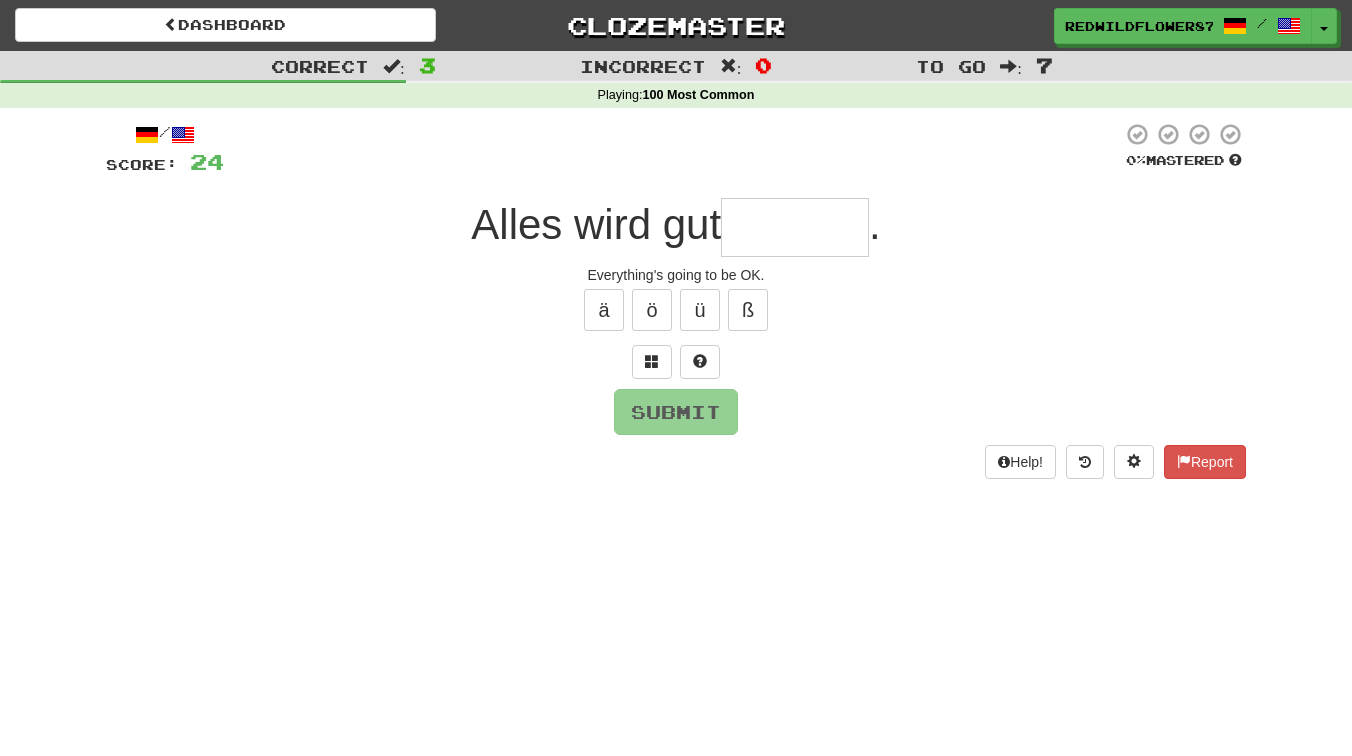 type on "*" 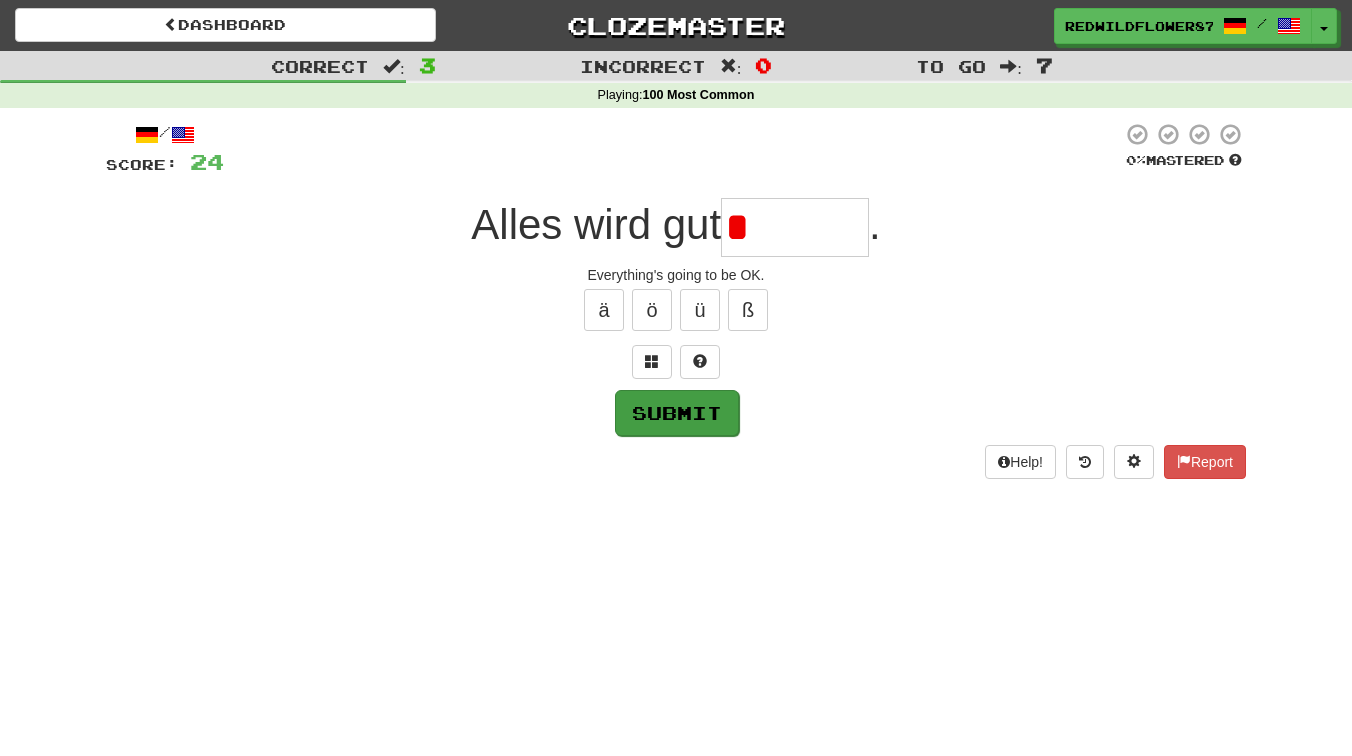 click on "Submit" at bounding box center (676, 412) 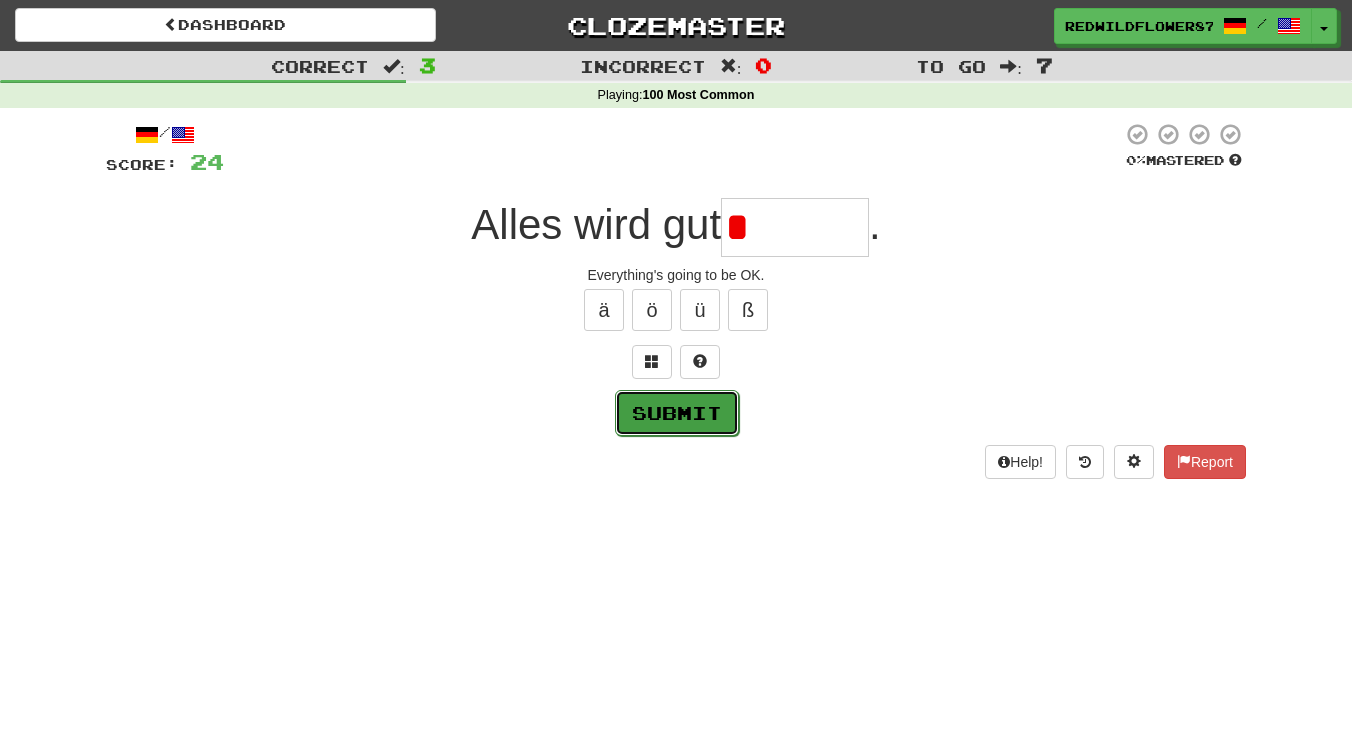 click on "Submit" at bounding box center (677, 413) 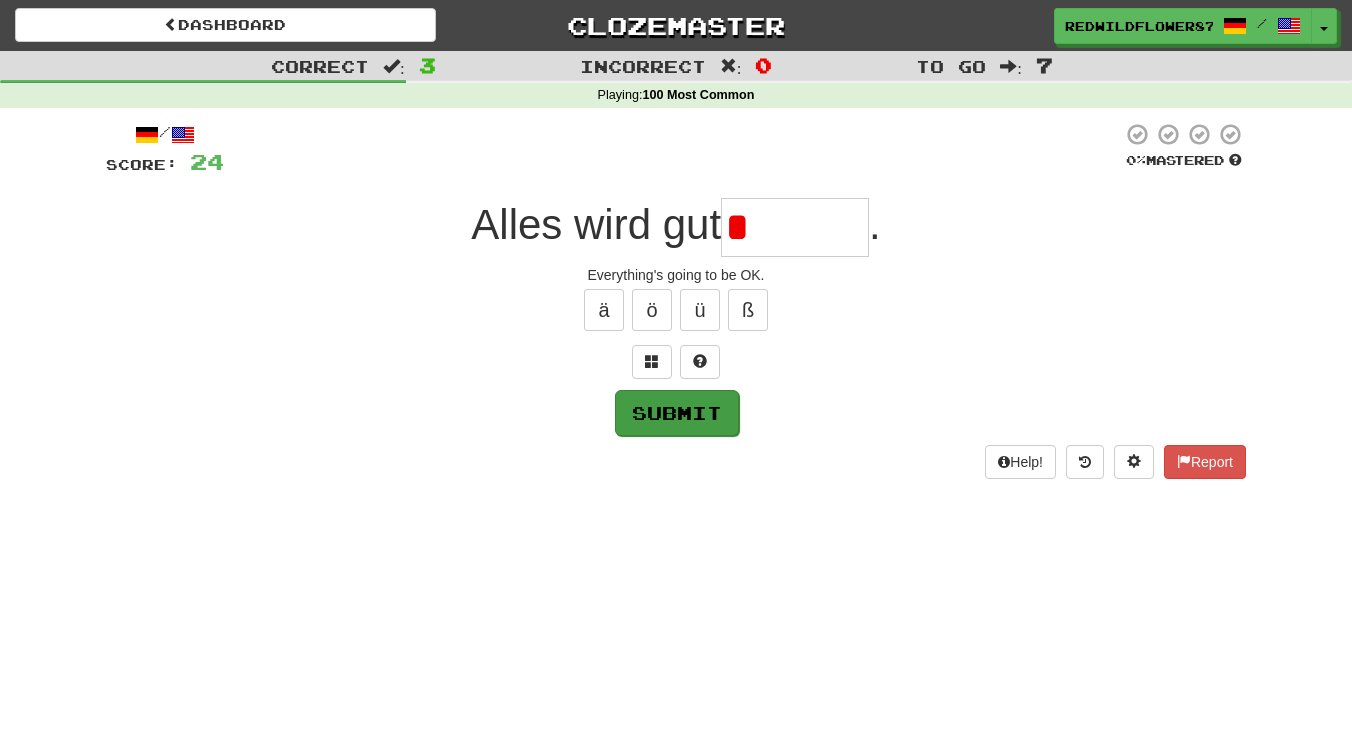 type on "******" 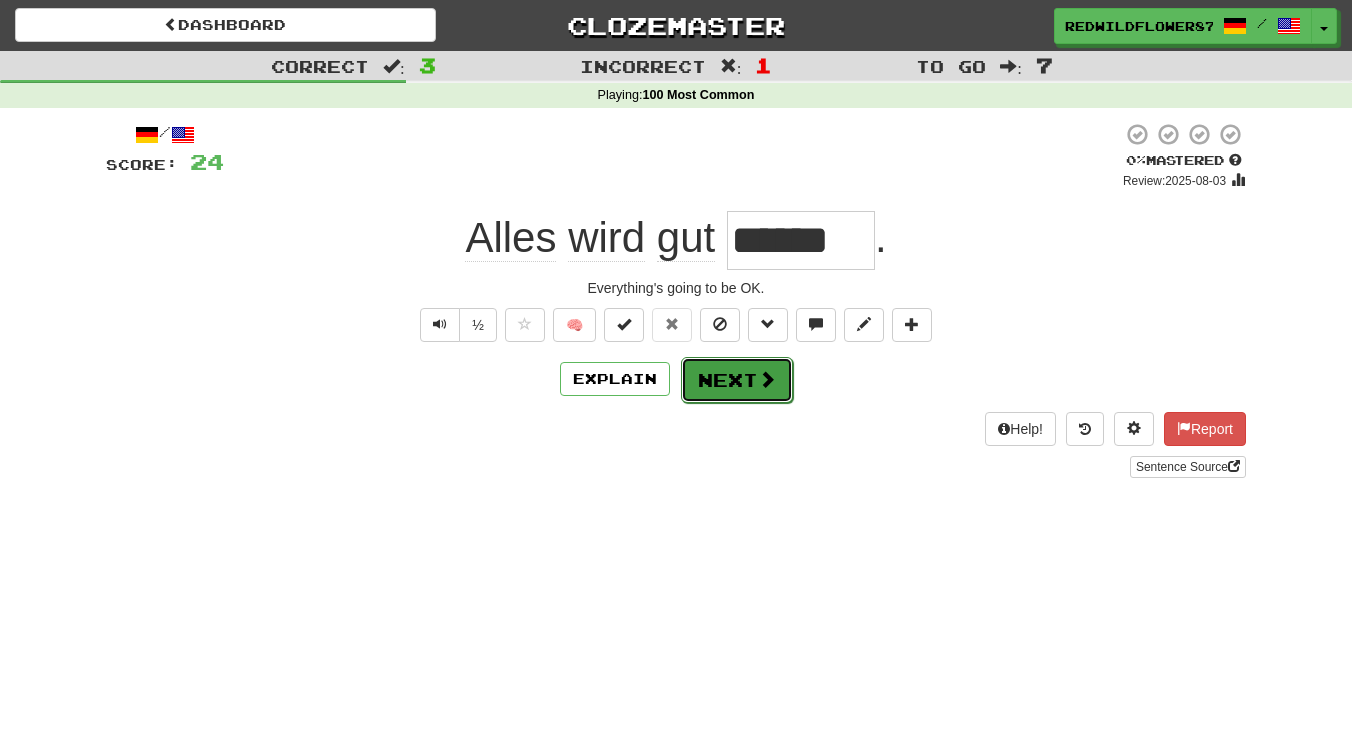 click on "Next" at bounding box center (737, 380) 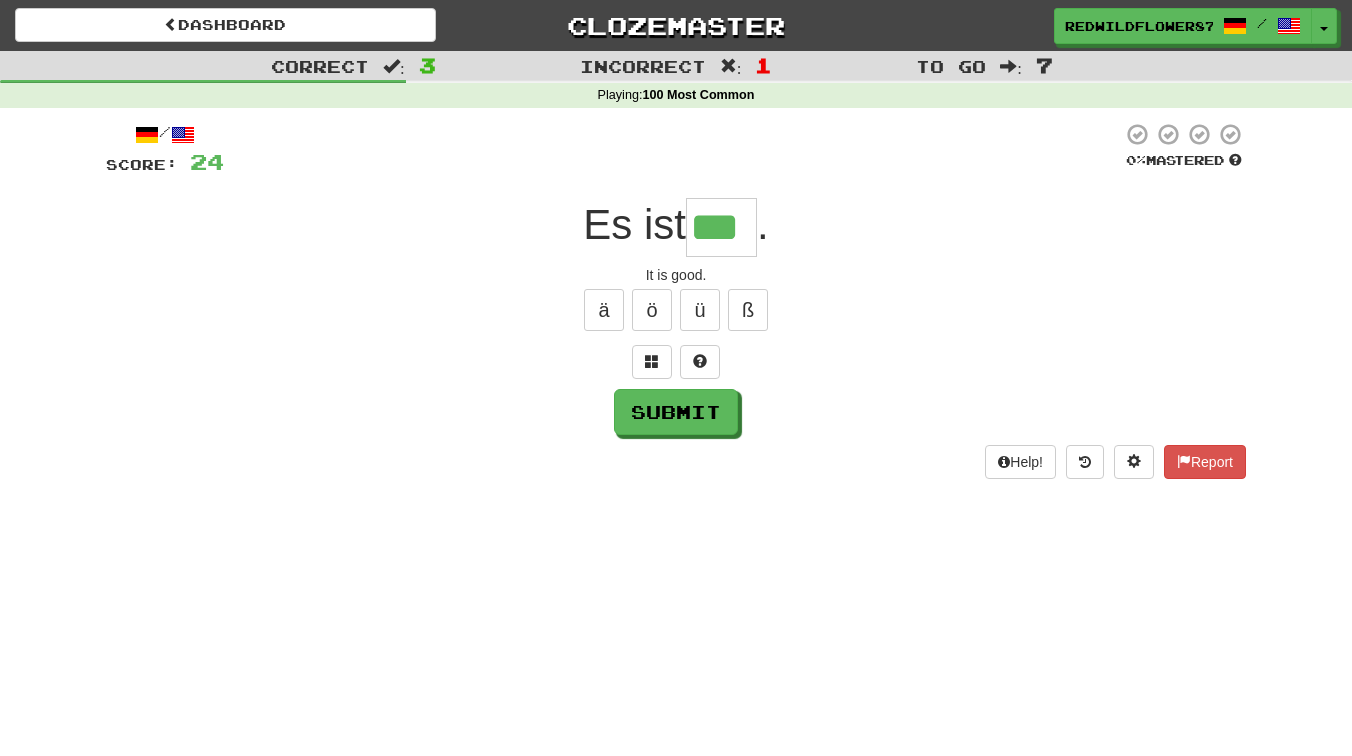 type on "***" 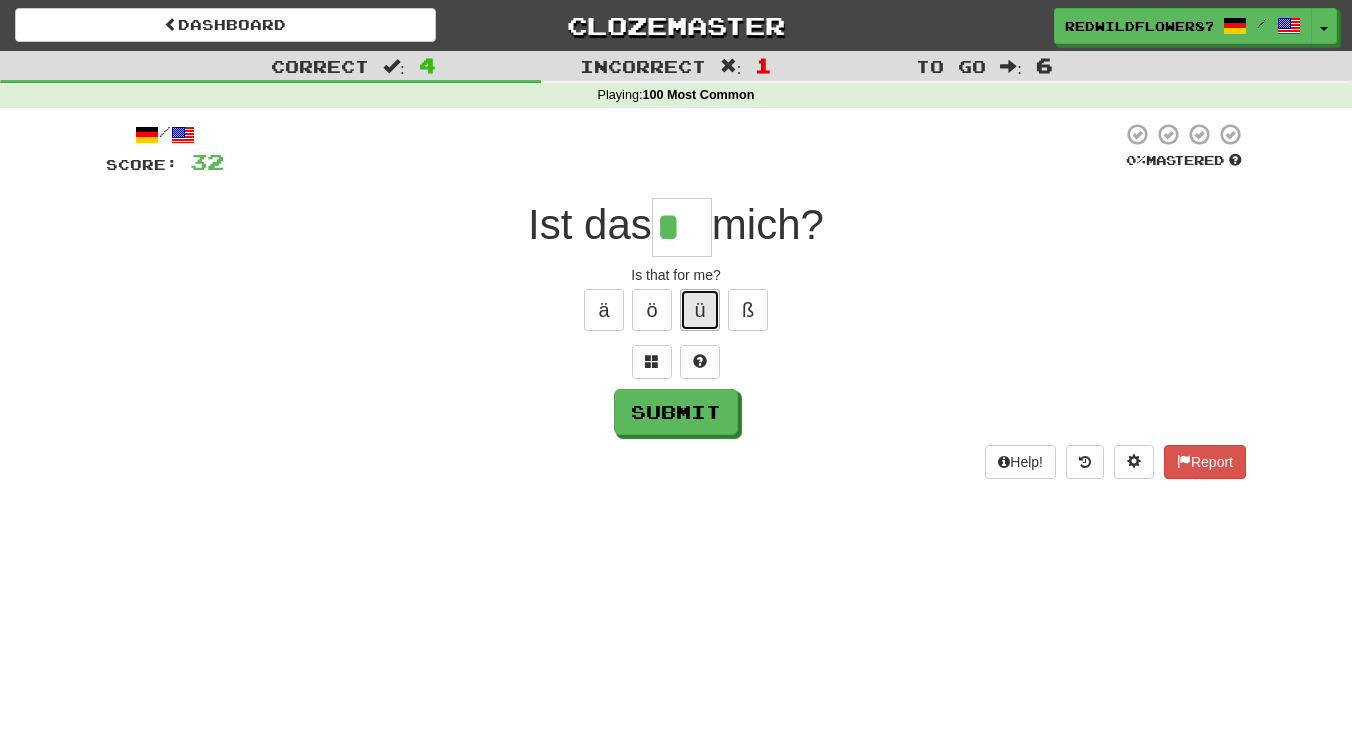 click on "ü" at bounding box center (700, 310) 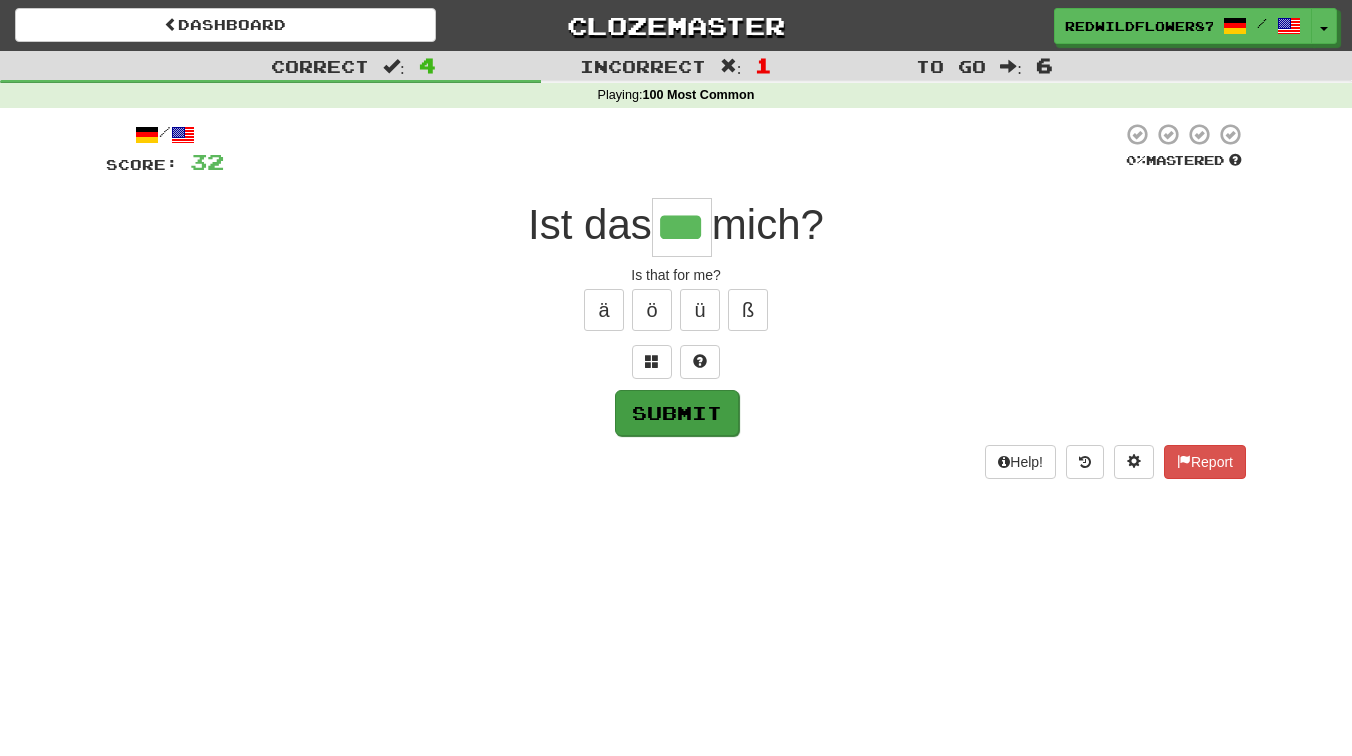 type on "***" 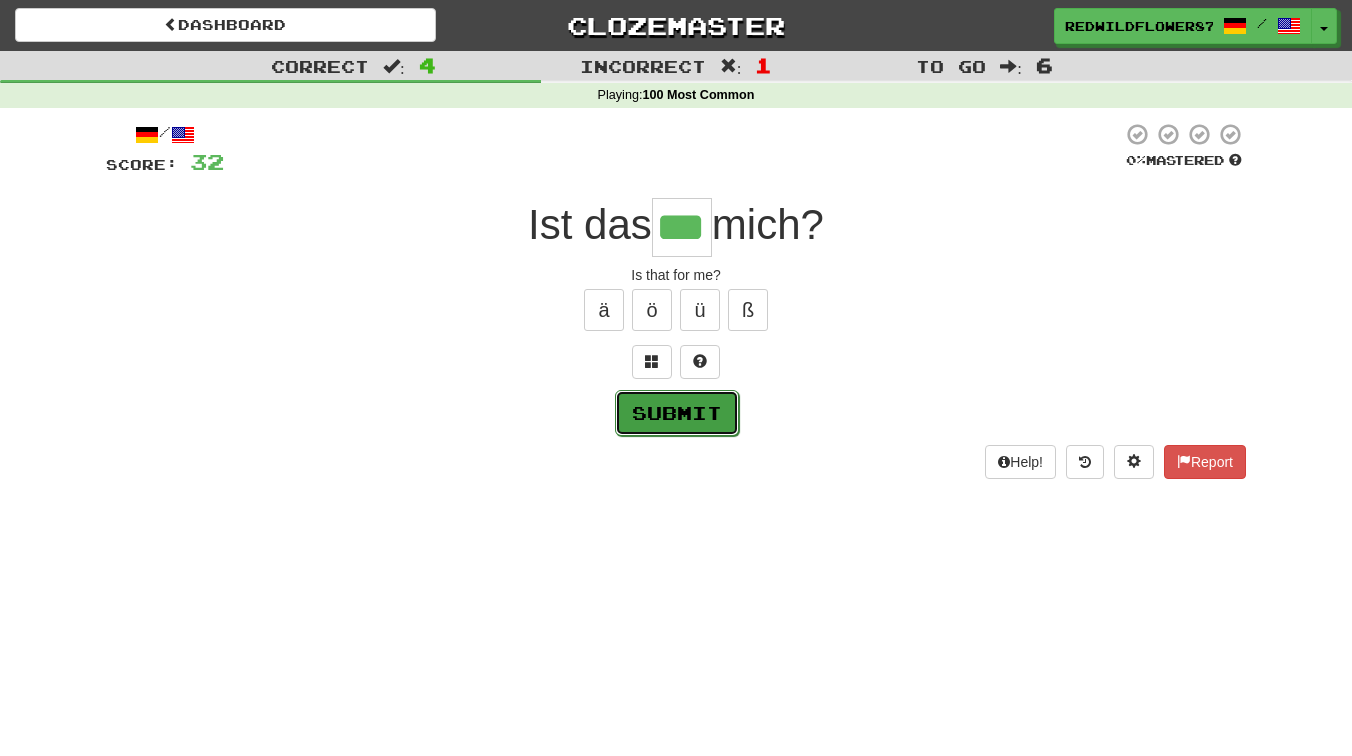 click on "Submit" at bounding box center [677, 413] 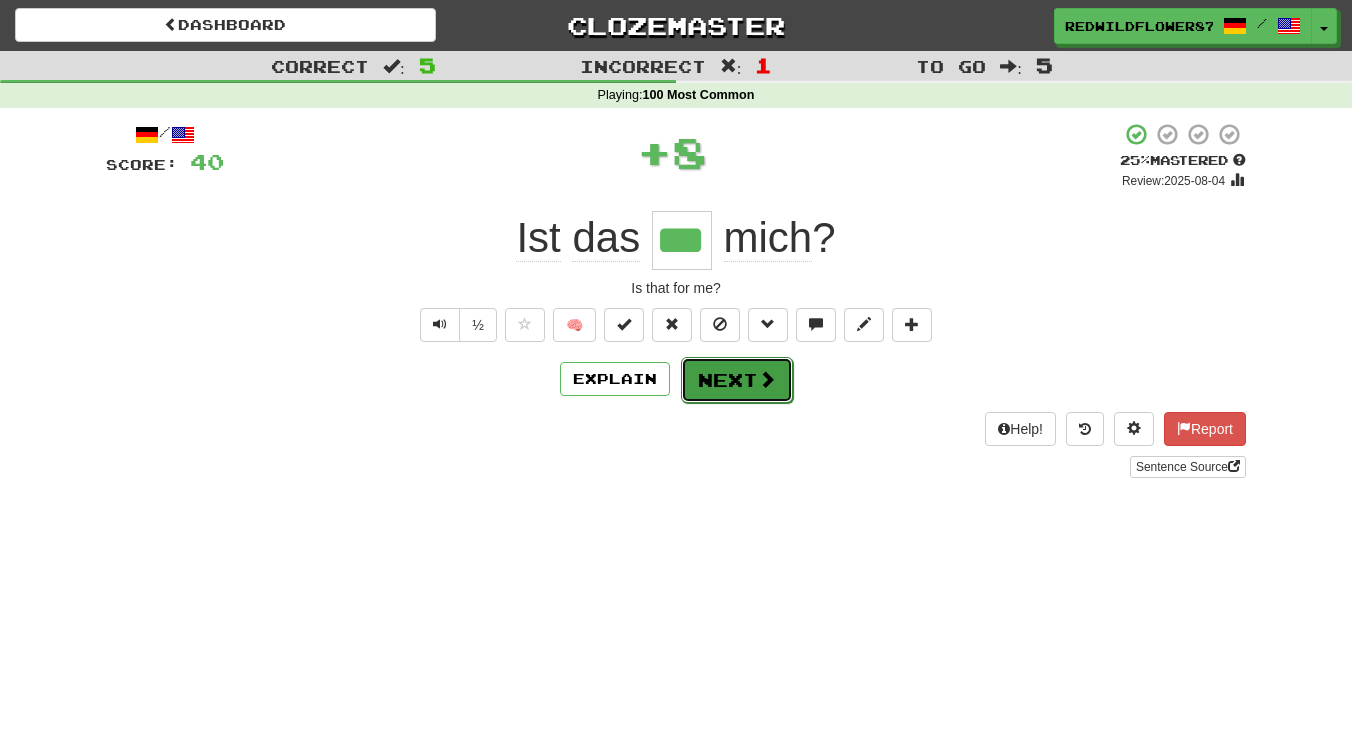 click at bounding box center (767, 379) 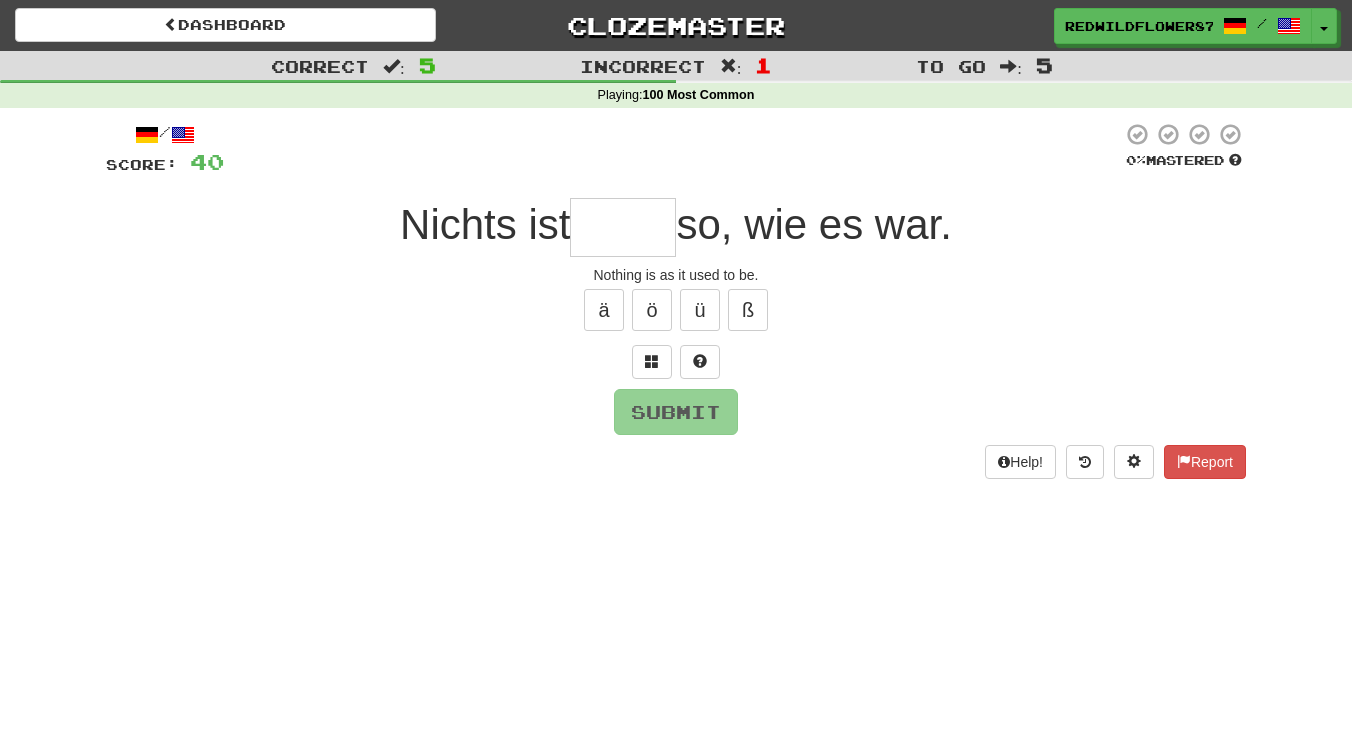 type on "*" 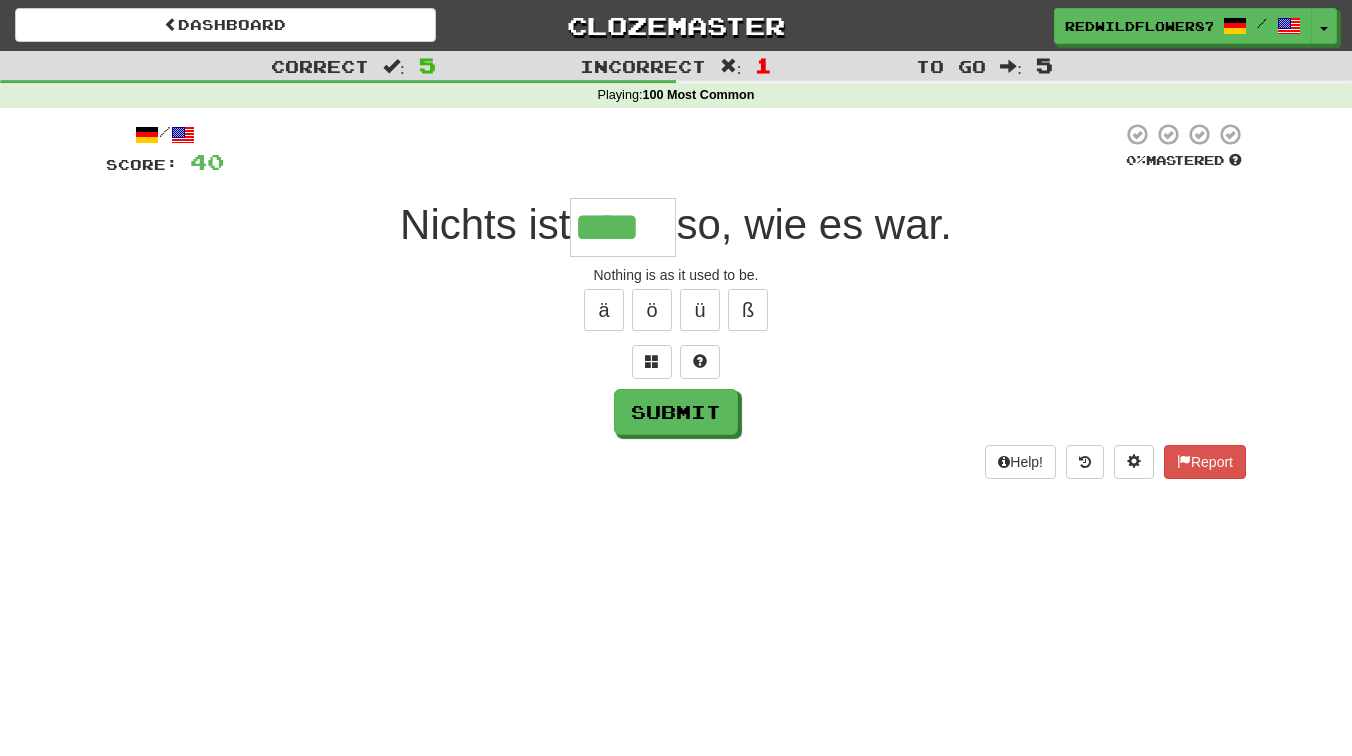 type on "****" 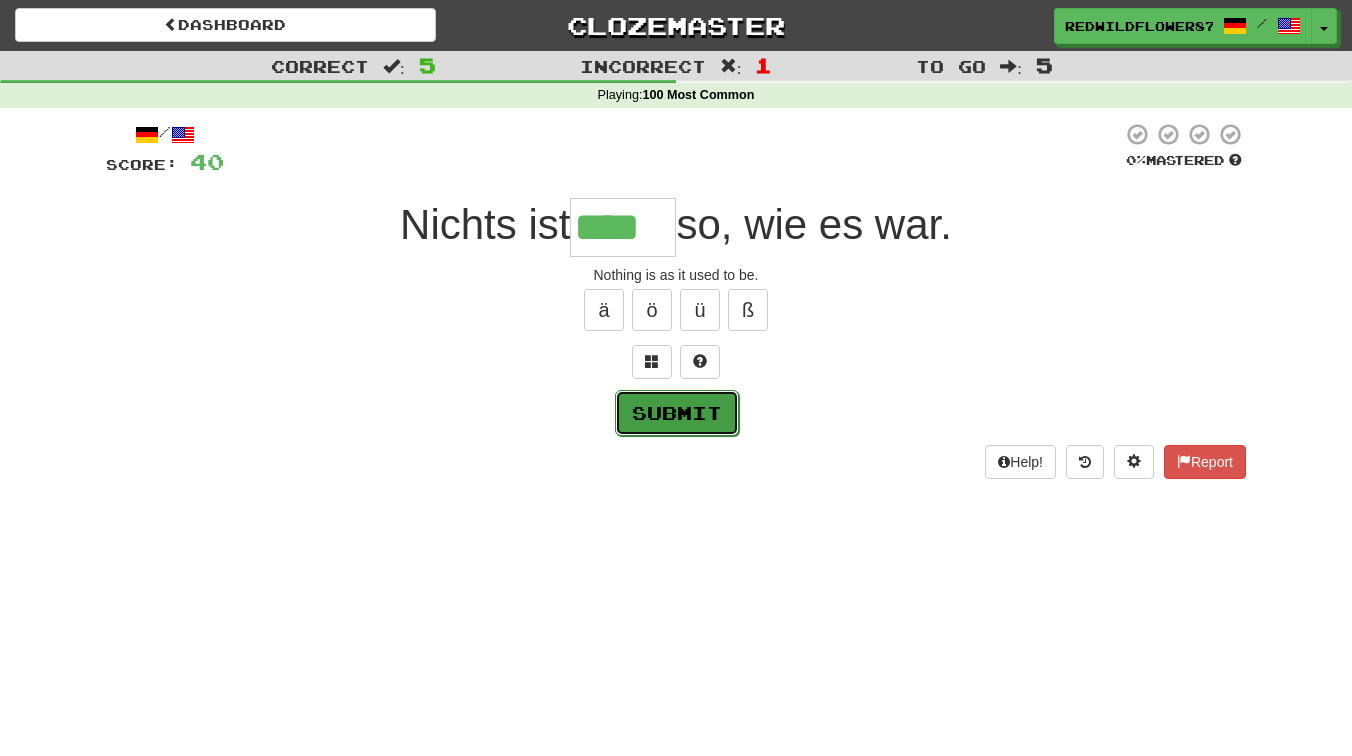 click on "Submit" at bounding box center (677, 413) 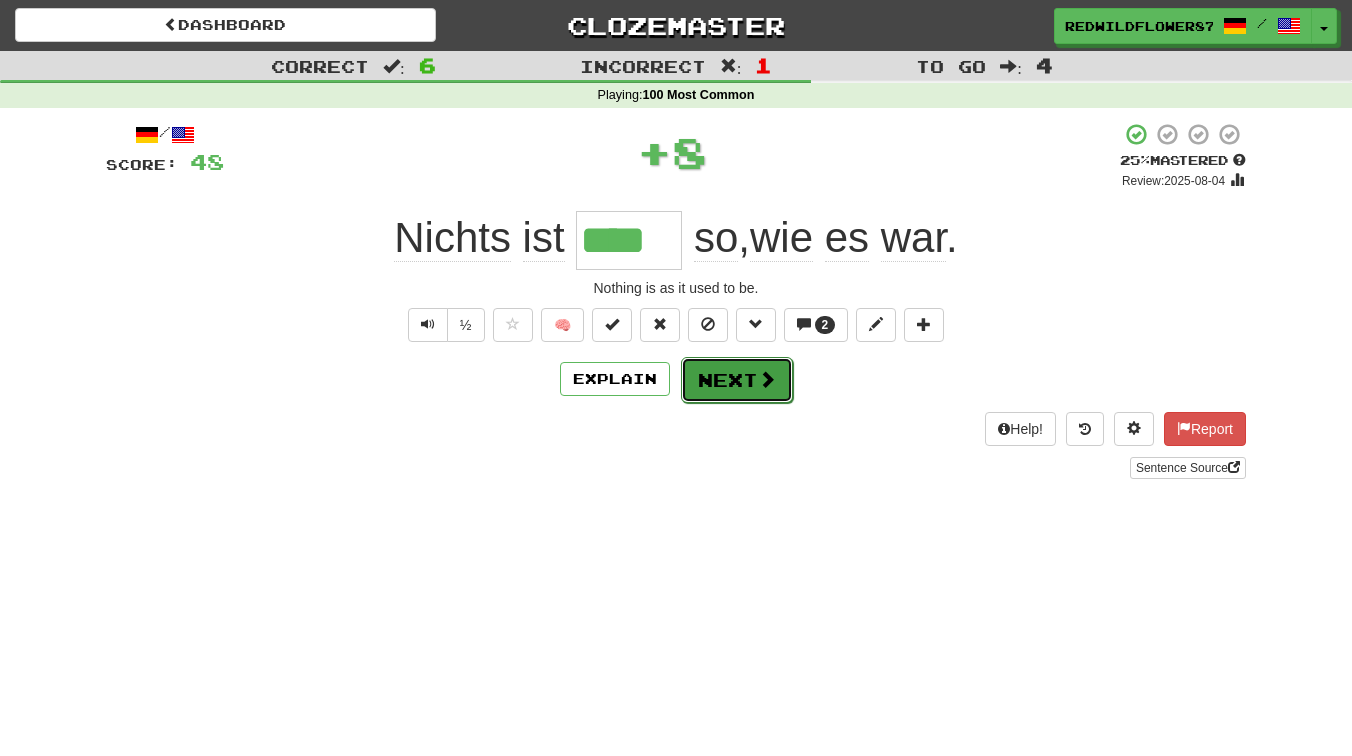 click on "Next" at bounding box center (737, 380) 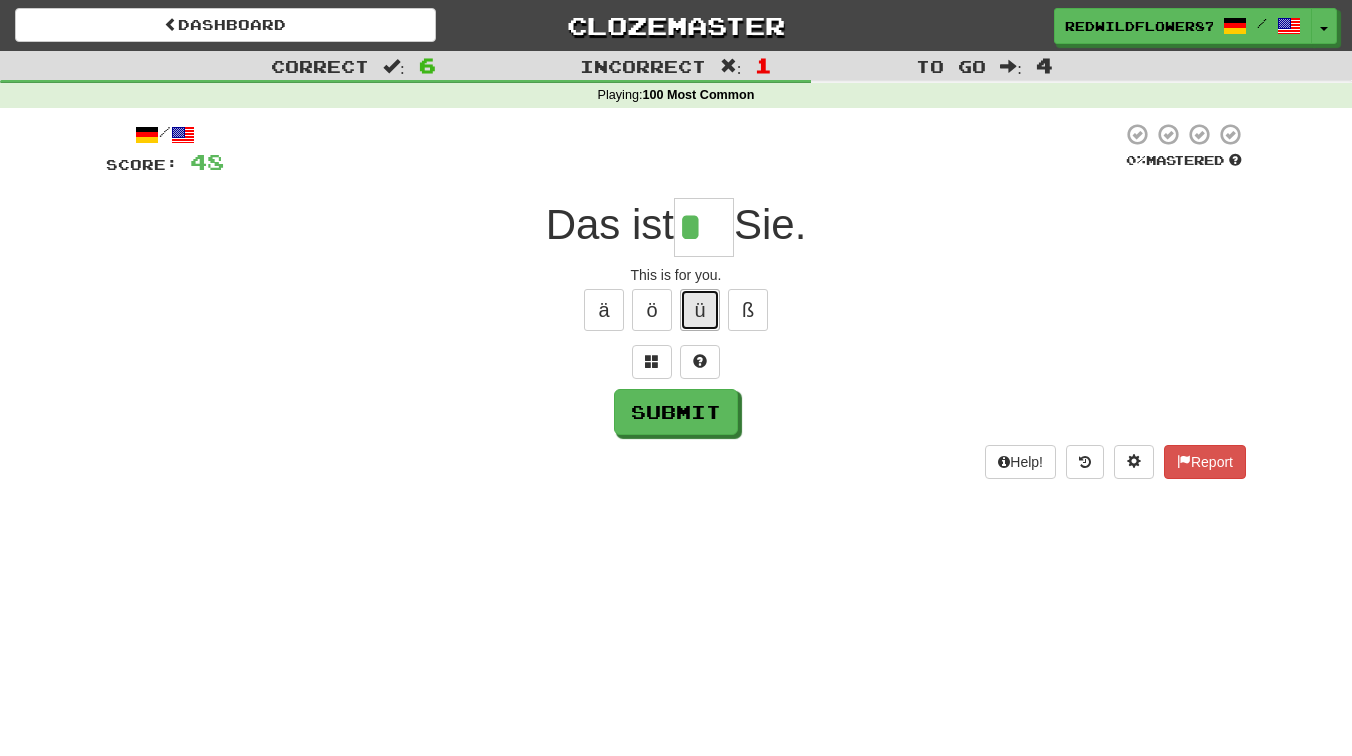 click on "ü" at bounding box center (700, 310) 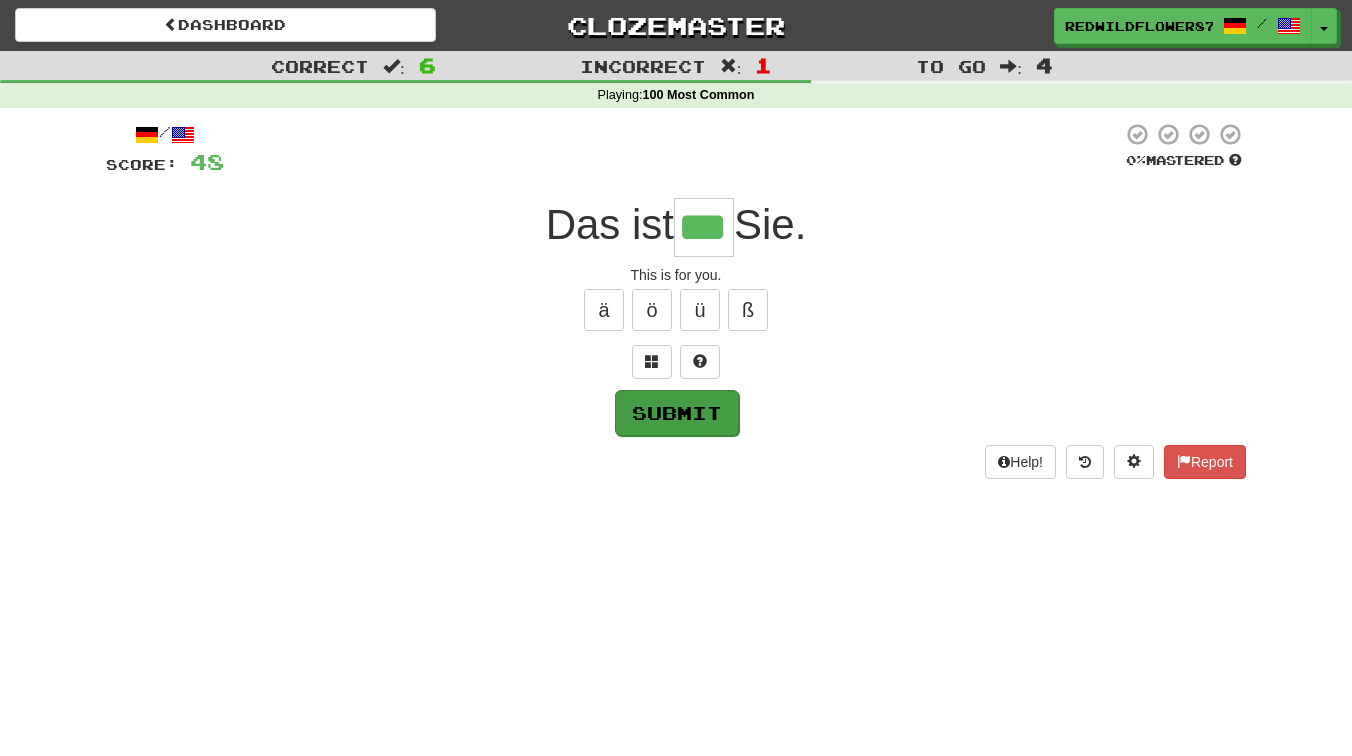 type on "***" 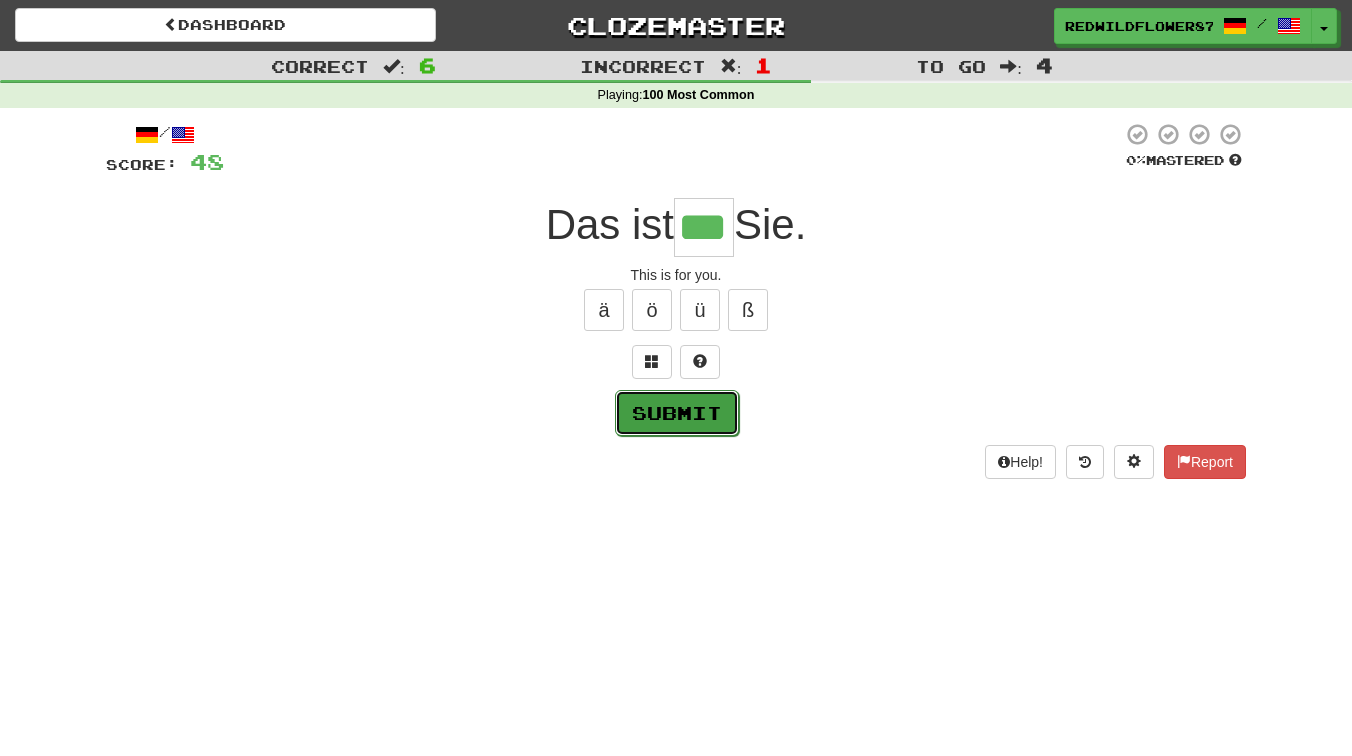 click on "Submit" at bounding box center [677, 413] 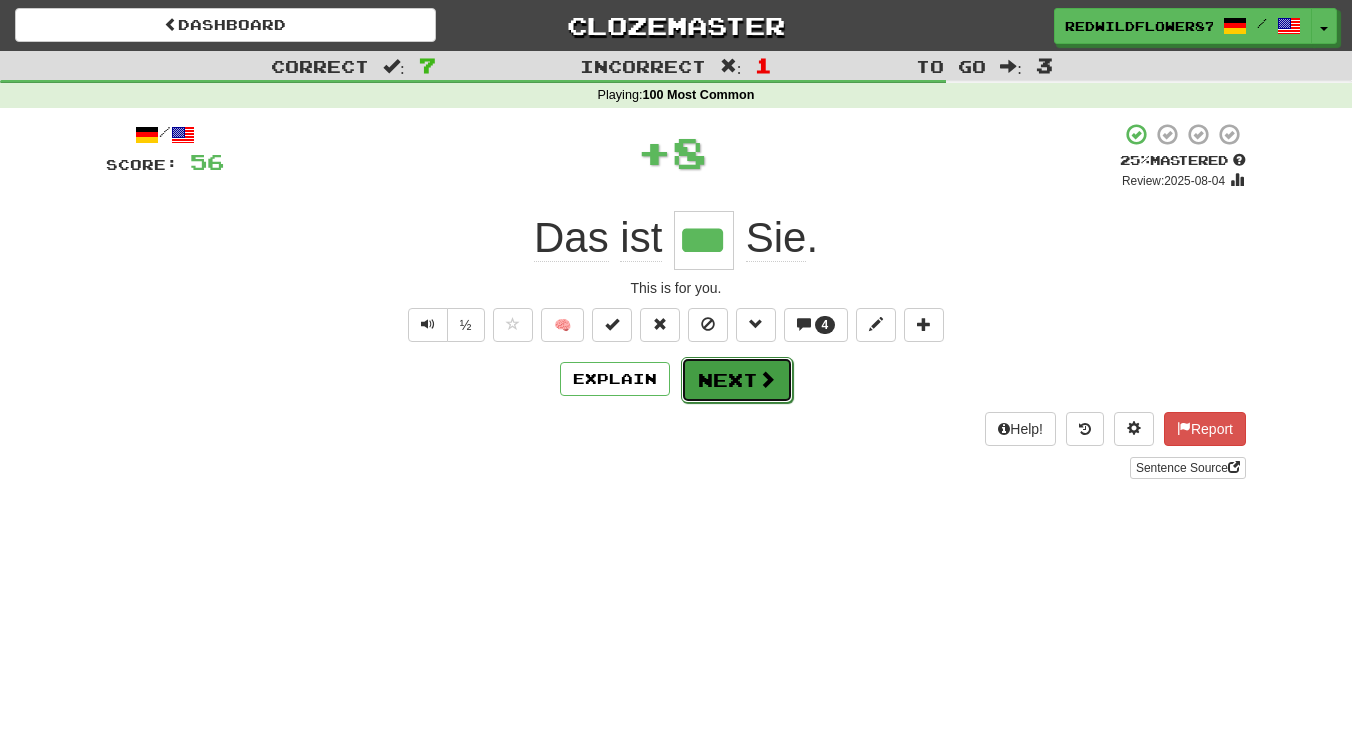 click on "Next" at bounding box center (737, 380) 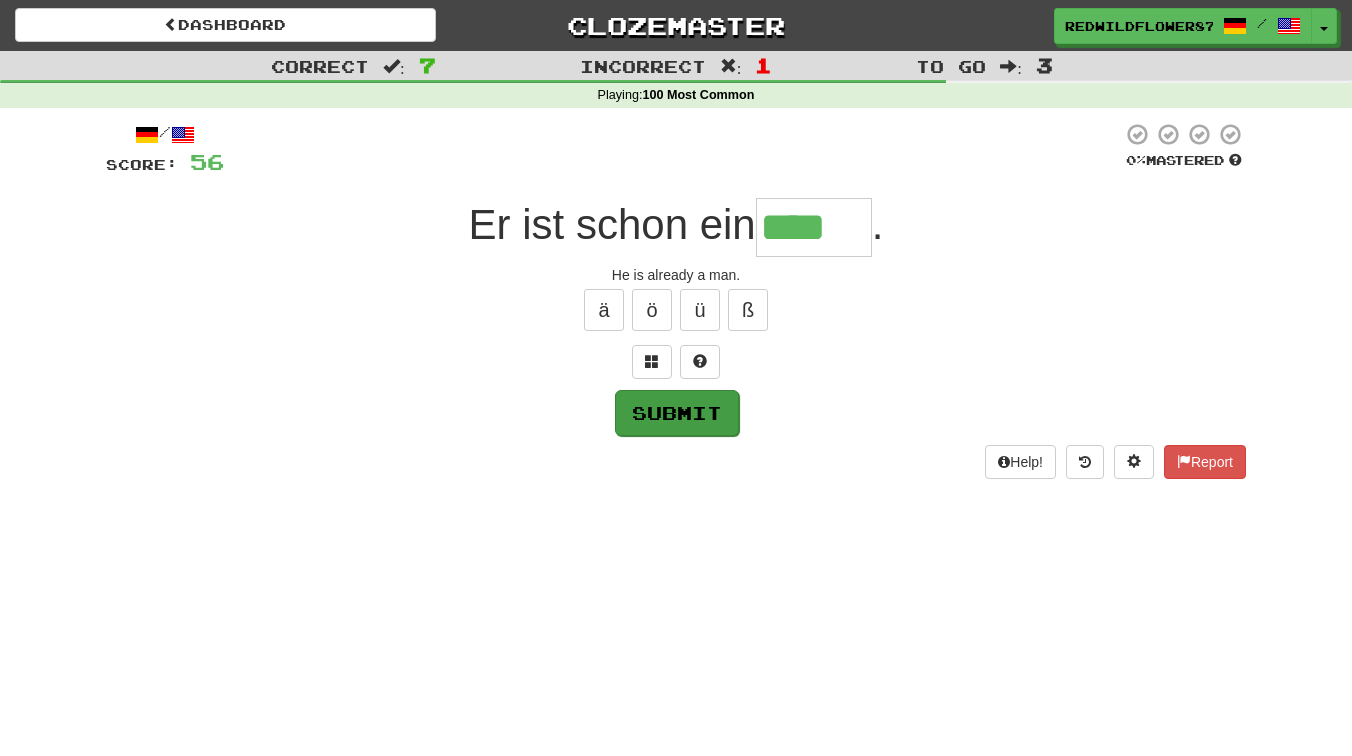 type on "****" 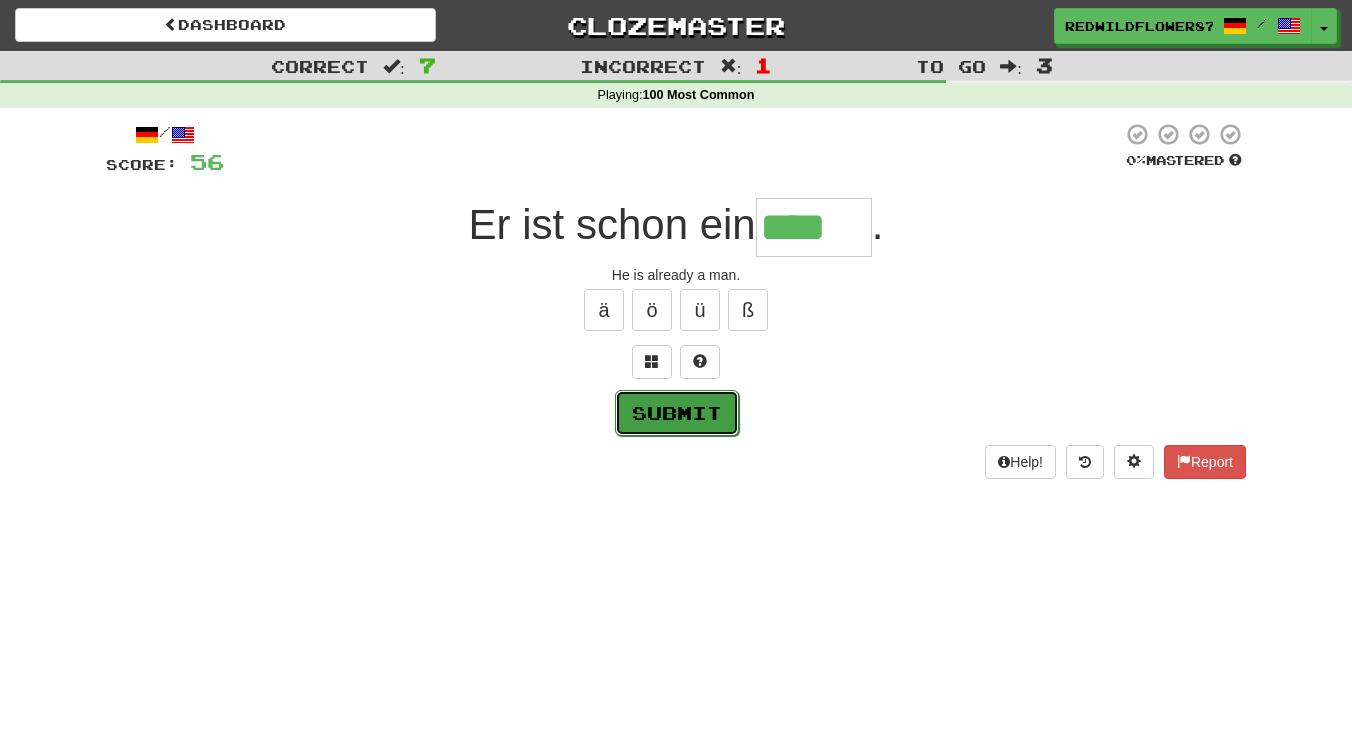 click on "Submit" at bounding box center (677, 413) 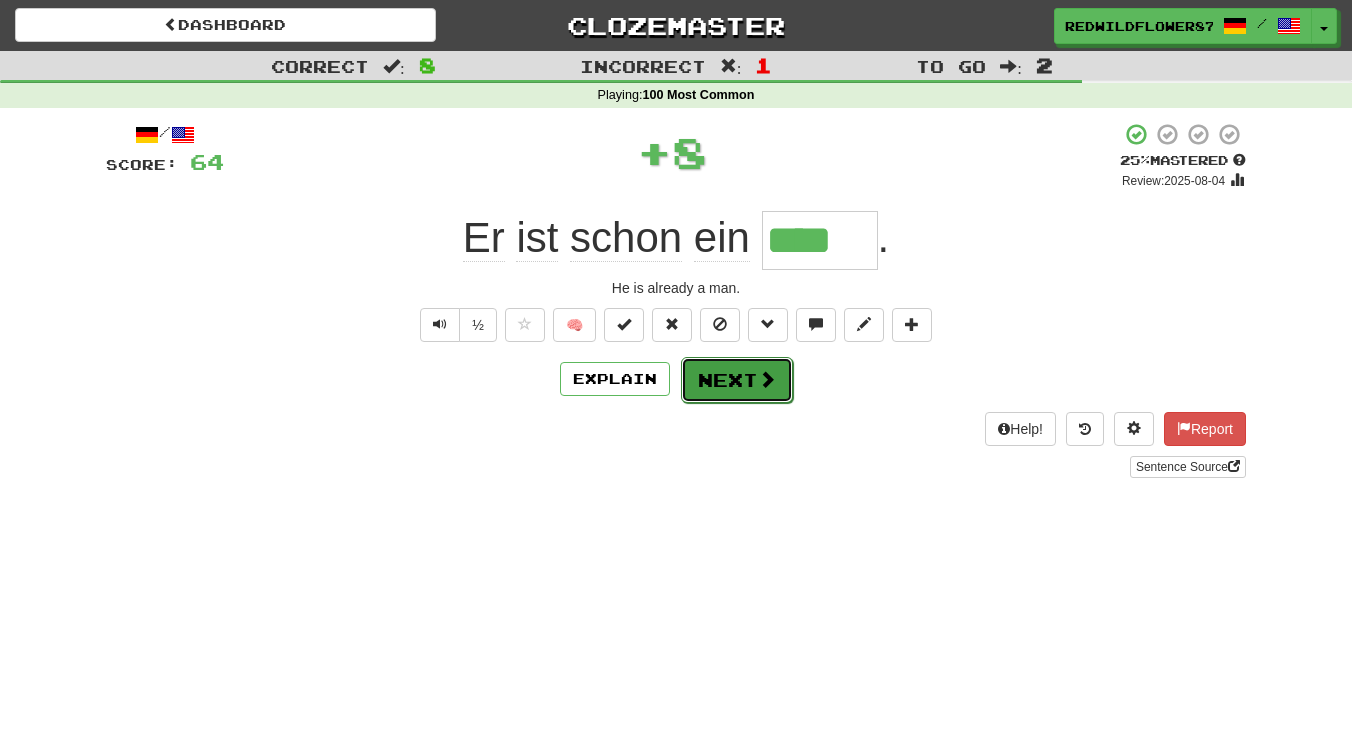click on "Next" at bounding box center [737, 380] 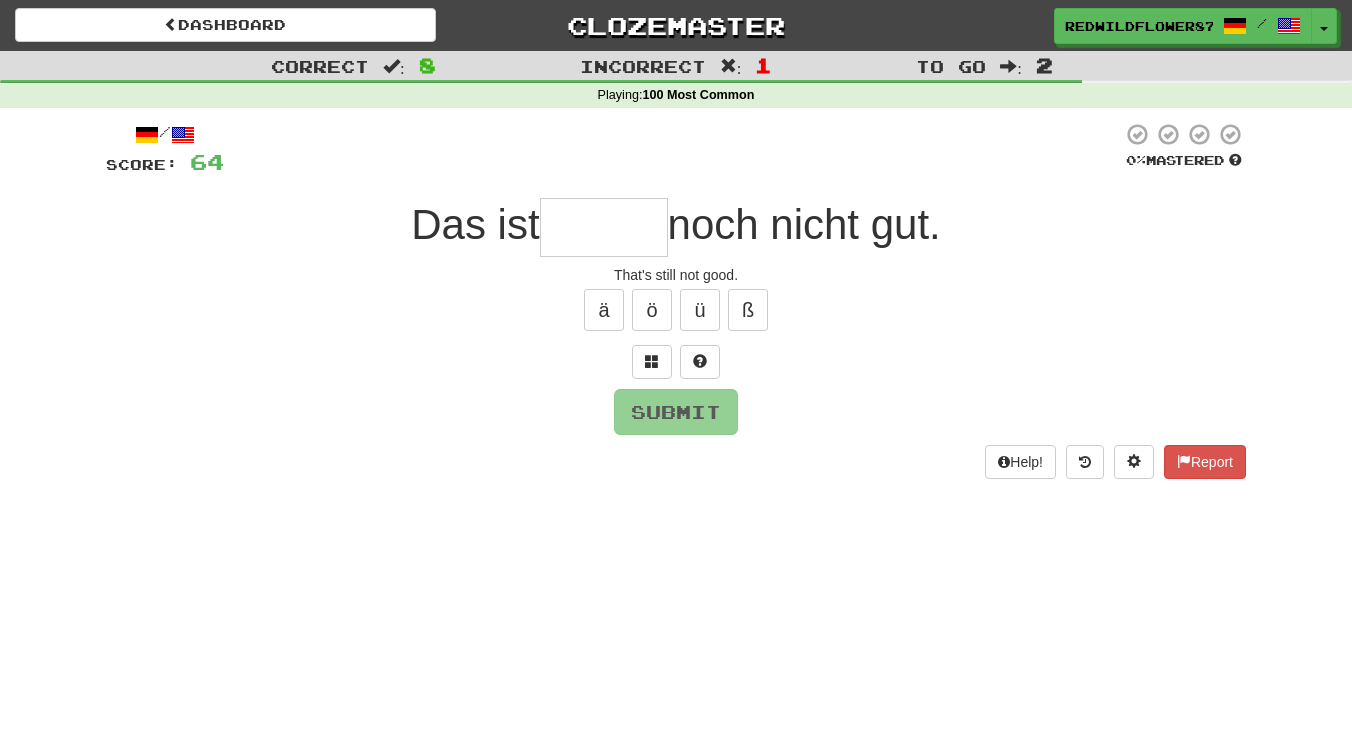 type on "*" 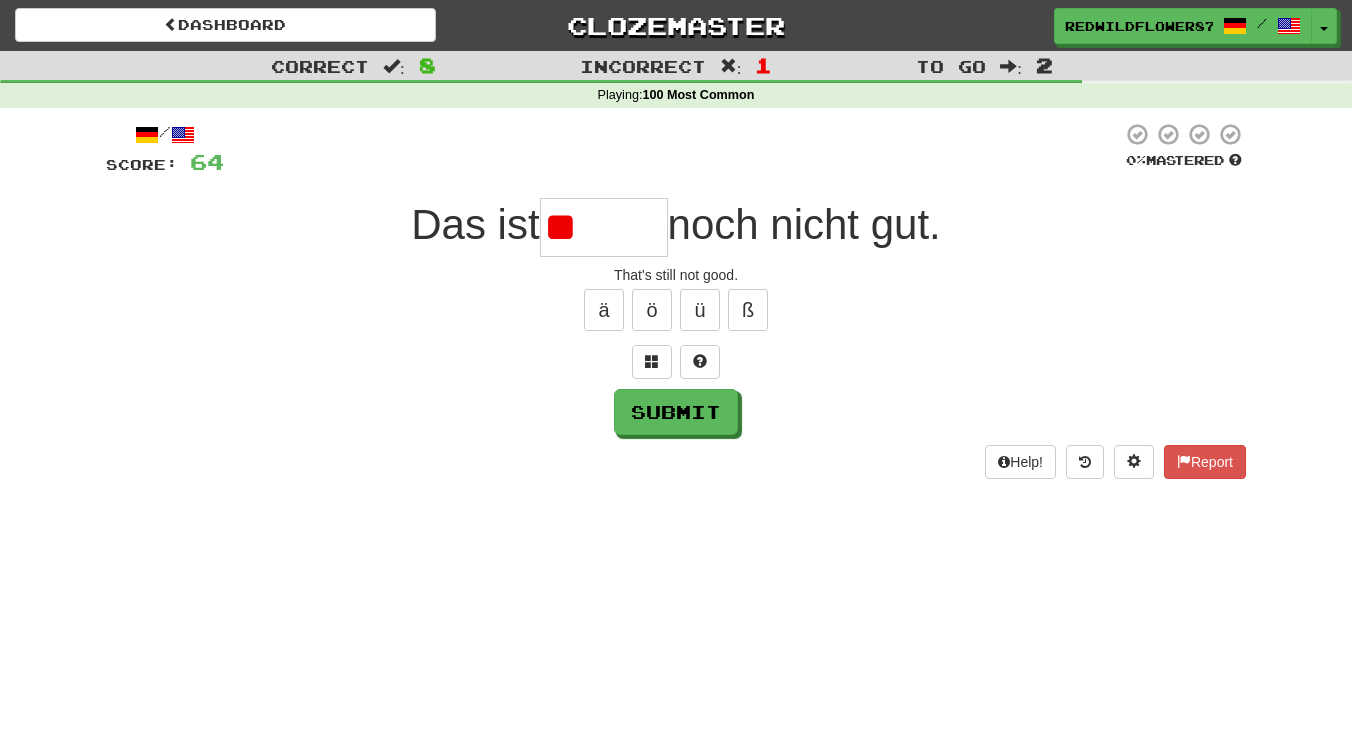 type on "*" 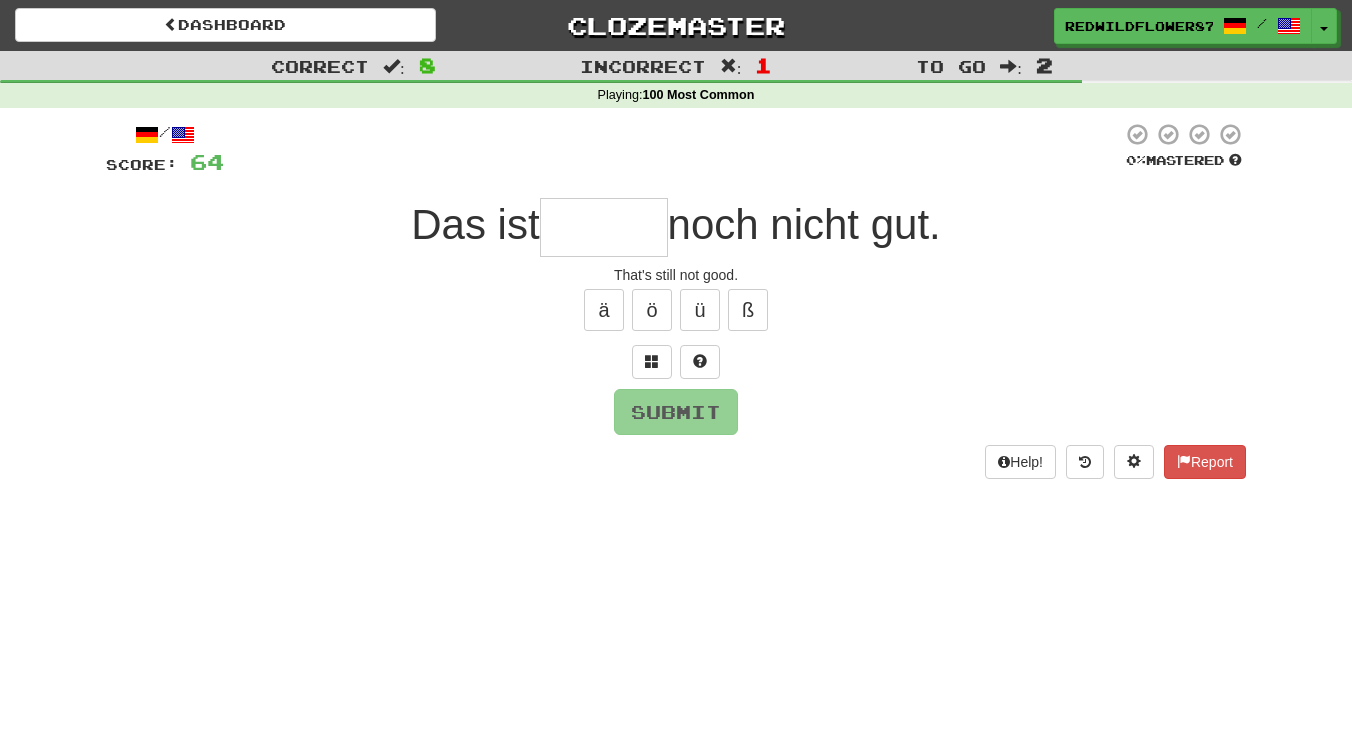 click at bounding box center (604, 227) 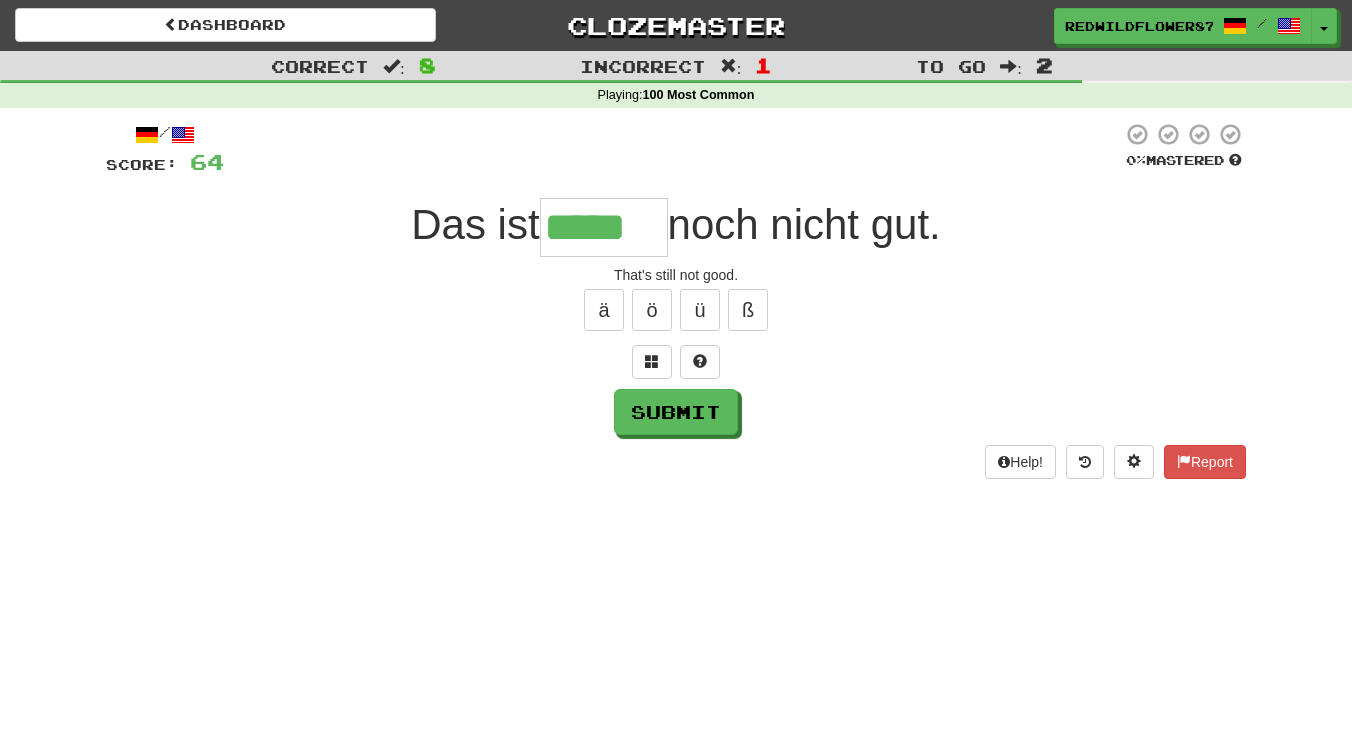 type on "*****" 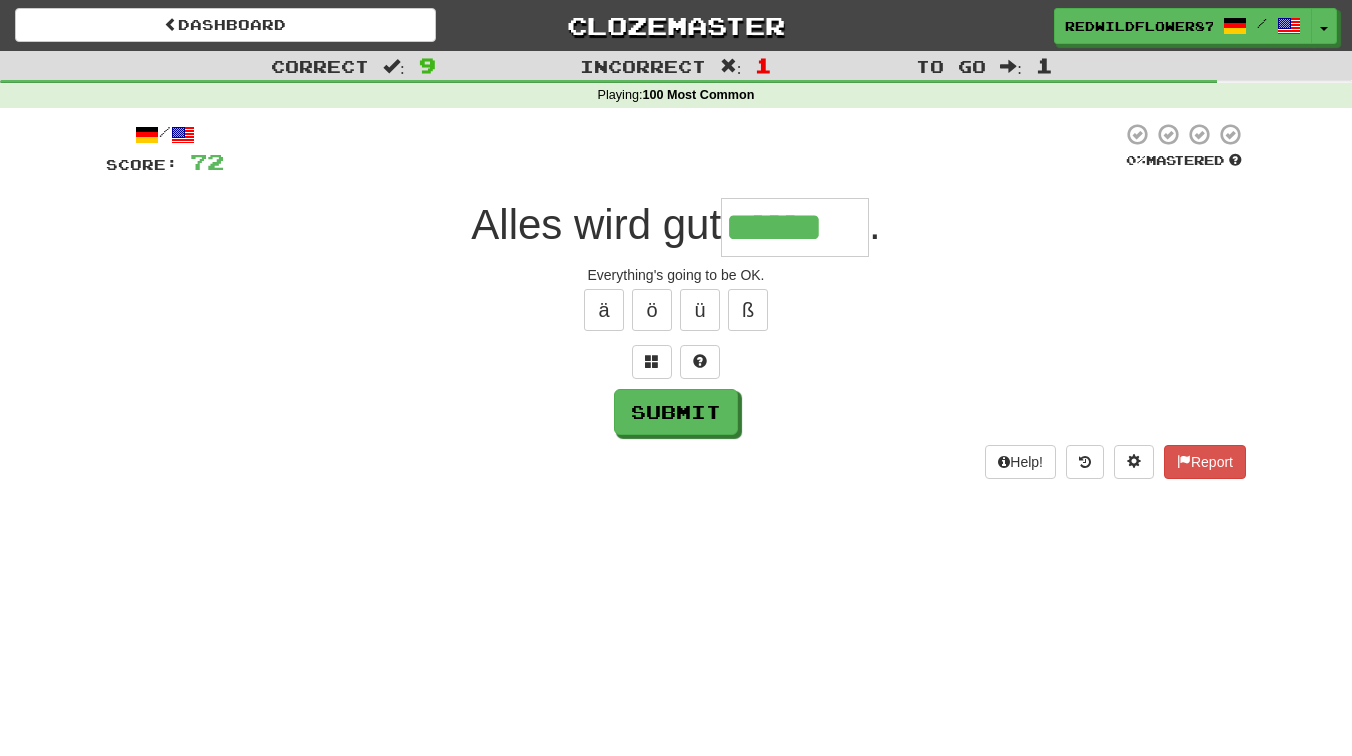 type on "******" 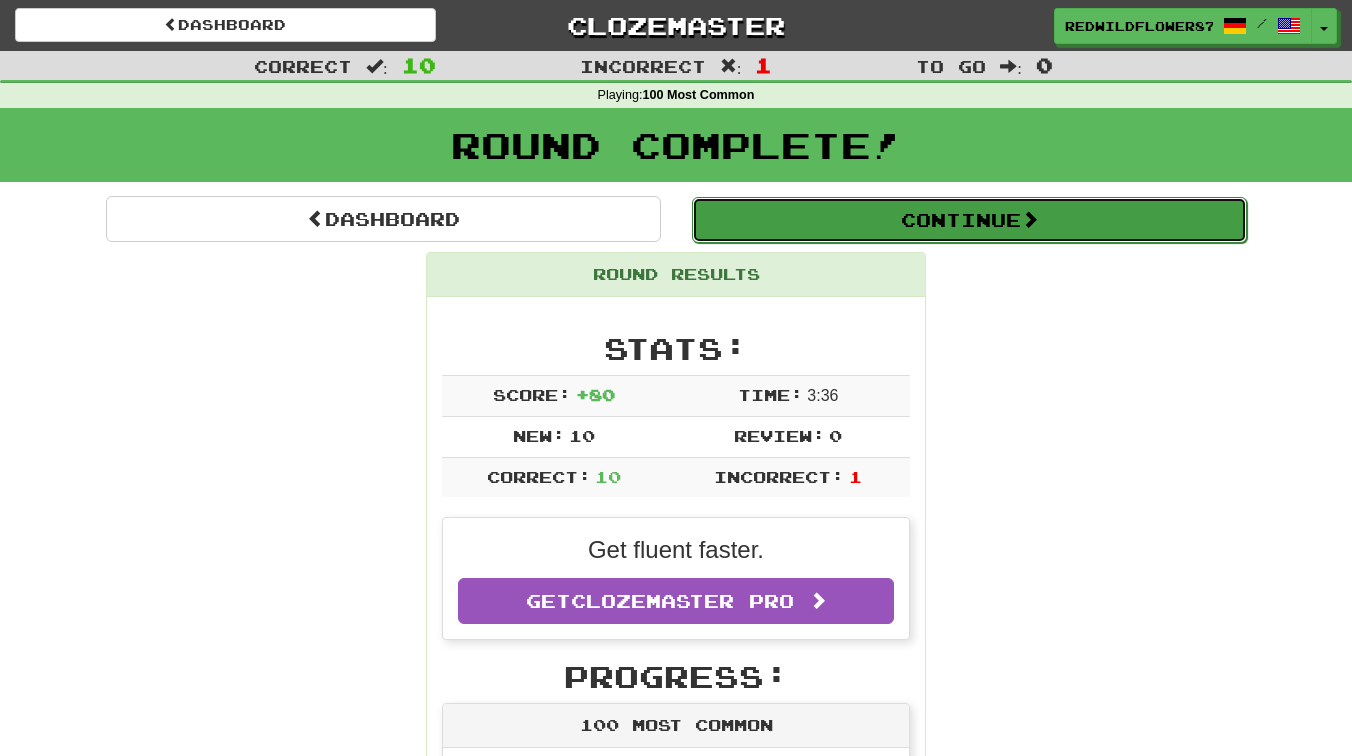 click on "Continue" at bounding box center [969, 220] 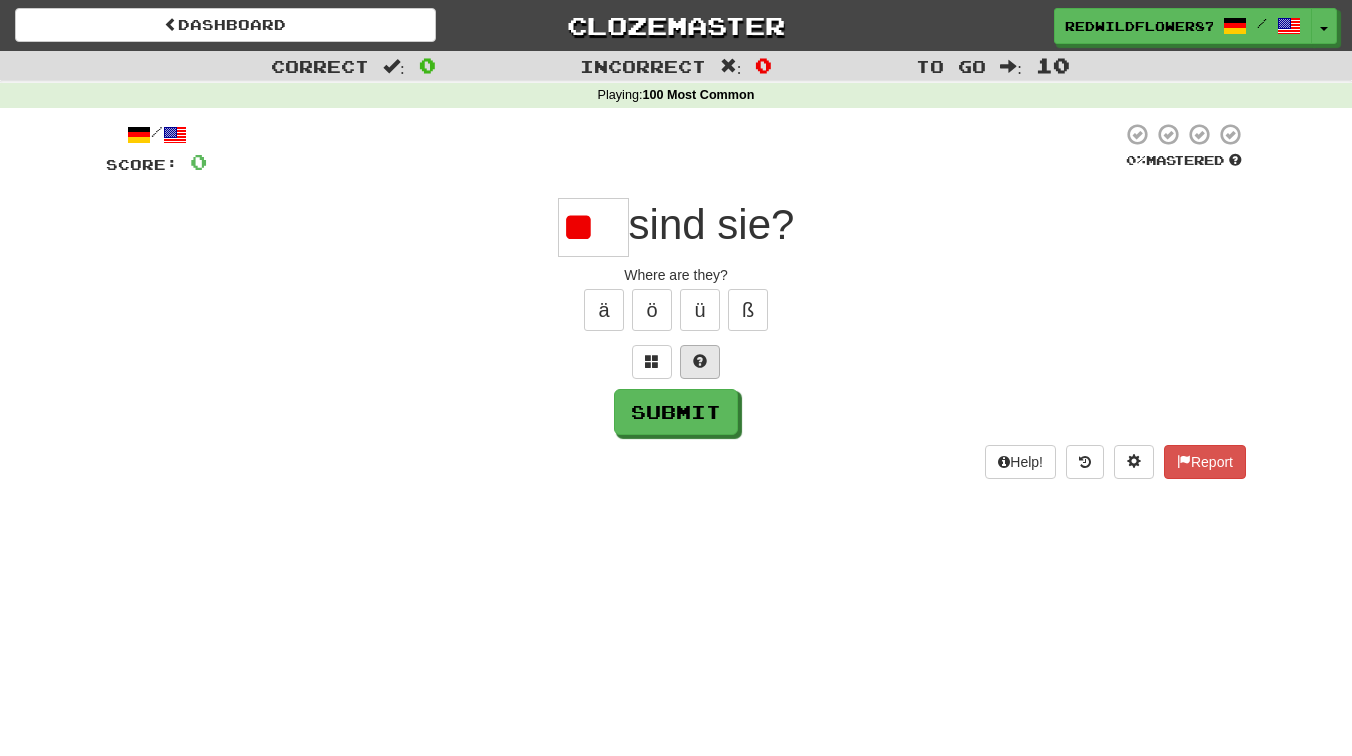 scroll, scrollTop: 0, scrollLeft: 0, axis: both 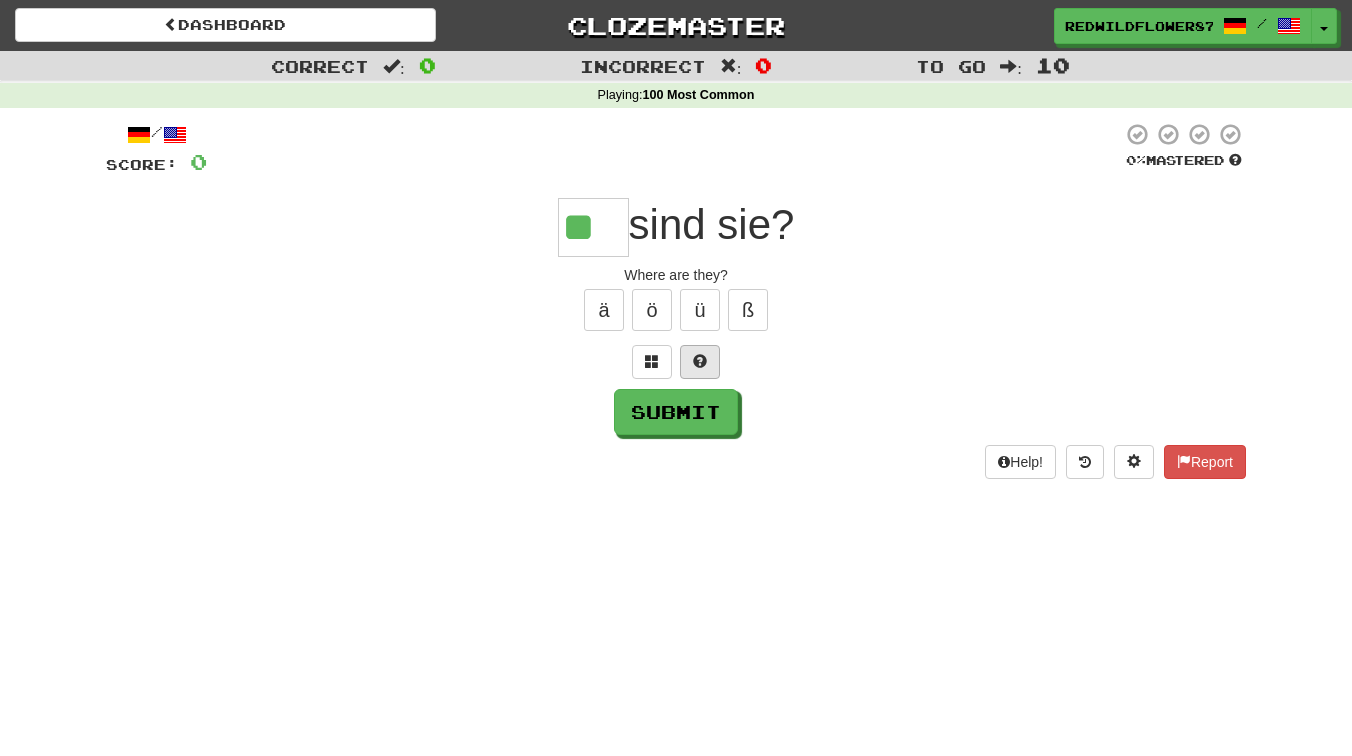 type on "**" 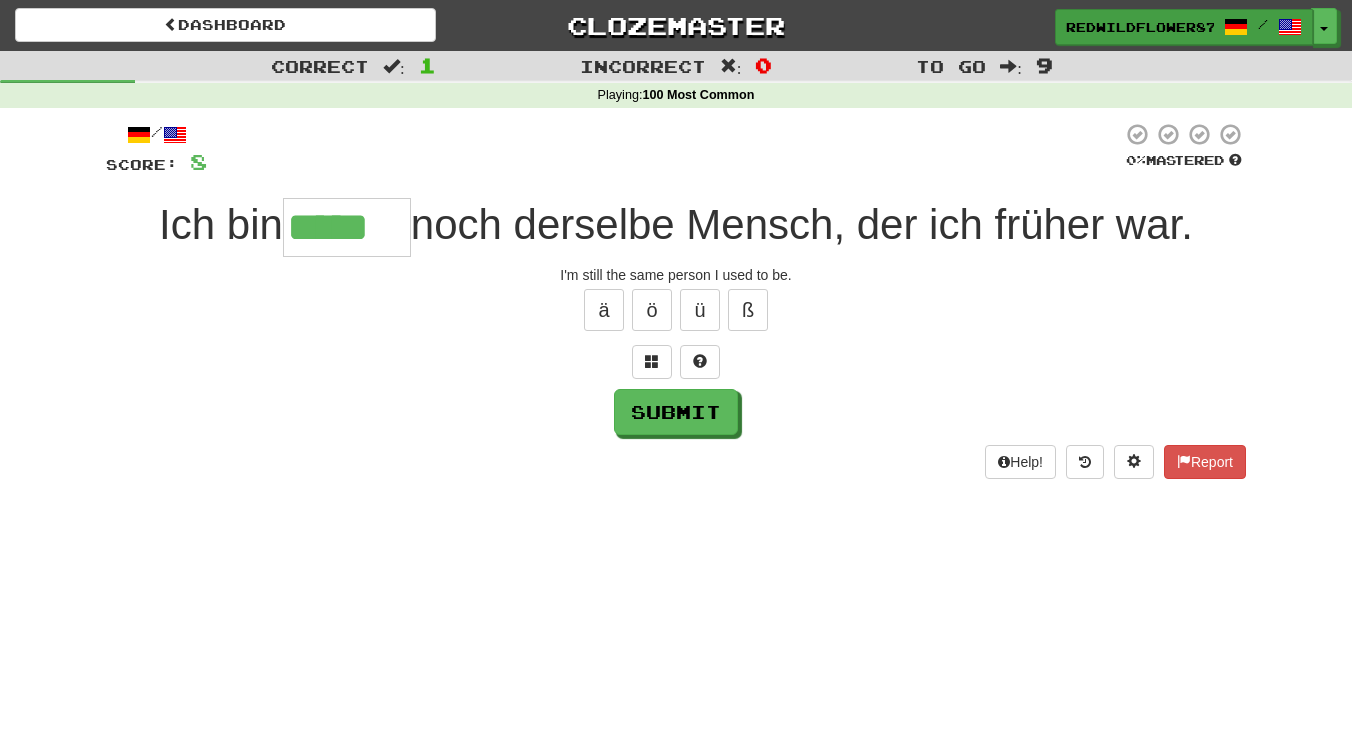 type on "*****" 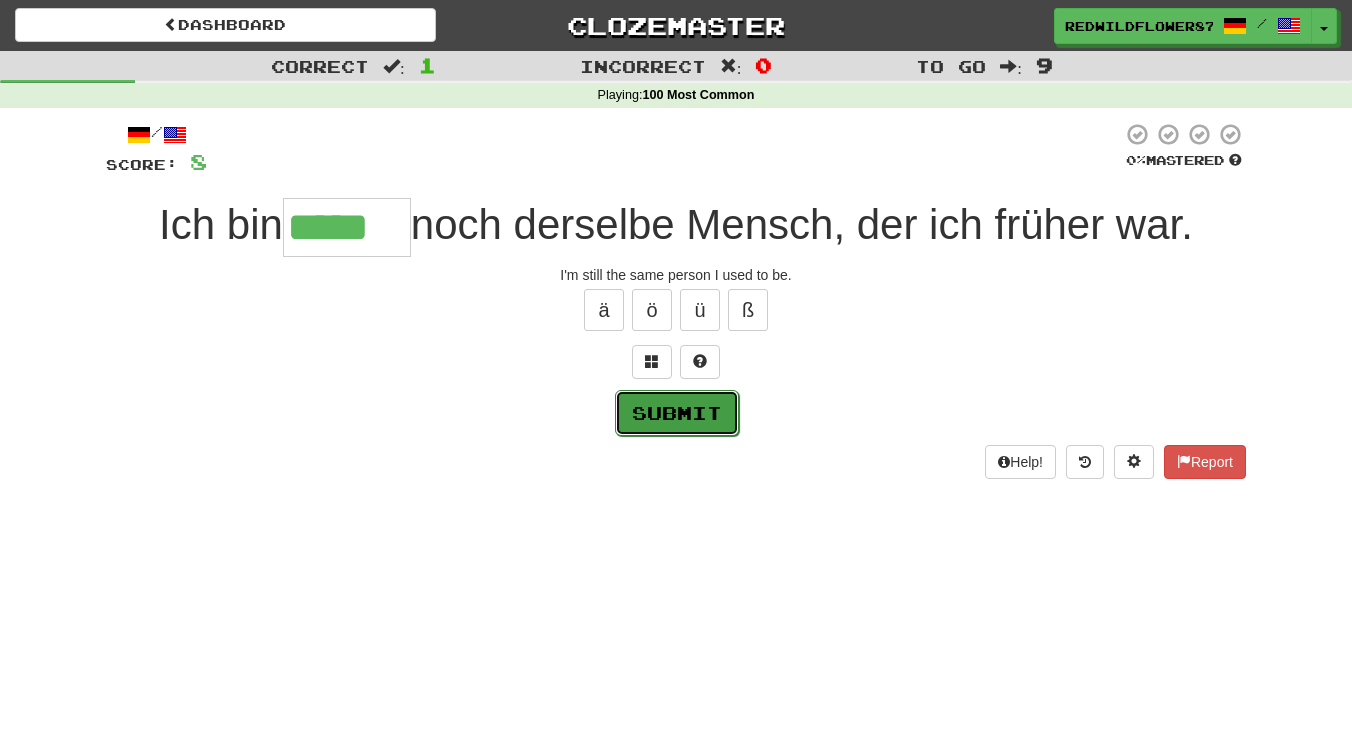 click on "Submit" at bounding box center (677, 413) 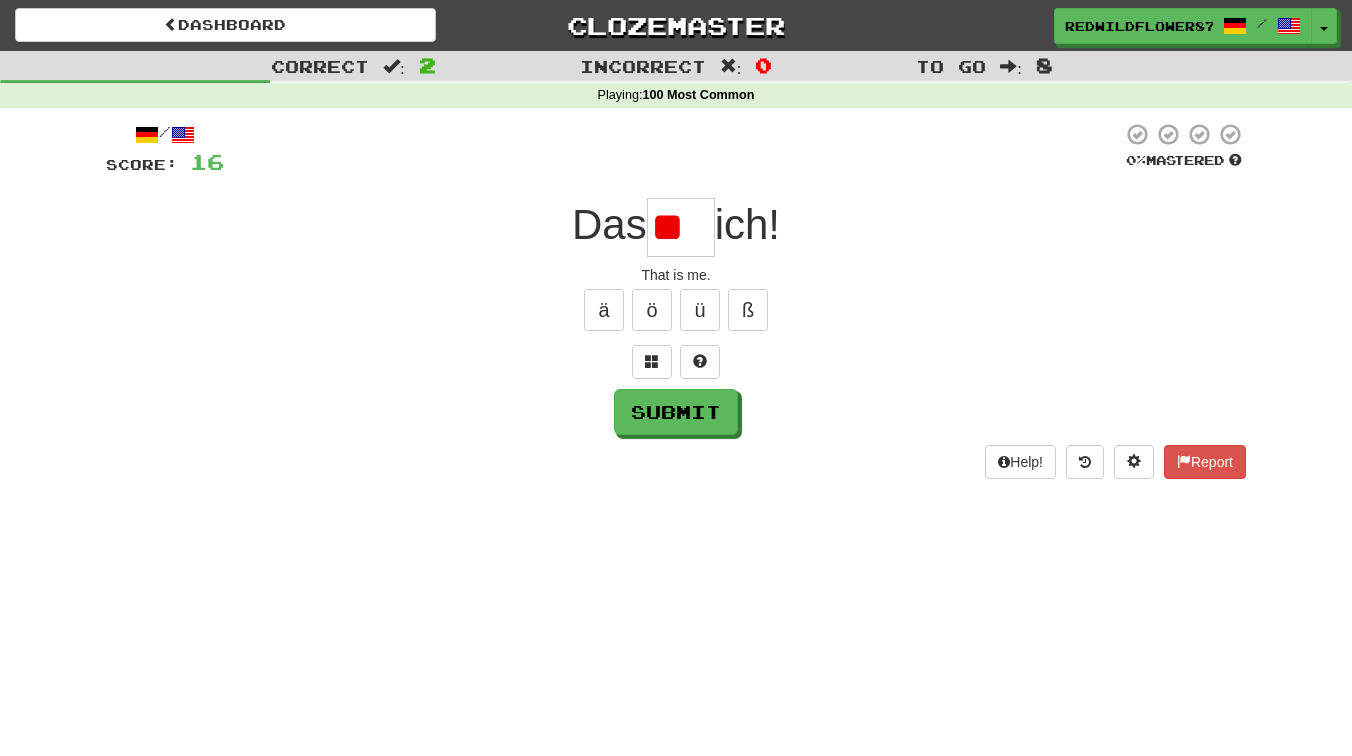 type on "*" 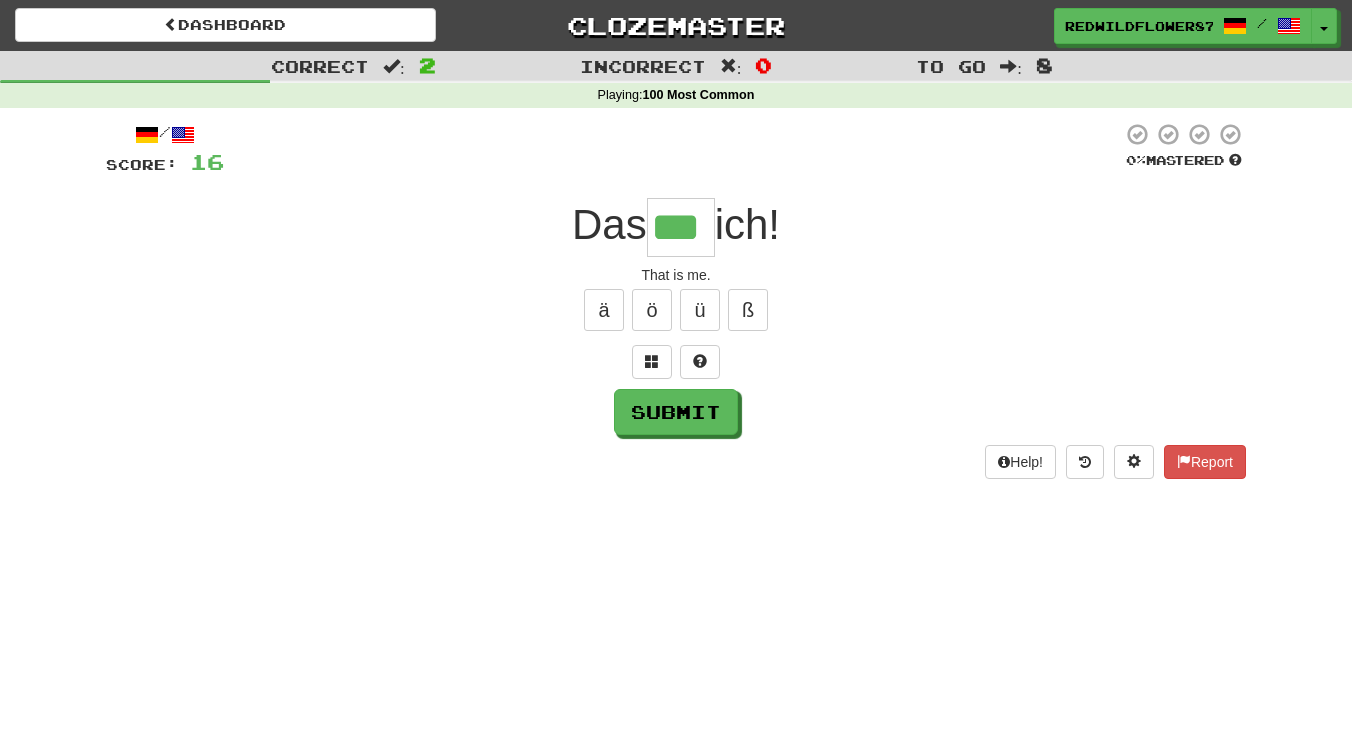 type on "***" 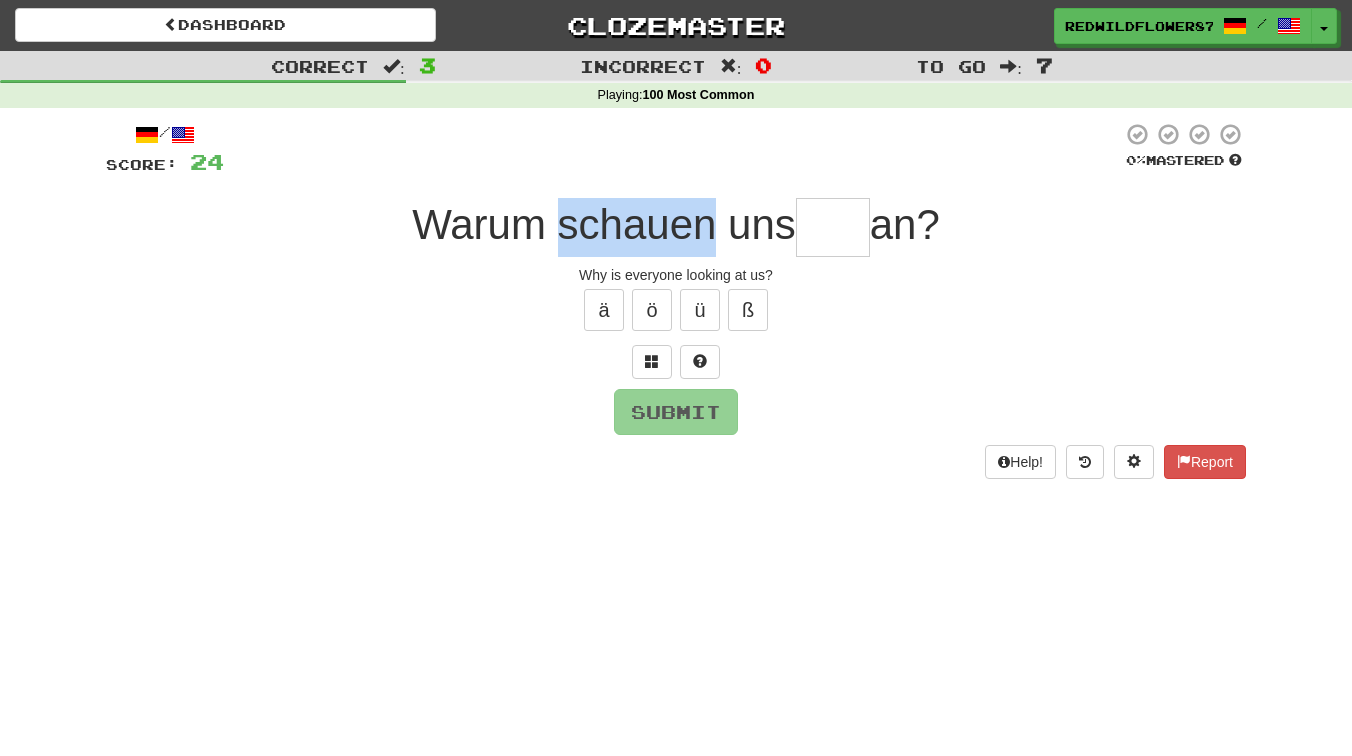 drag, startPoint x: 549, startPoint y: 223, endPoint x: 706, endPoint y: 212, distance: 157.38487 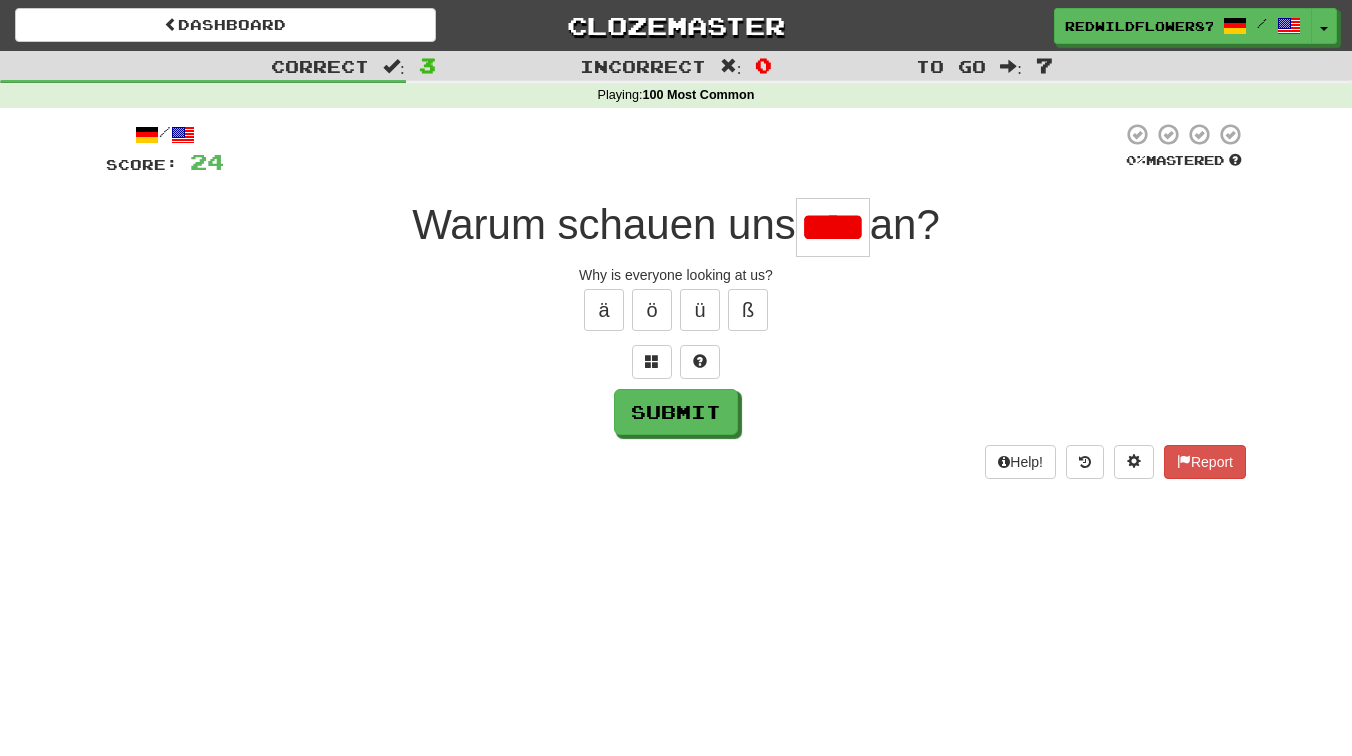 scroll, scrollTop: 0, scrollLeft: 0, axis: both 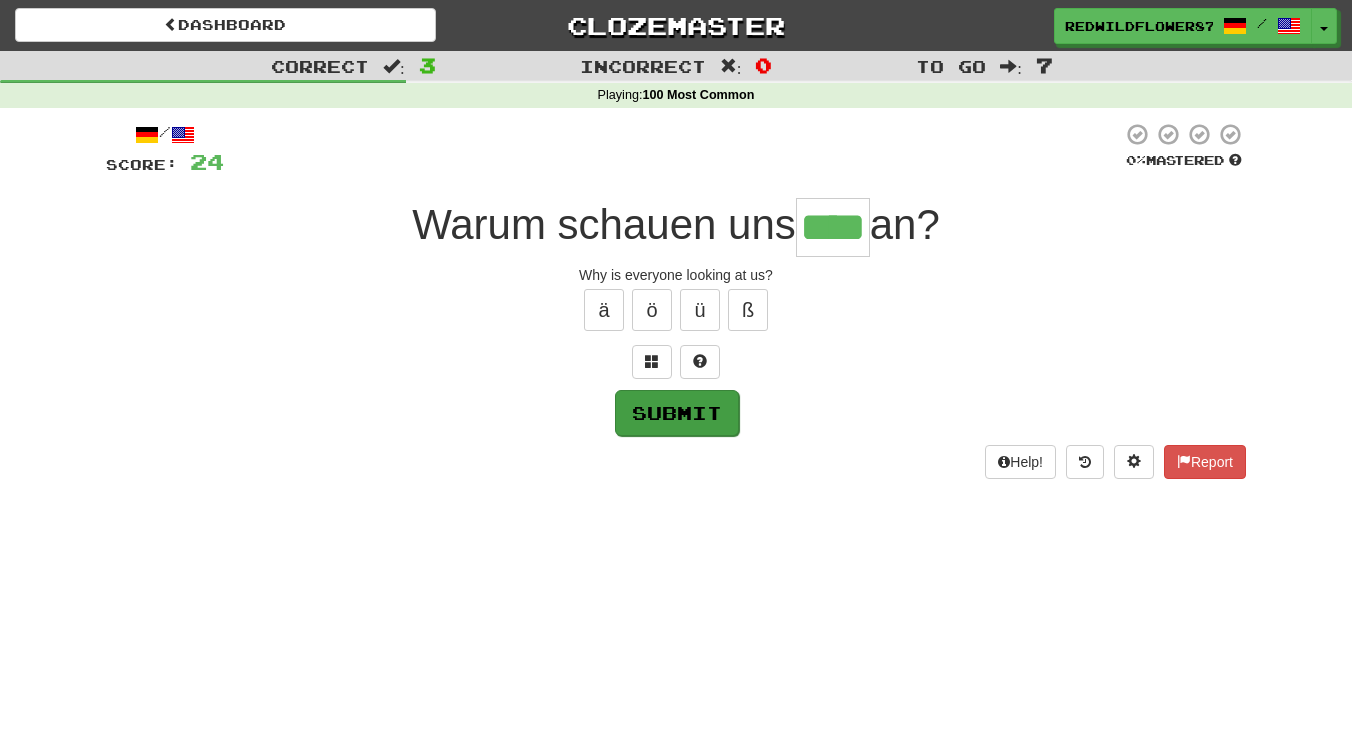 type on "****" 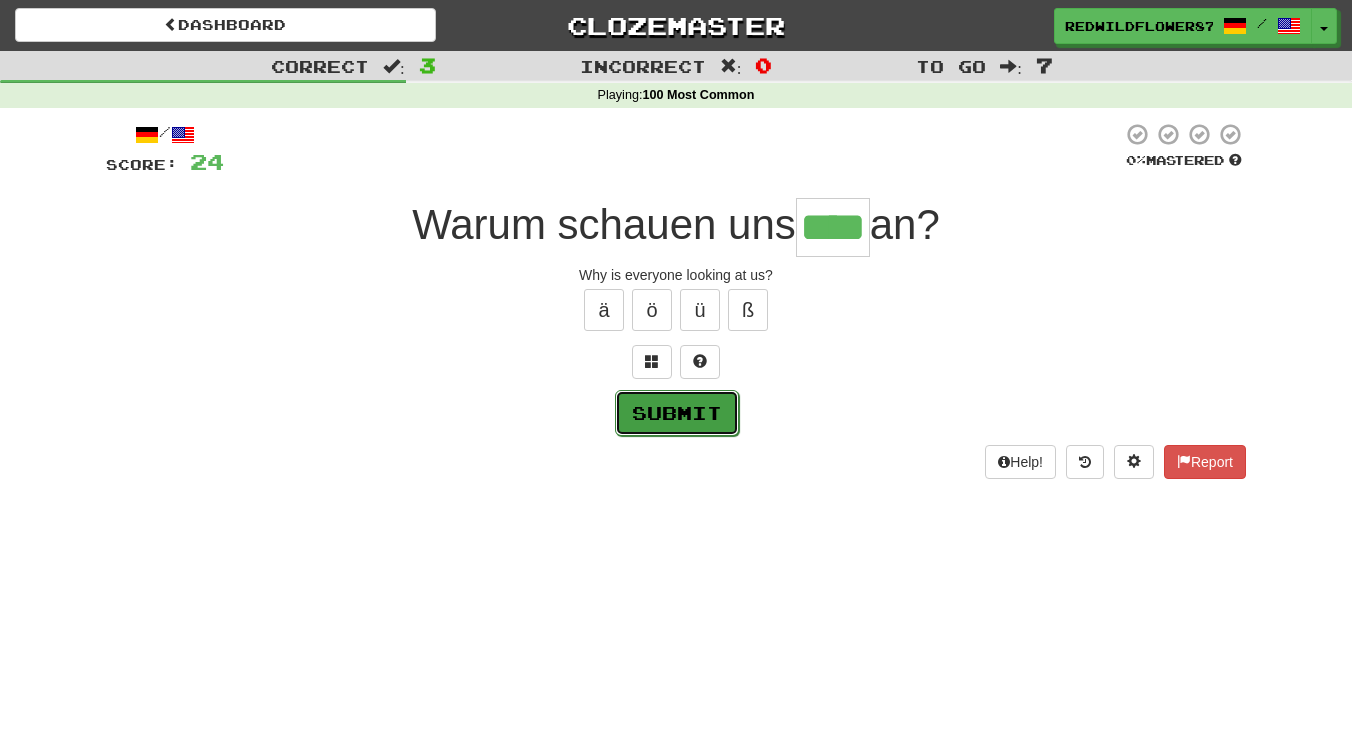 click on "Submit" at bounding box center (677, 413) 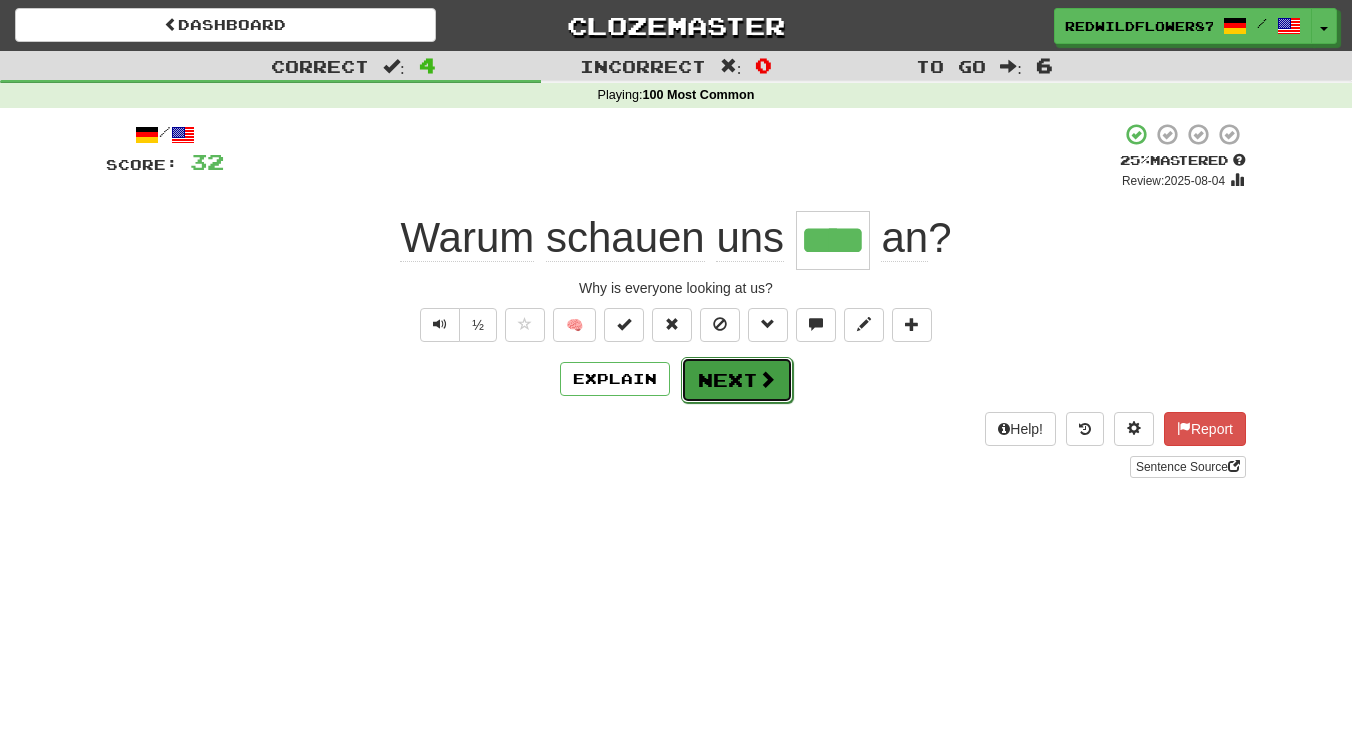 click on "Next" at bounding box center (737, 380) 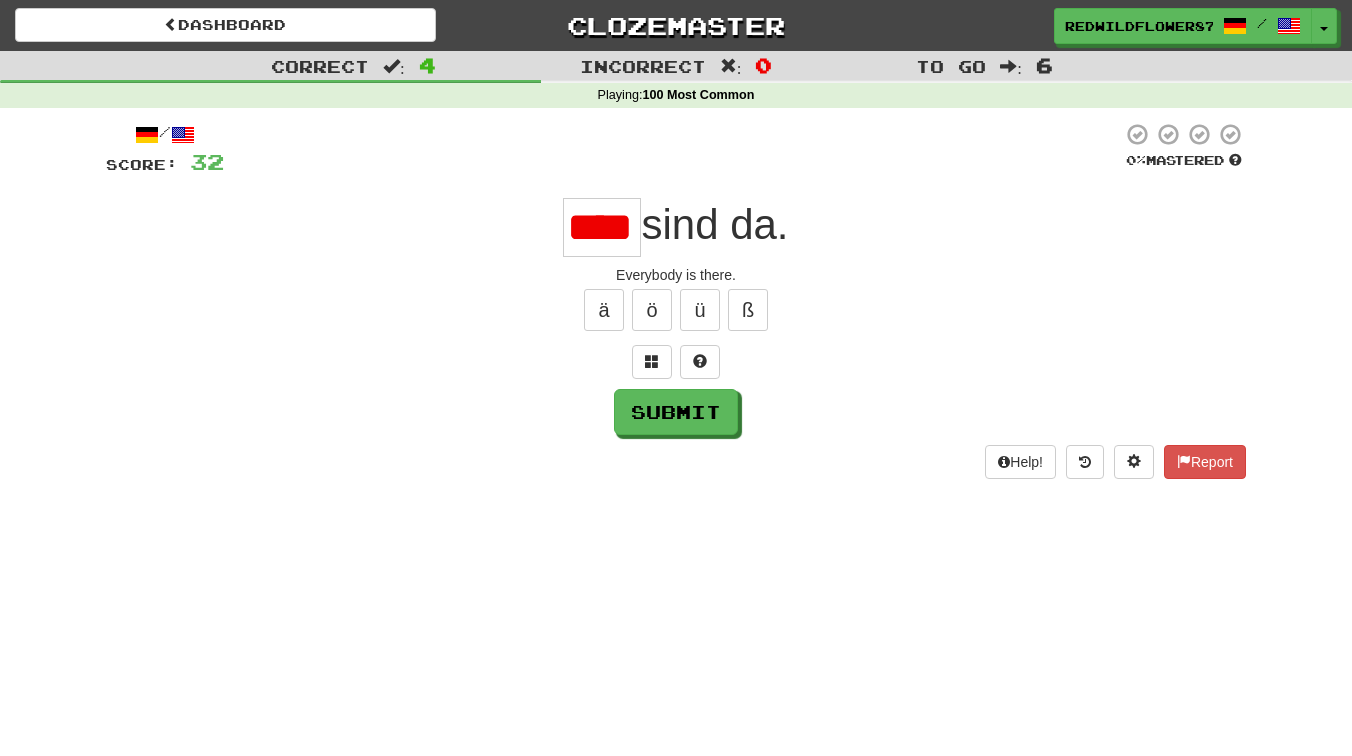 scroll, scrollTop: 0, scrollLeft: 0, axis: both 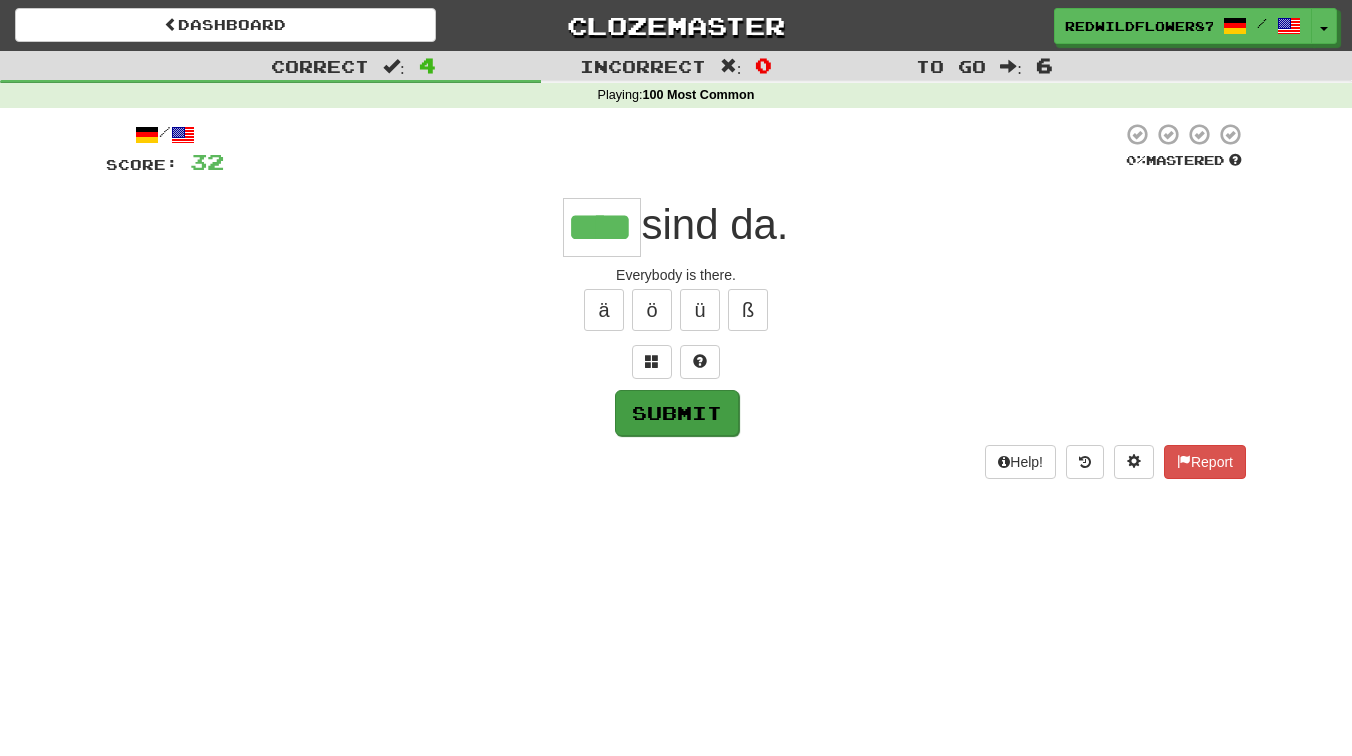 type on "****" 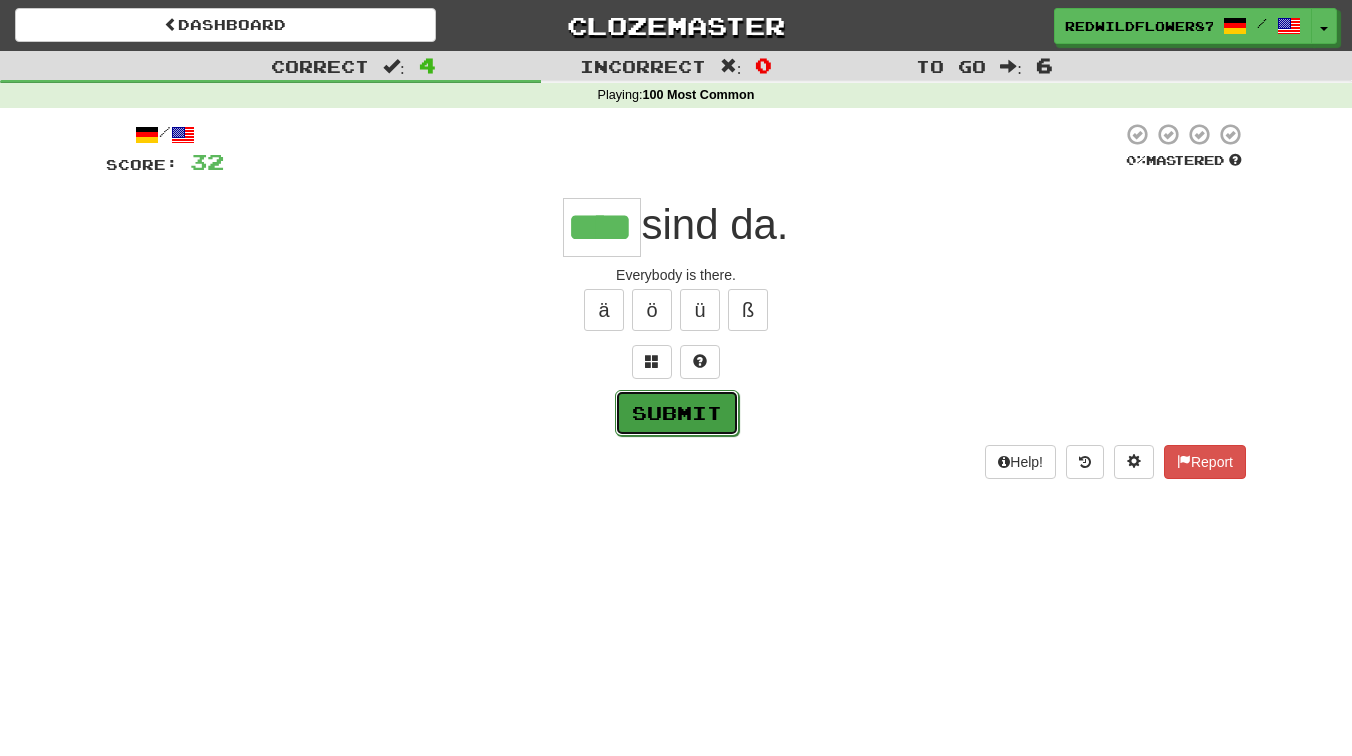 click on "Submit" at bounding box center [677, 413] 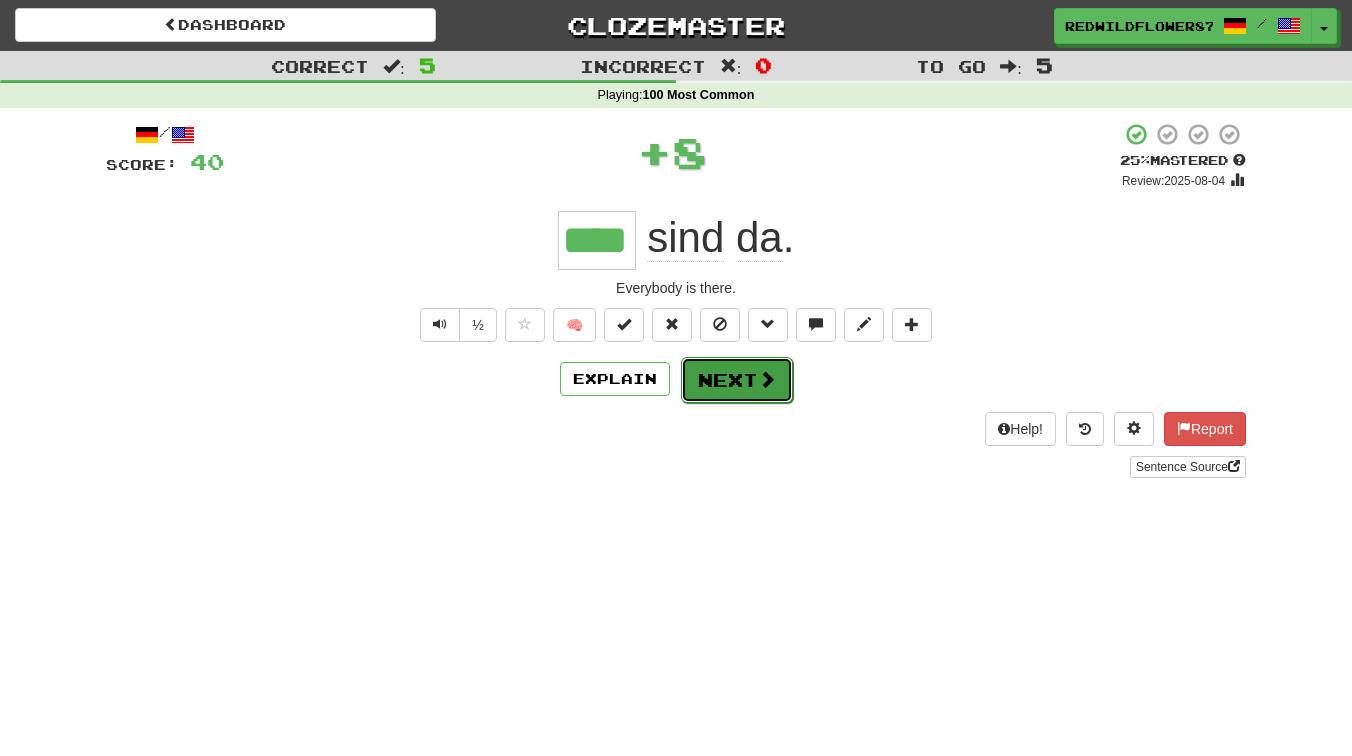 click on "Next" at bounding box center (737, 380) 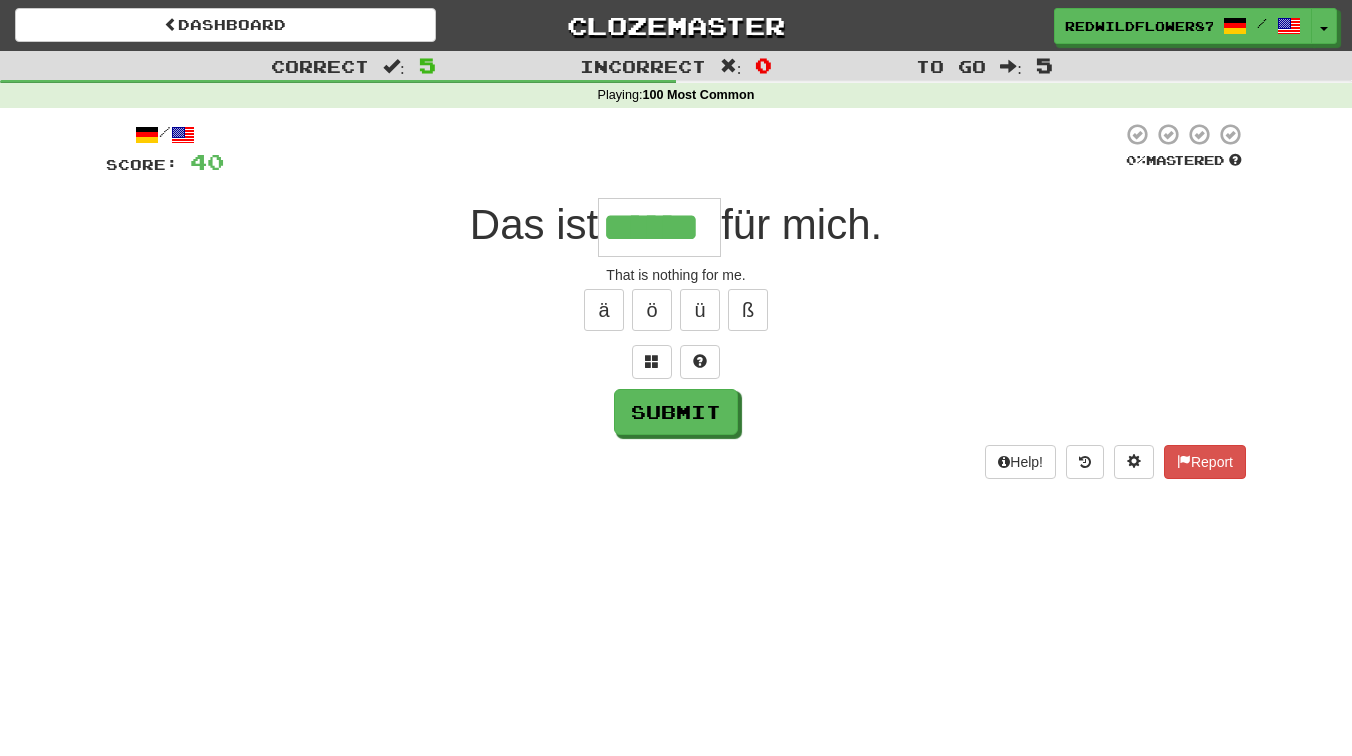 type on "******" 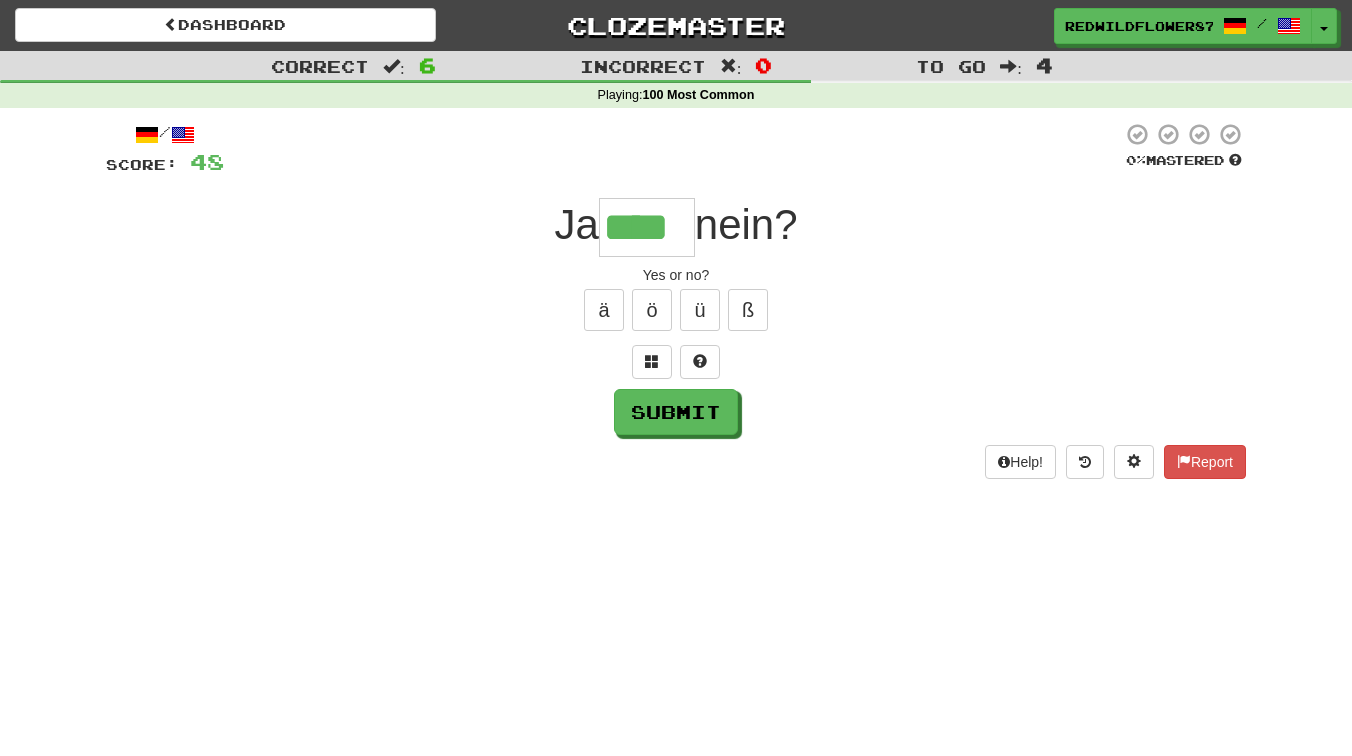 type on "****" 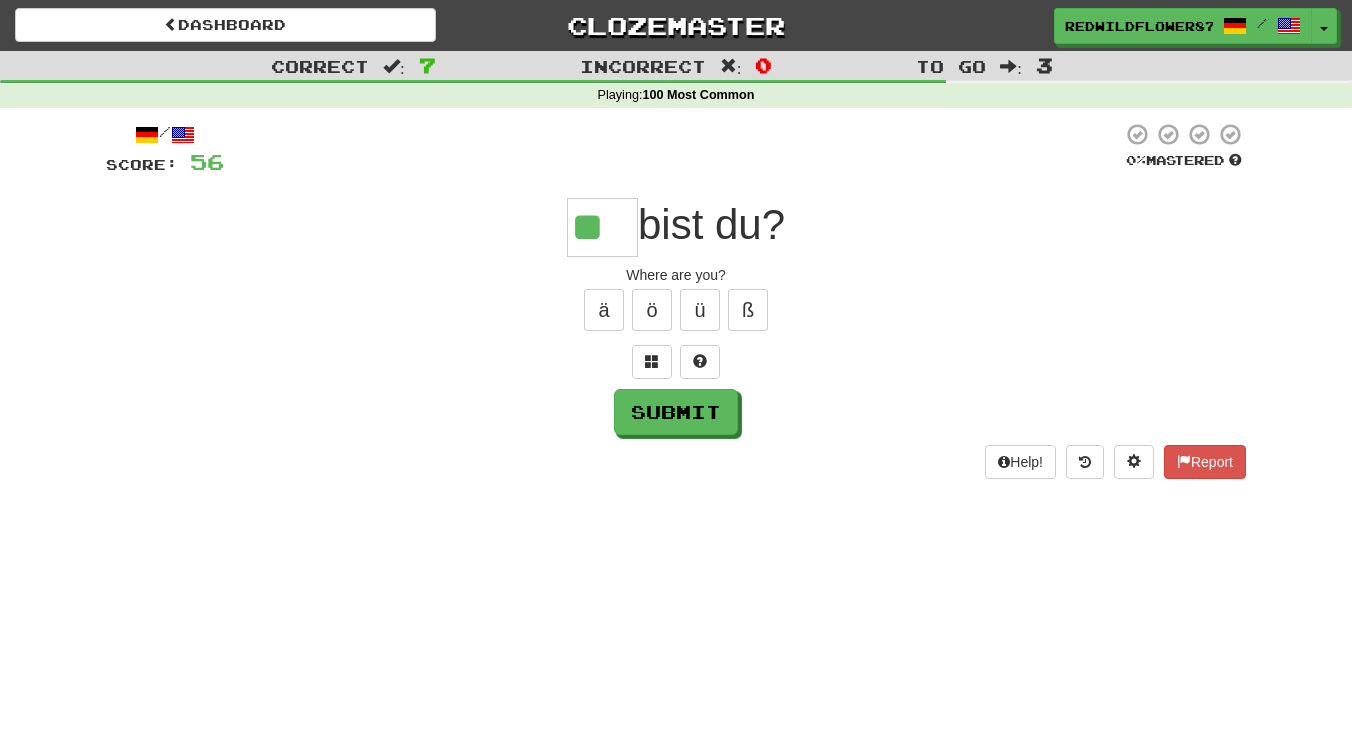 type on "**" 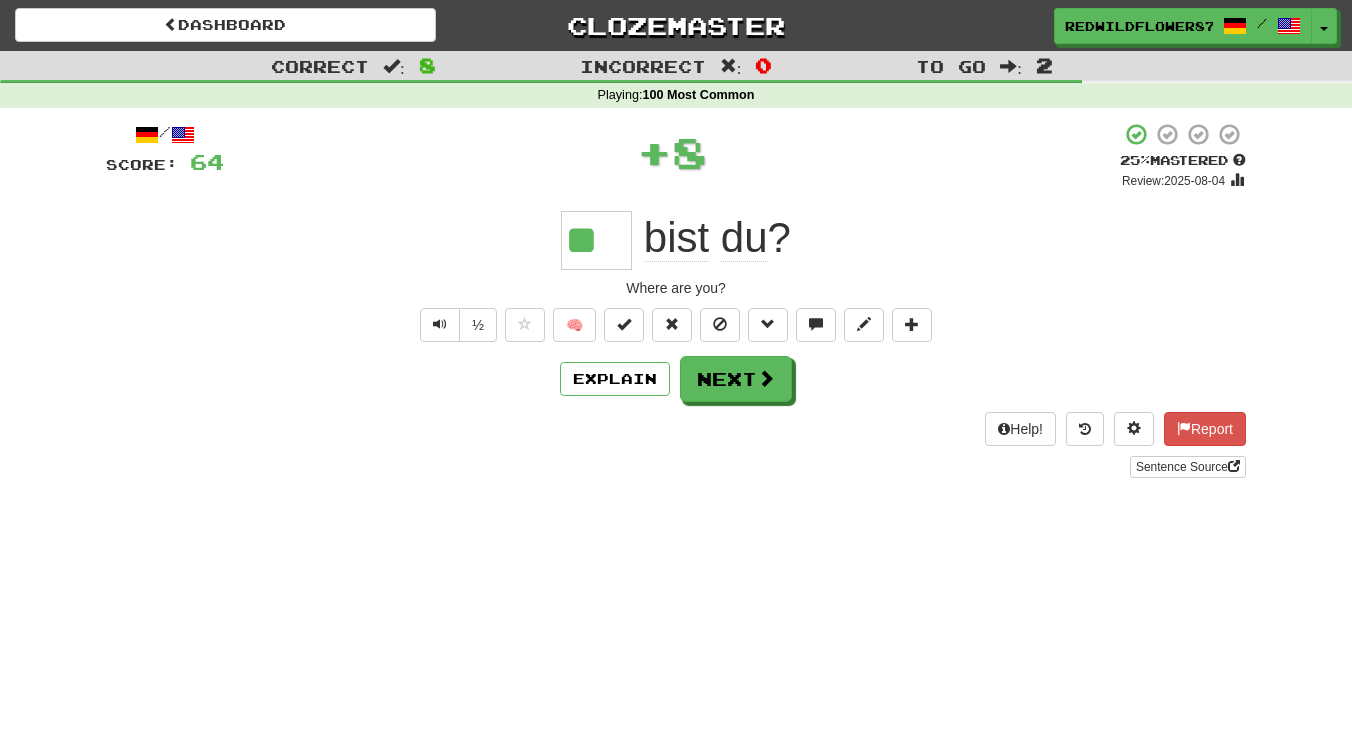 type 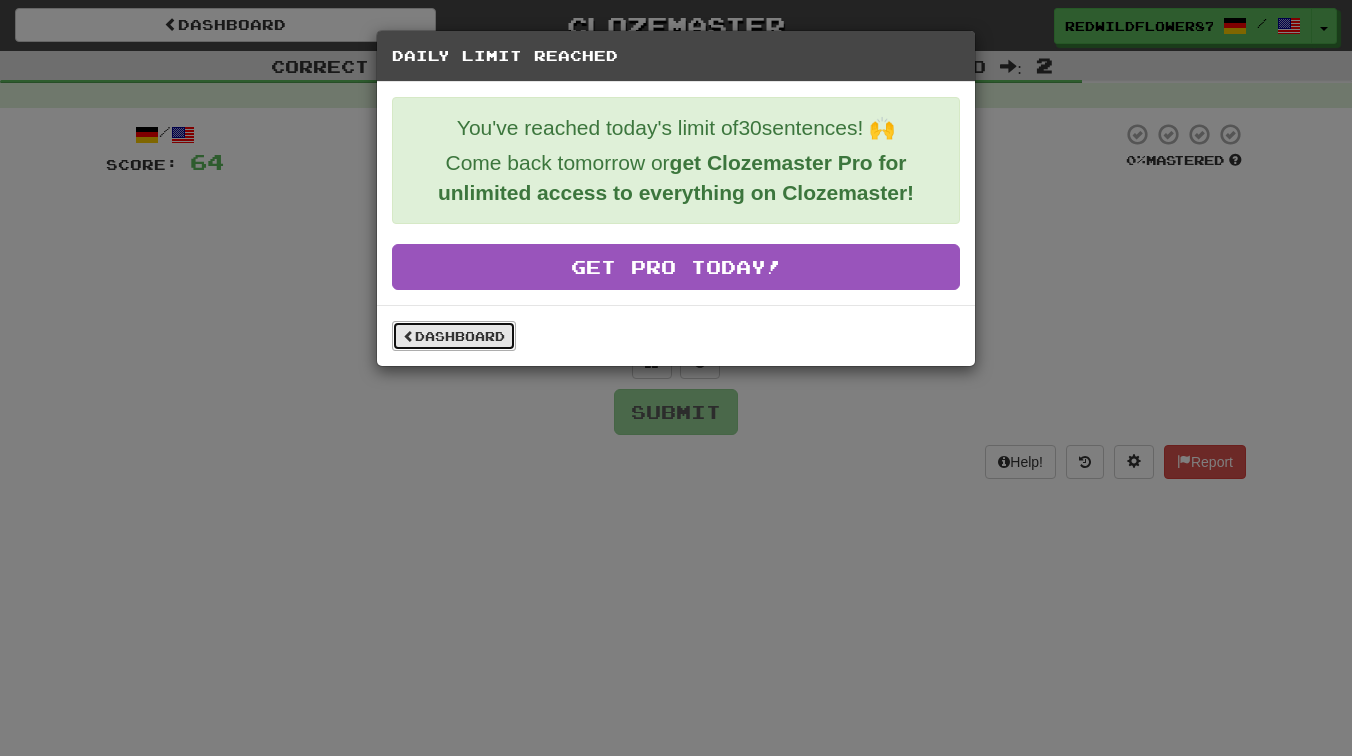 click on "Dashboard" at bounding box center [454, 336] 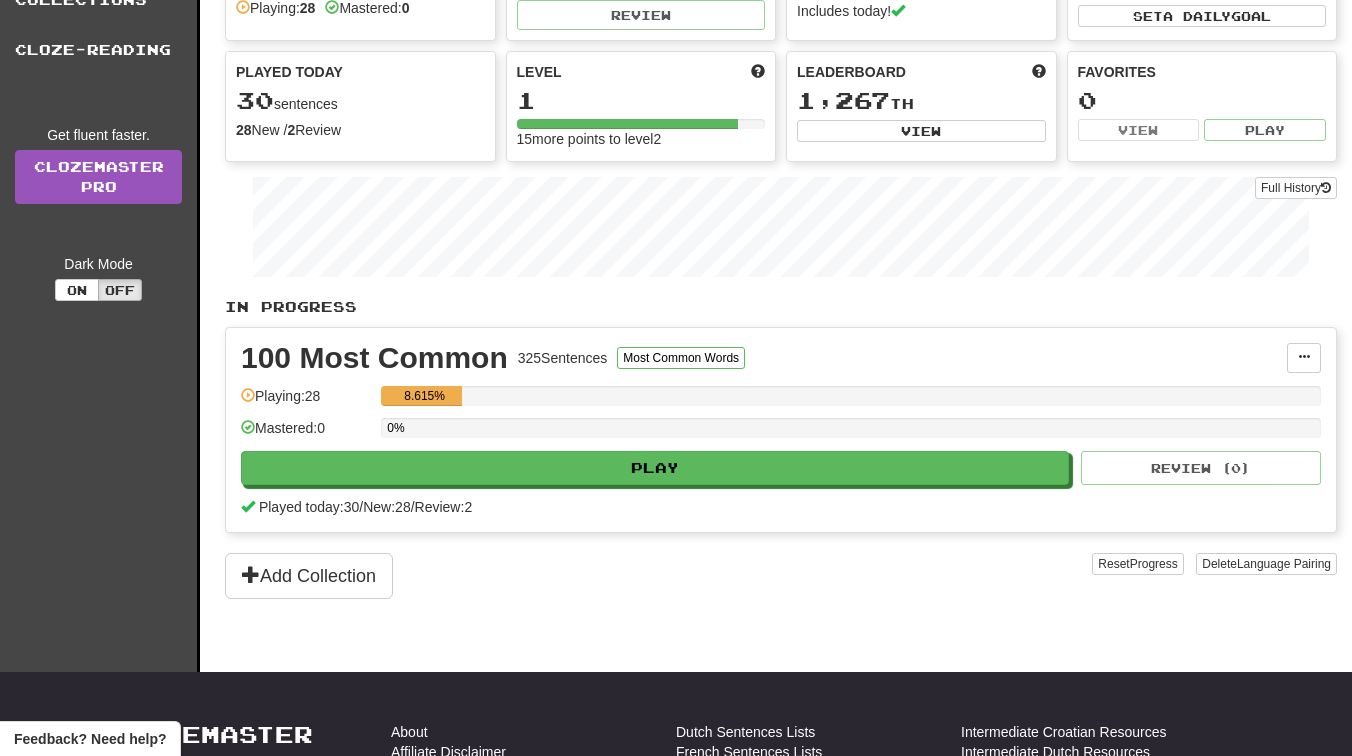 scroll, scrollTop: 136, scrollLeft: 0, axis: vertical 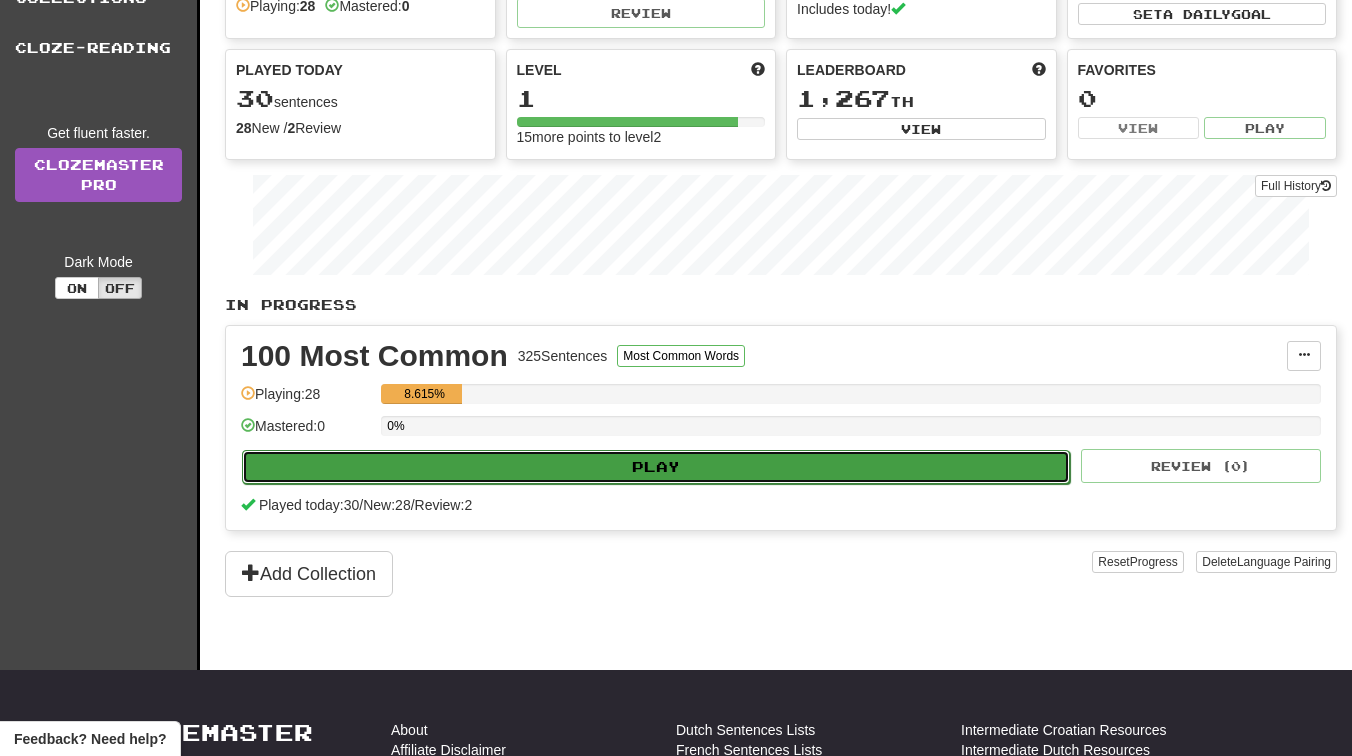 click on "Play" at bounding box center (656, 467) 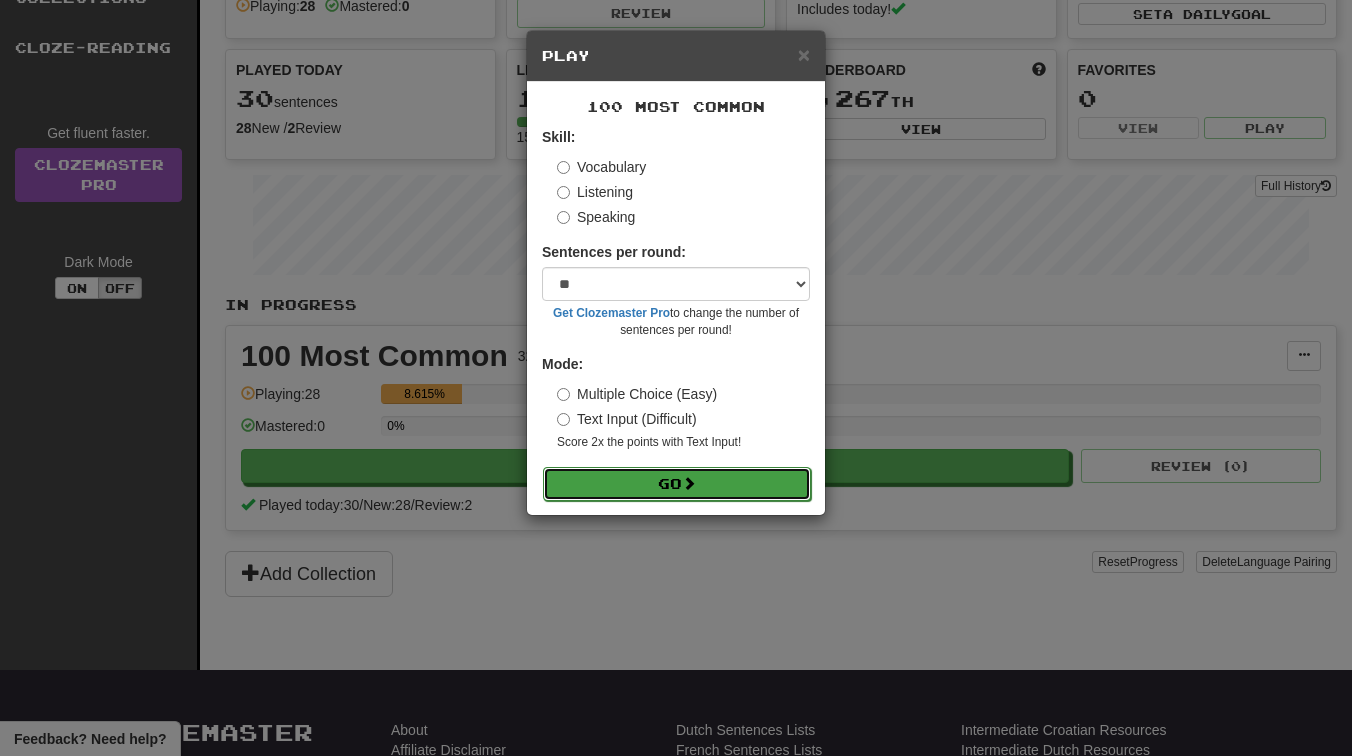 click on "Go" at bounding box center [677, 484] 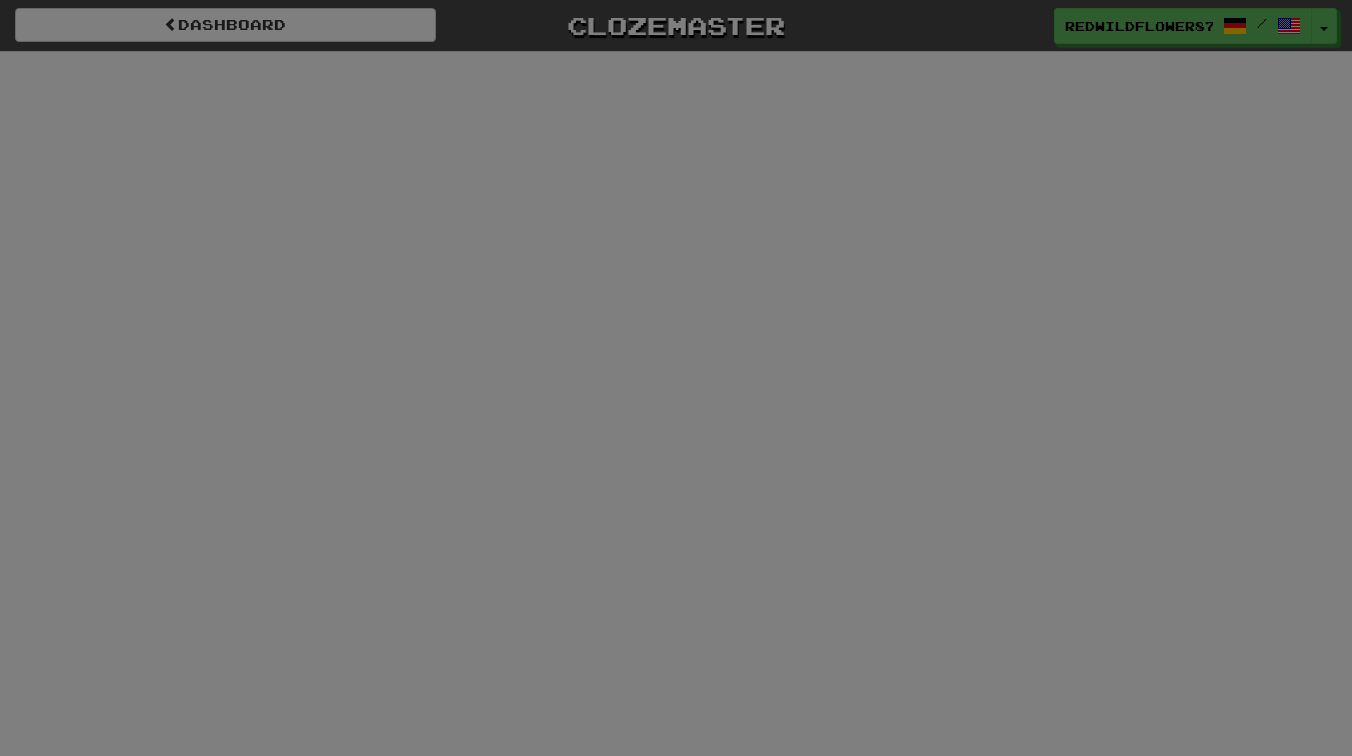 scroll, scrollTop: 0, scrollLeft: 0, axis: both 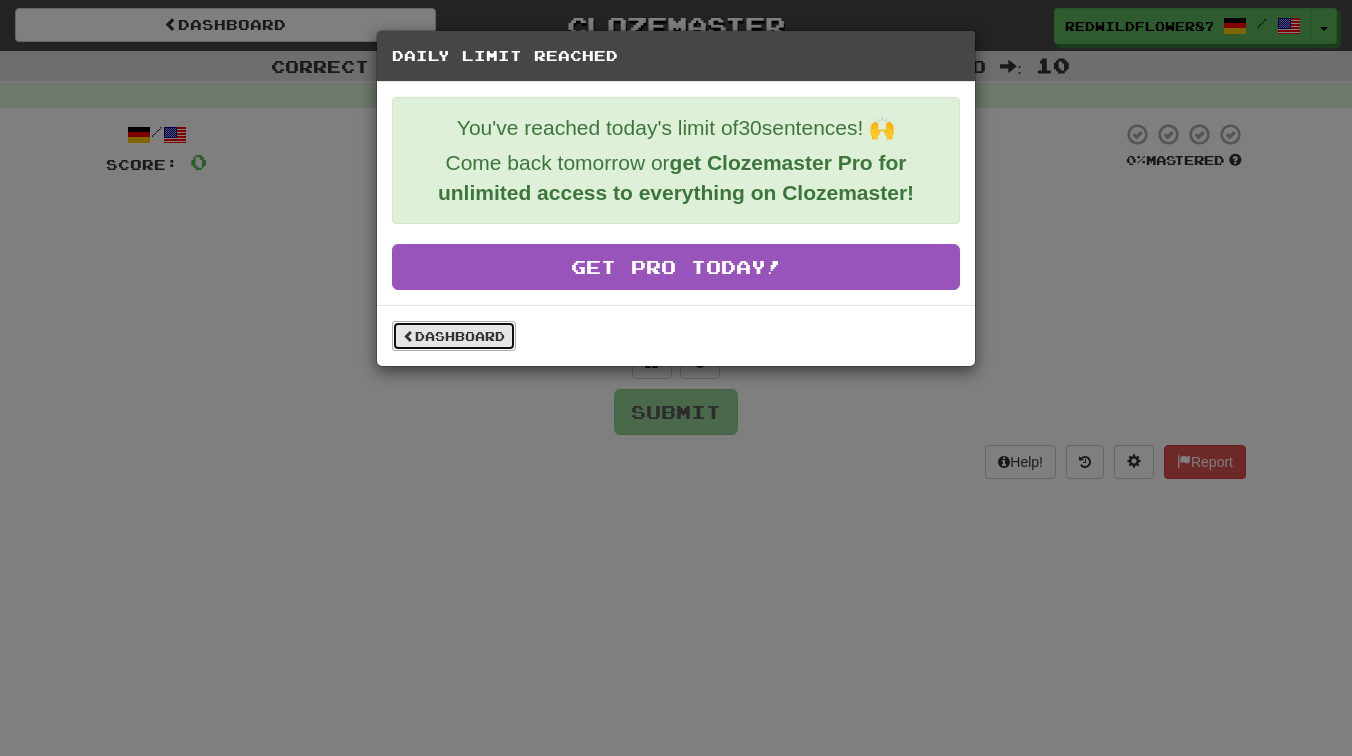 click on "Dashboard" at bounding box center (454, 336) 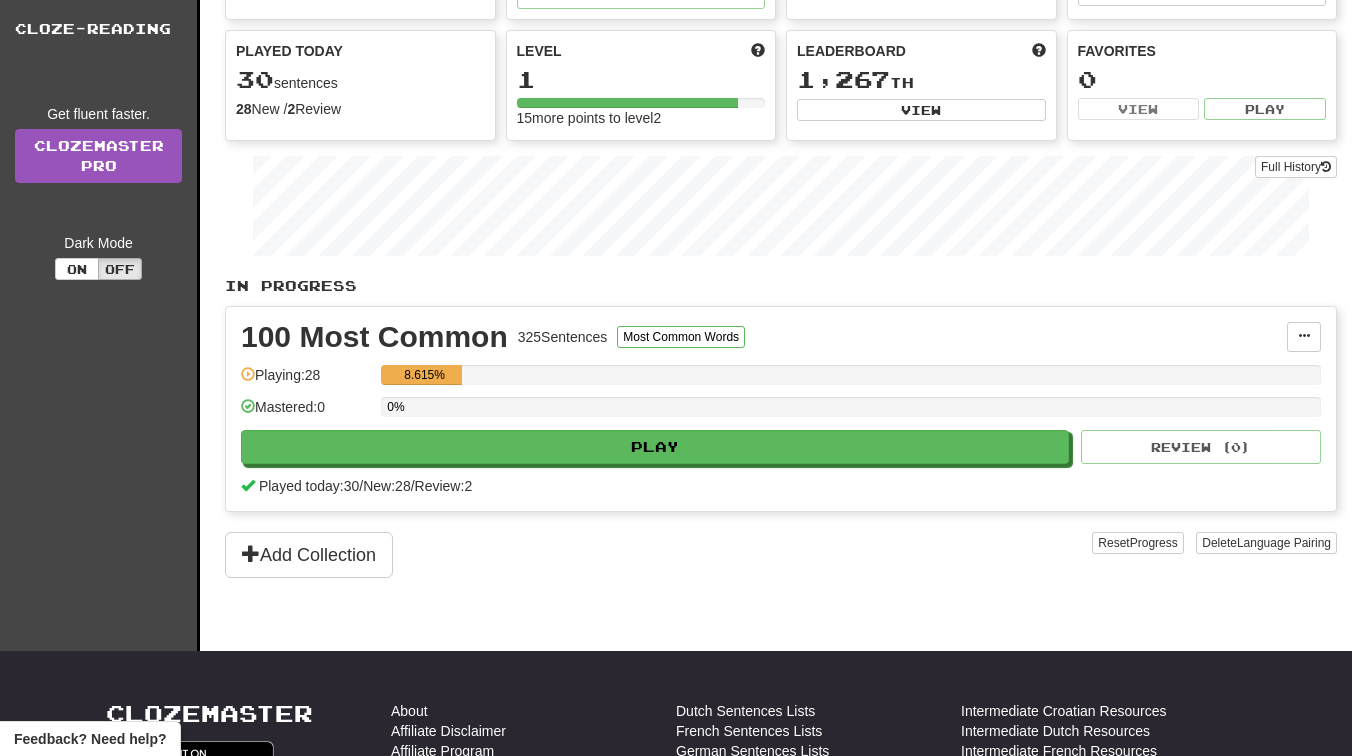 scroll, scrollTop: 0, scrollLeft: 0, axis: both 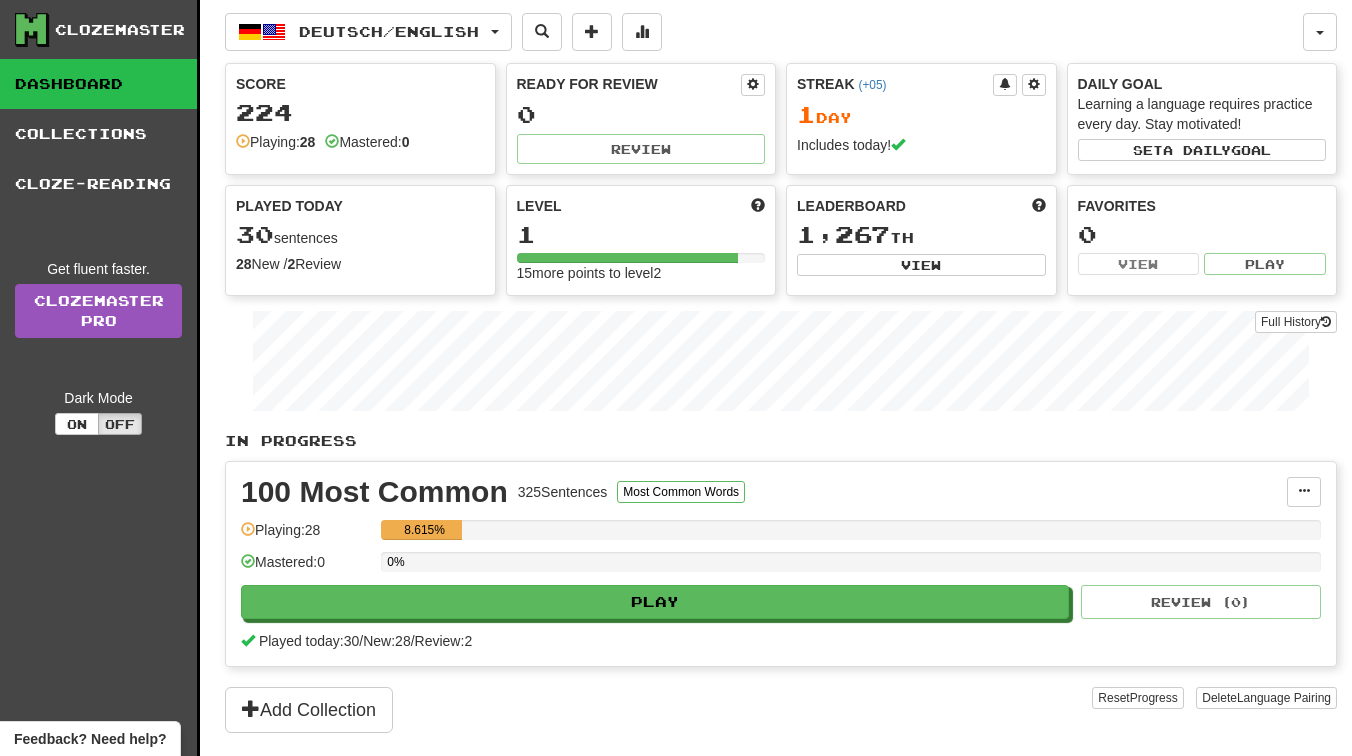 click on "Deutsch  /  English Deutsch  /  English Streak:  1   Review:  0 Points today:  224  Language Pairing Username: [USERNAME] Edit  Account  Notifications  Activity Feed  Profile  Leaderboard  Forum  Logout Score 224  Playing:  28  Mastered:  0 Ready for Review 0   Review Streak   ( +05 ) 1  Day Includes today!  Daily Goal Learning a language requires practice every day. Stay motivated! Set  a daily  goal Played Today 30  sentences 28  New /  2  Review Full History  Level 1 15  more points to level  2 Leaderboard 1,267 th View Favorites 0 View Play Full History  In Progress 100 Most Common 325  Sentences Most Common Words Manage Sentences Unpin from Dashboard  Playing:  28 8.615%  Mastered:  0 0% Play Review ( 0 )   Played today:  30  /  New:  28  /  Review:  2  Add Collection Reset  Progress Delete  Language Pairing Dark Mode On Off" at bounding box center (781, 403) 